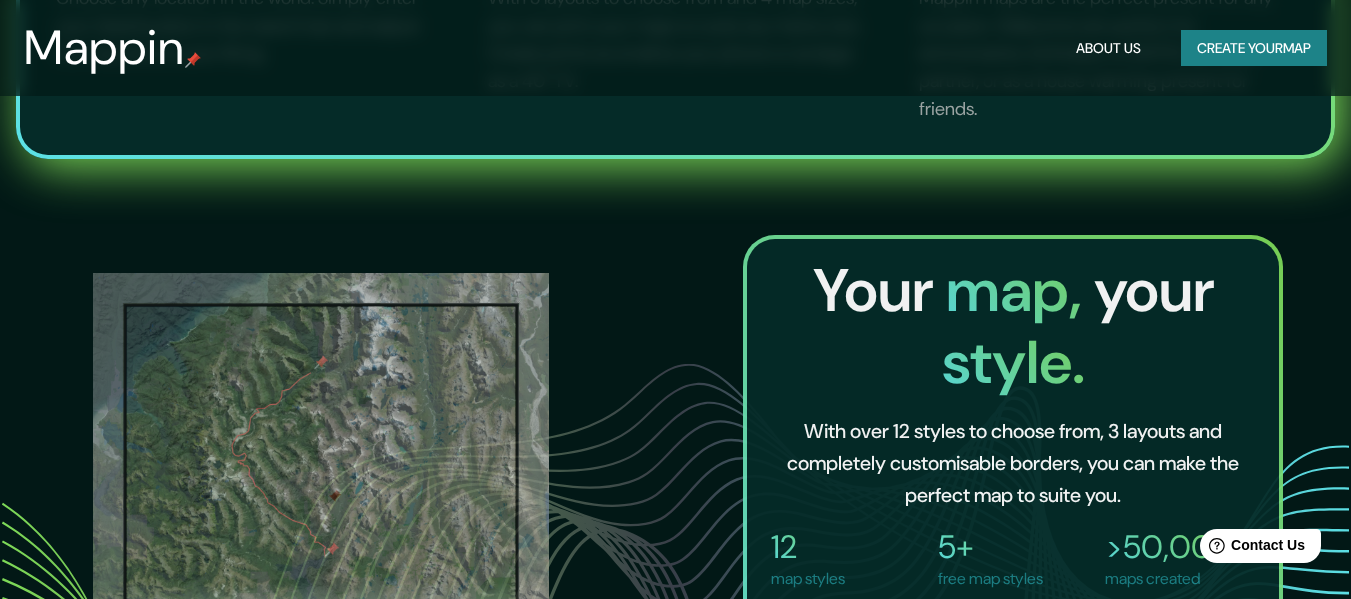 scroll, scrollTop: 0, scrollLeft: 0, axis: both 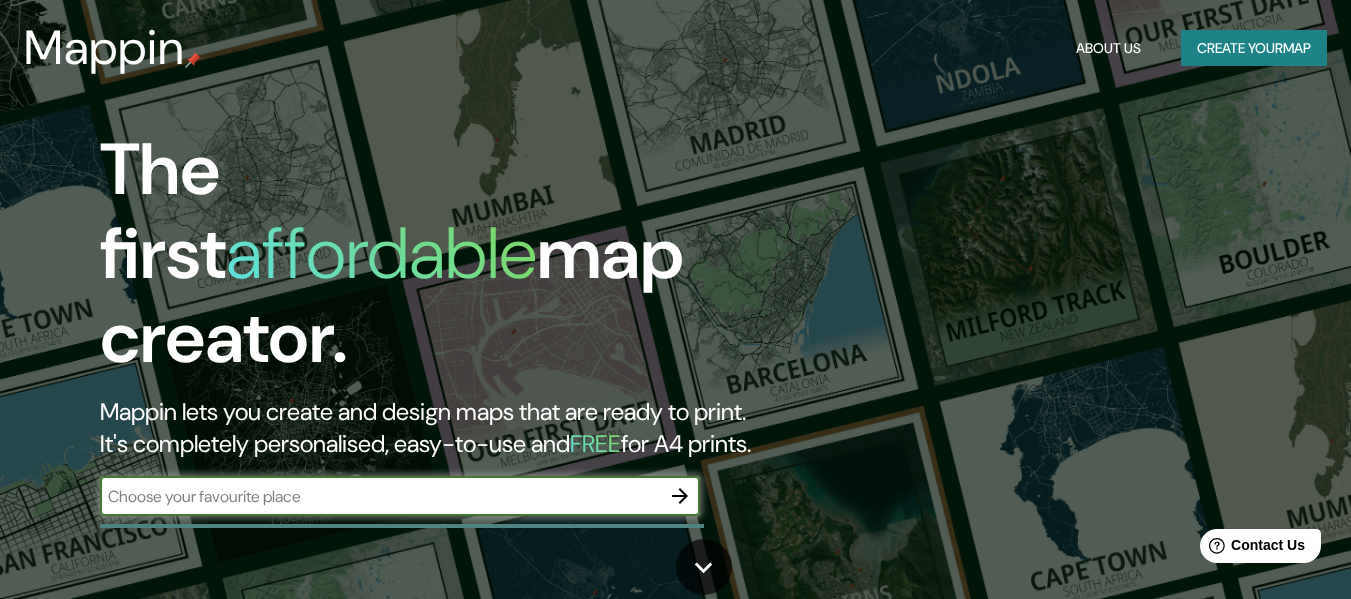 click at bounding box center (380, 496) 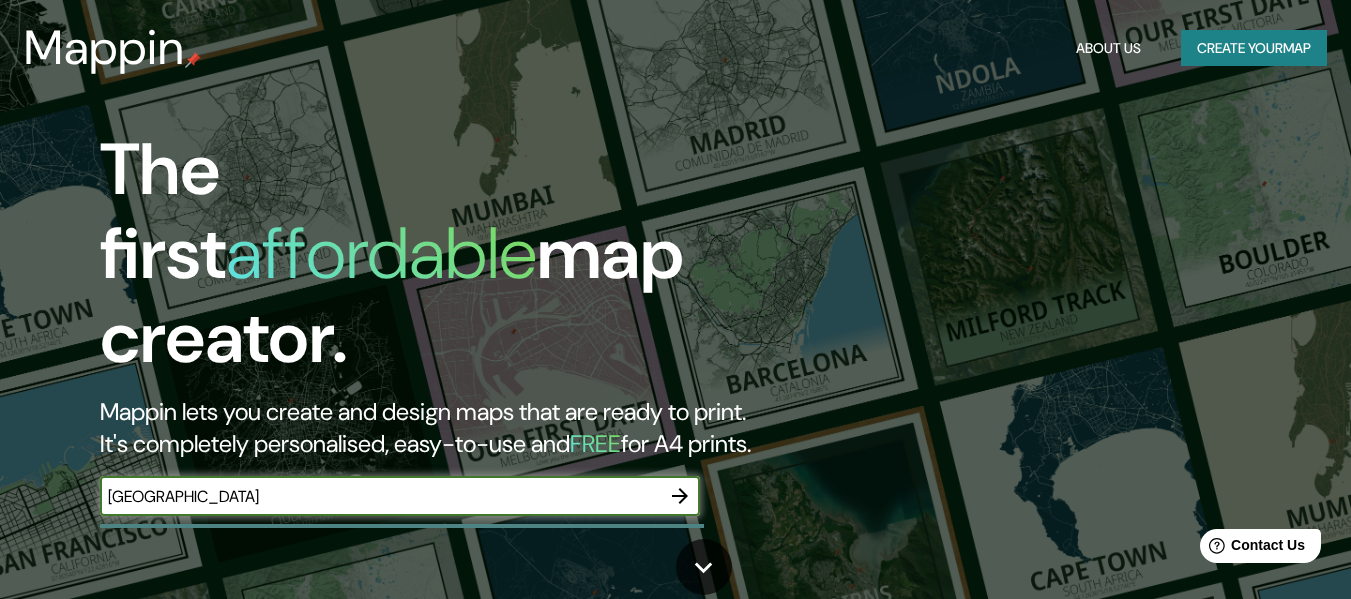 type on "[GEOGRAPHIC_DATA]" 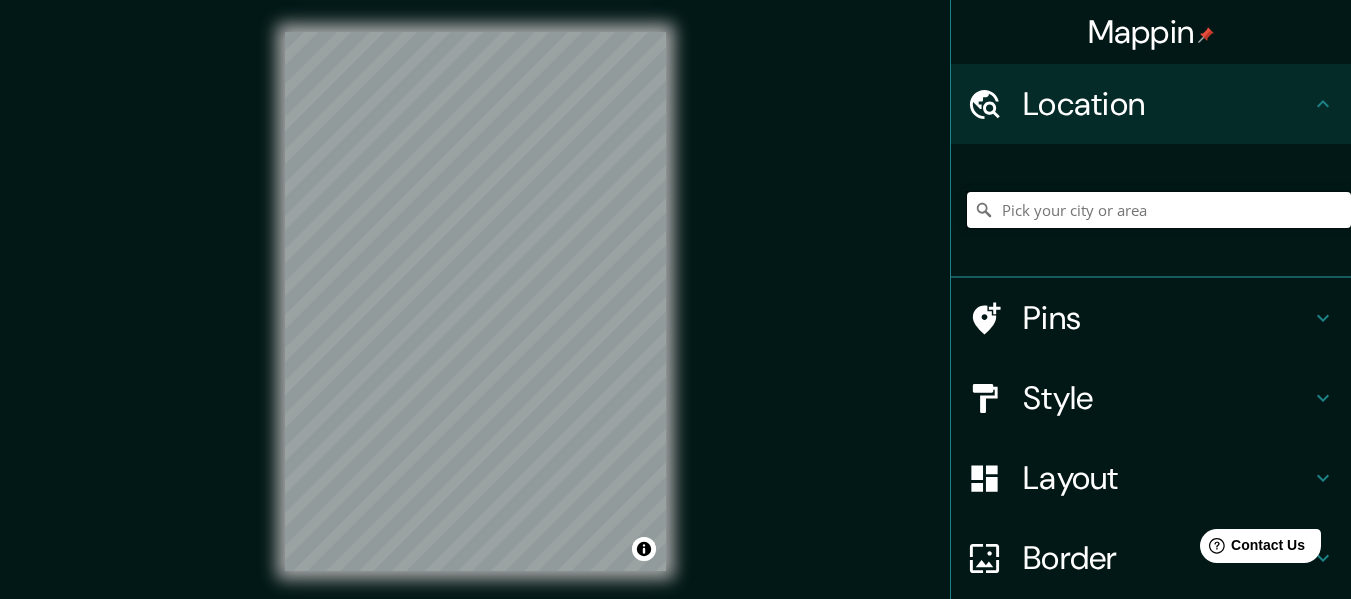 click at bounding box center [1159, 210] 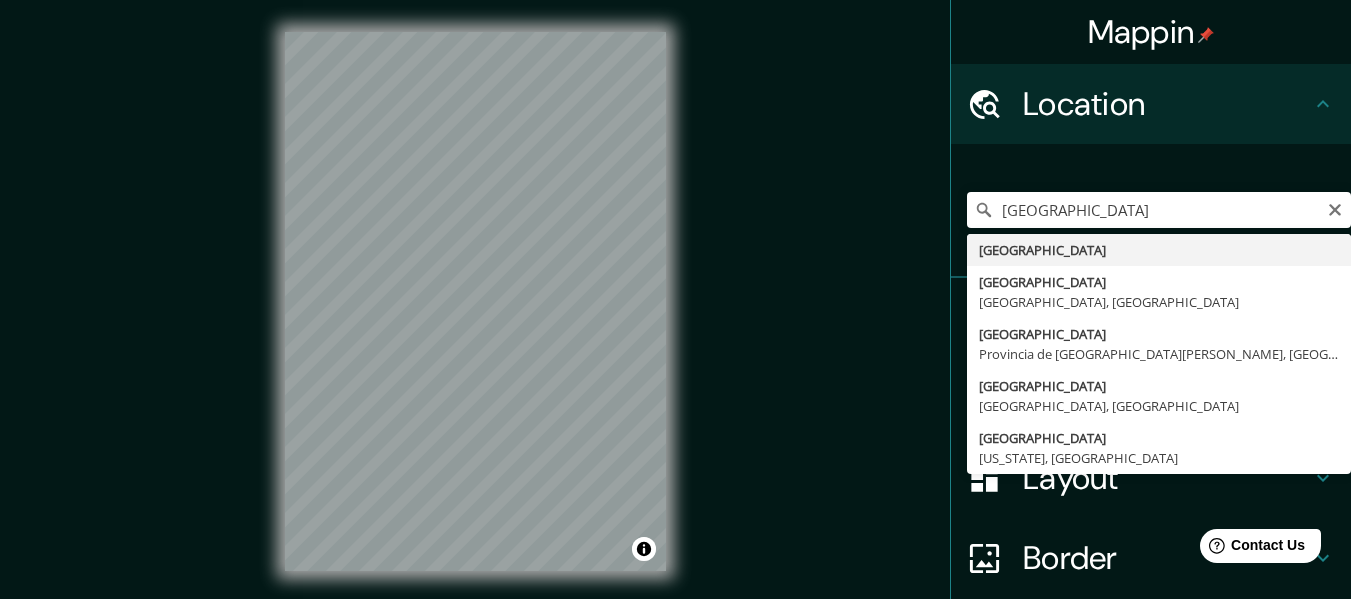 type on "[GEOGRAPHIC_DATA]" 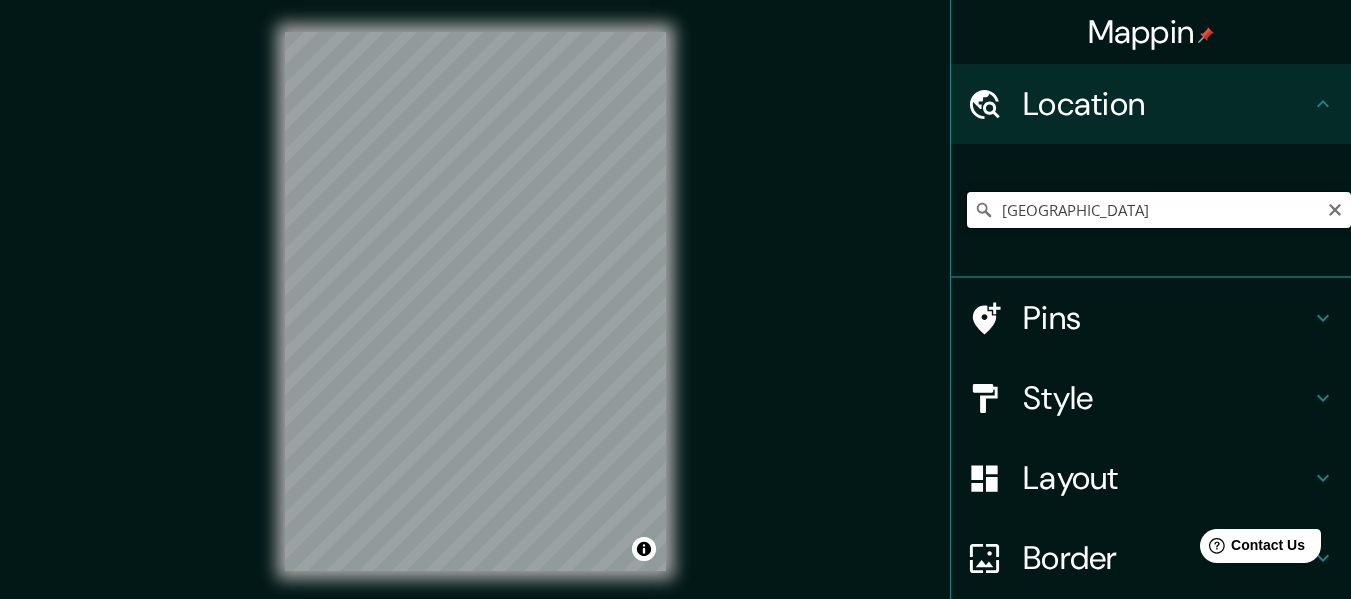 click on "[GEOGRAPHIC_DATA]" at bounding box center (1159, 210) 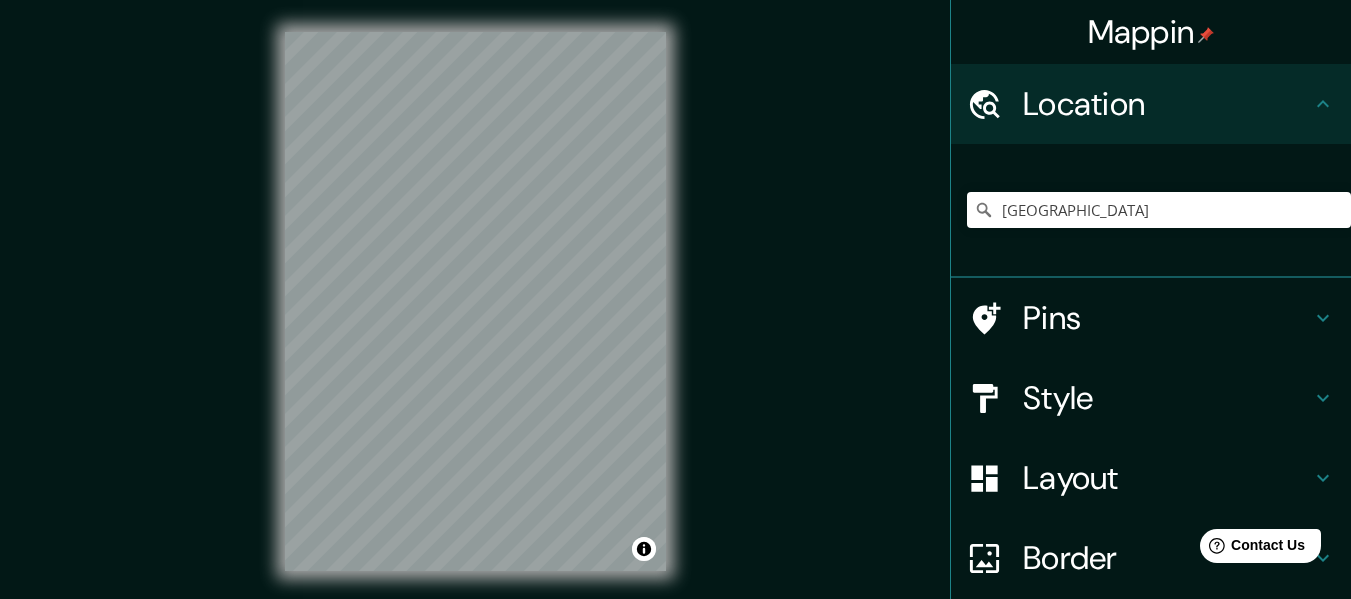 click 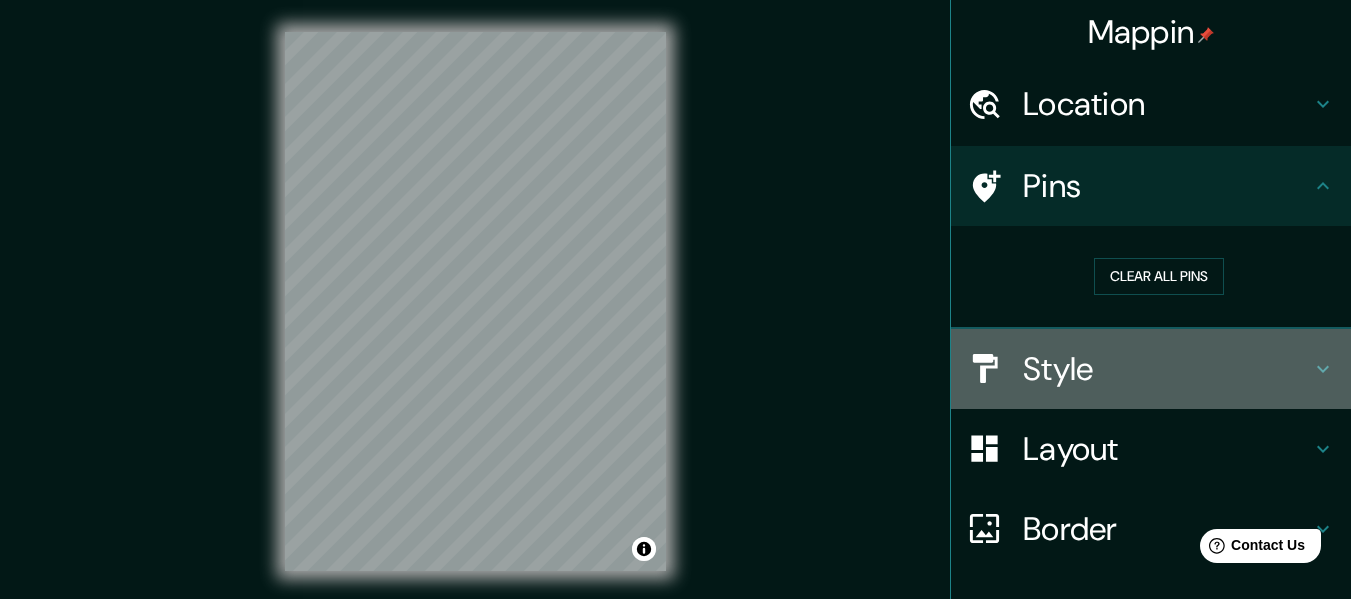click 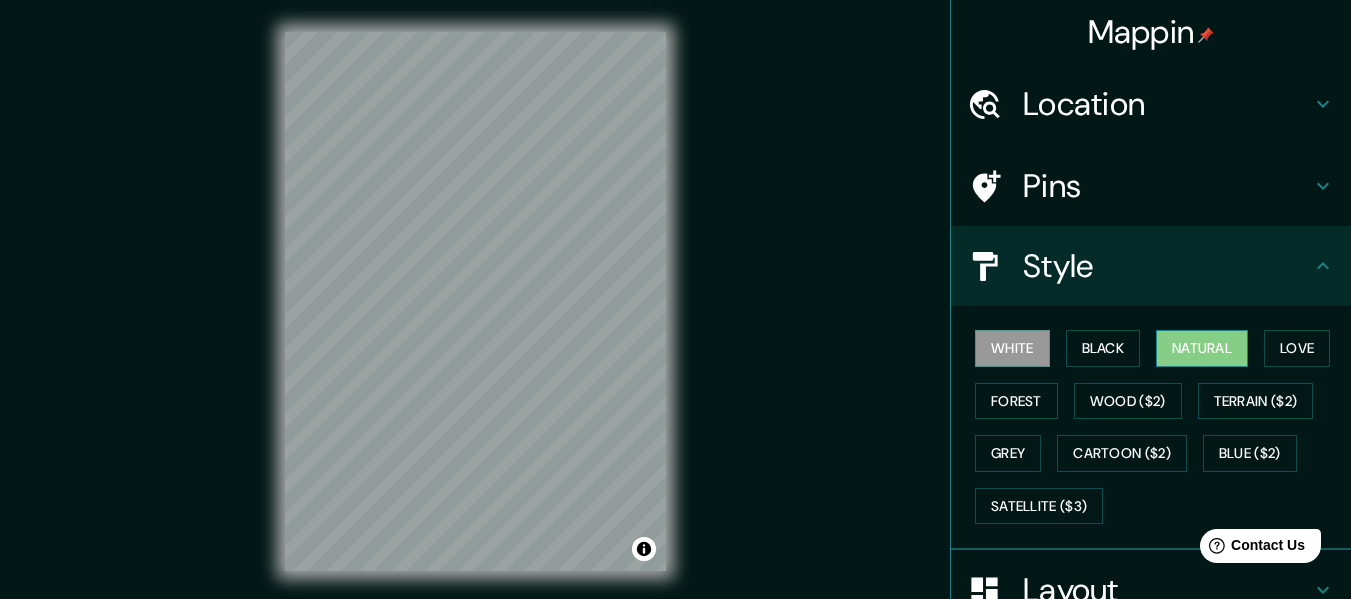 click on "Natural" at bounding box center (1202, 348) 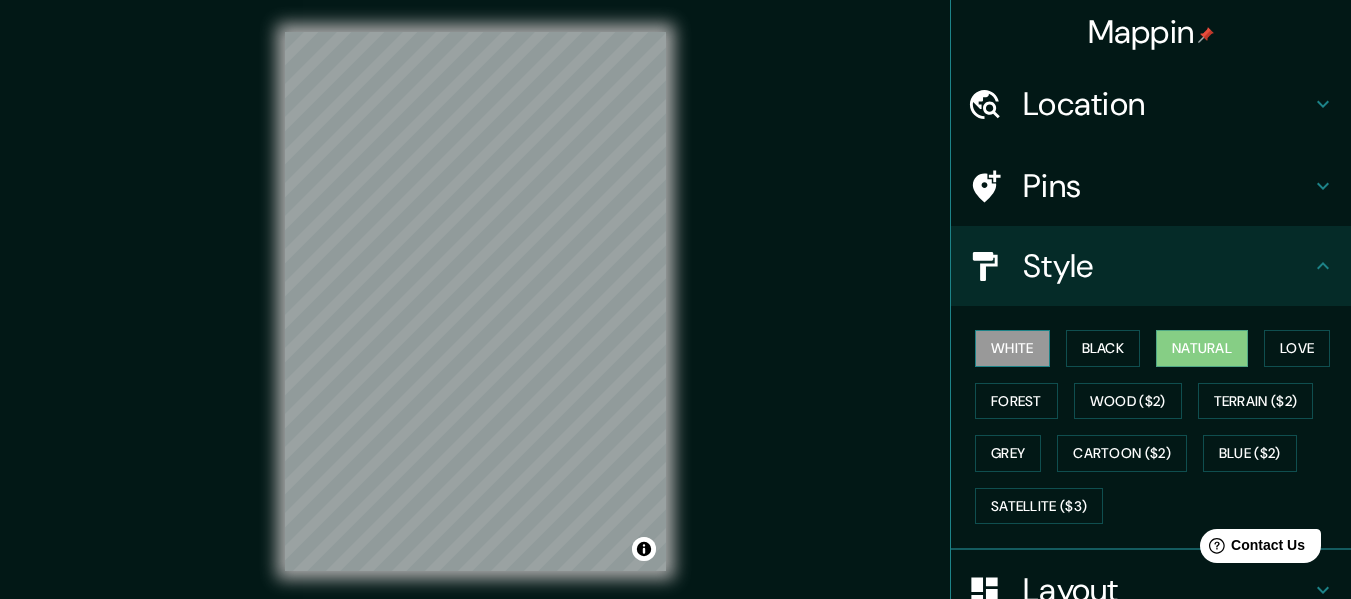 click on "White" at bounding box center [1012, 348] 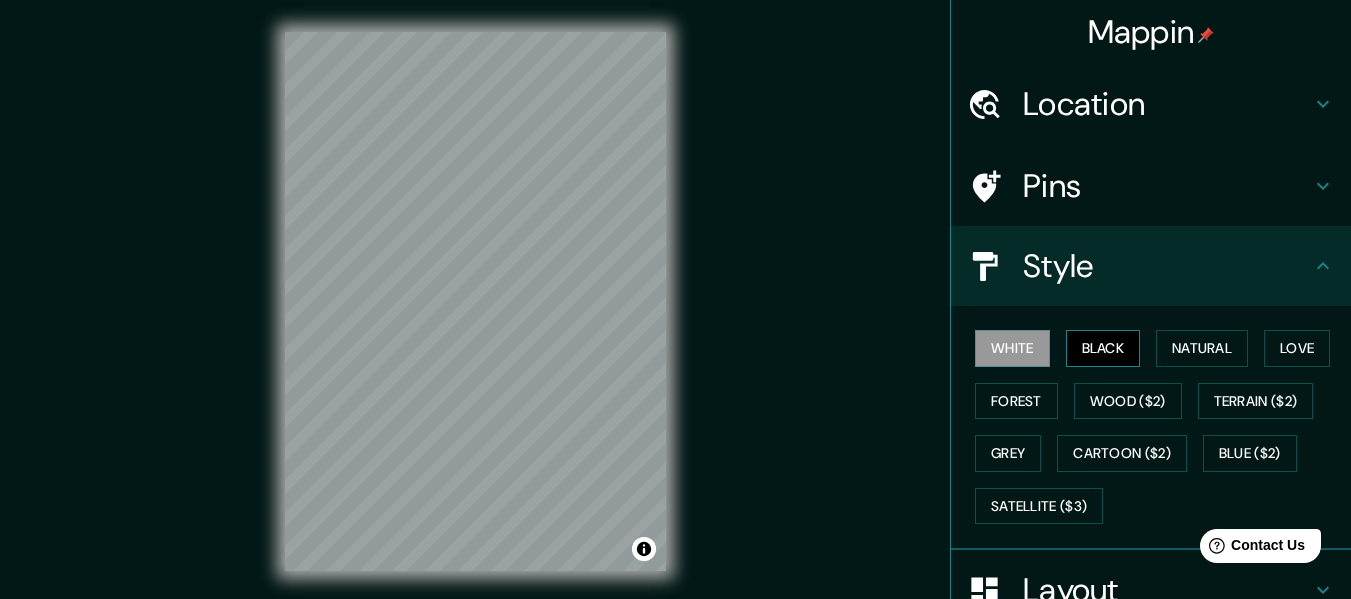 click on "Black" at bounding box center (1103, 348) 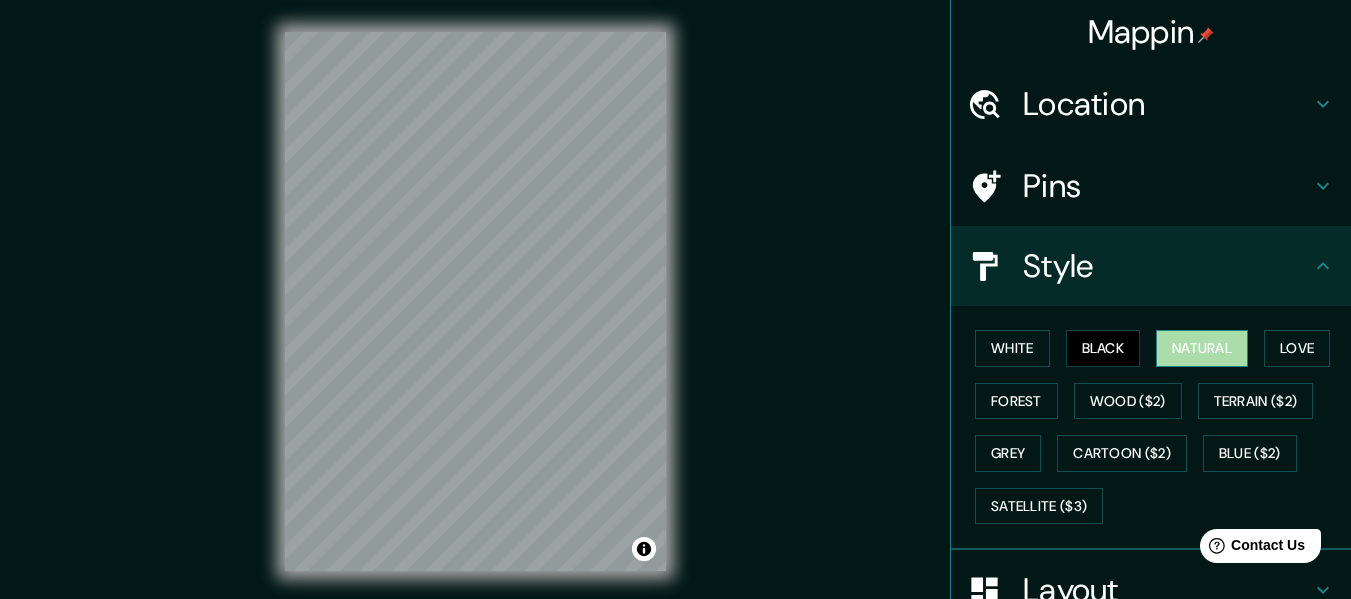 click on "Natural" at bounding box center [1202, 348] 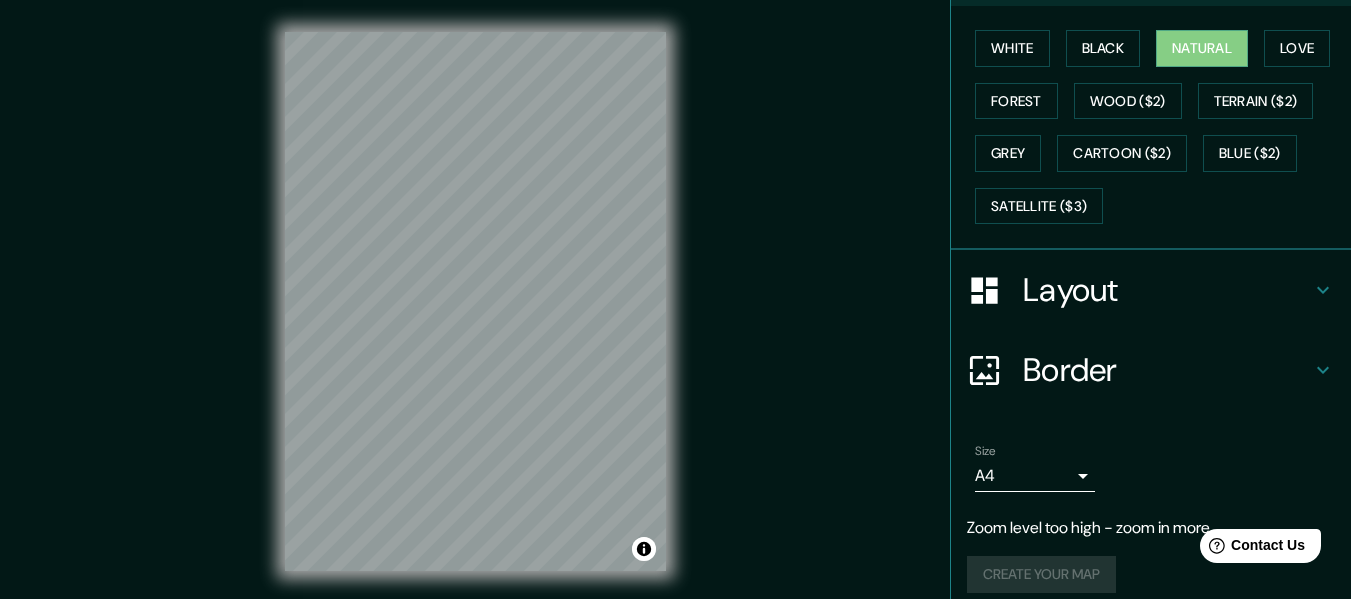 scroll, scrollTop: 318, scrollLeft: 0, axis: vertical 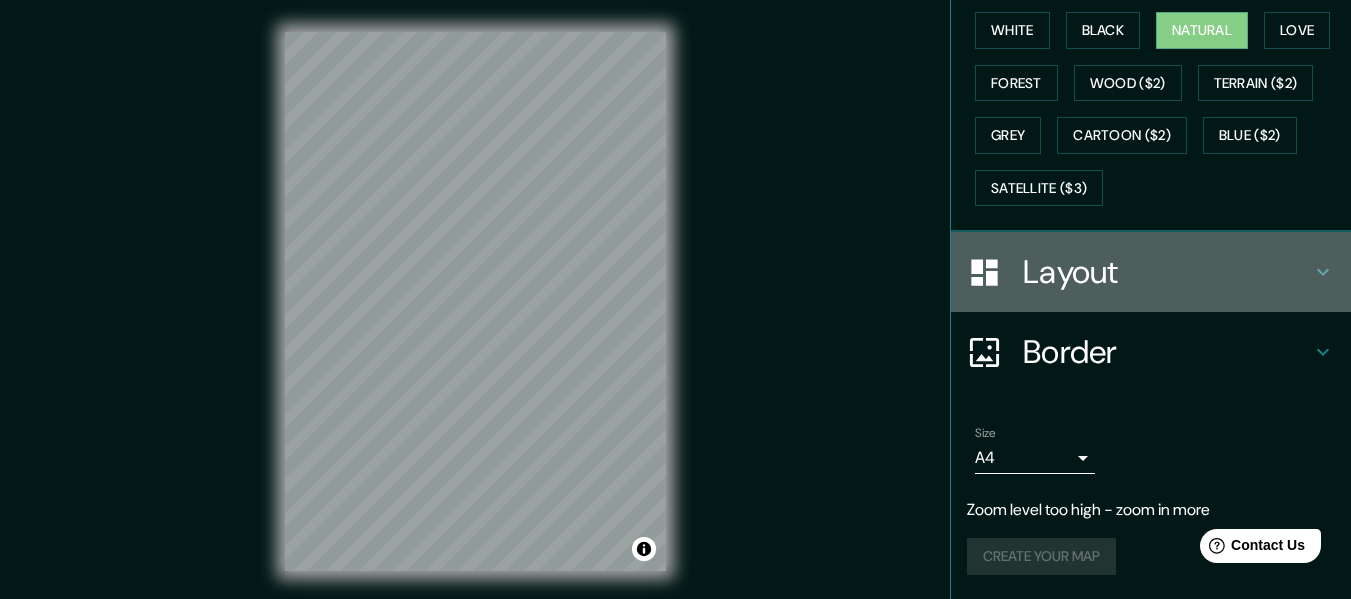 click on "Layout" at bounding box center (1167, 272) 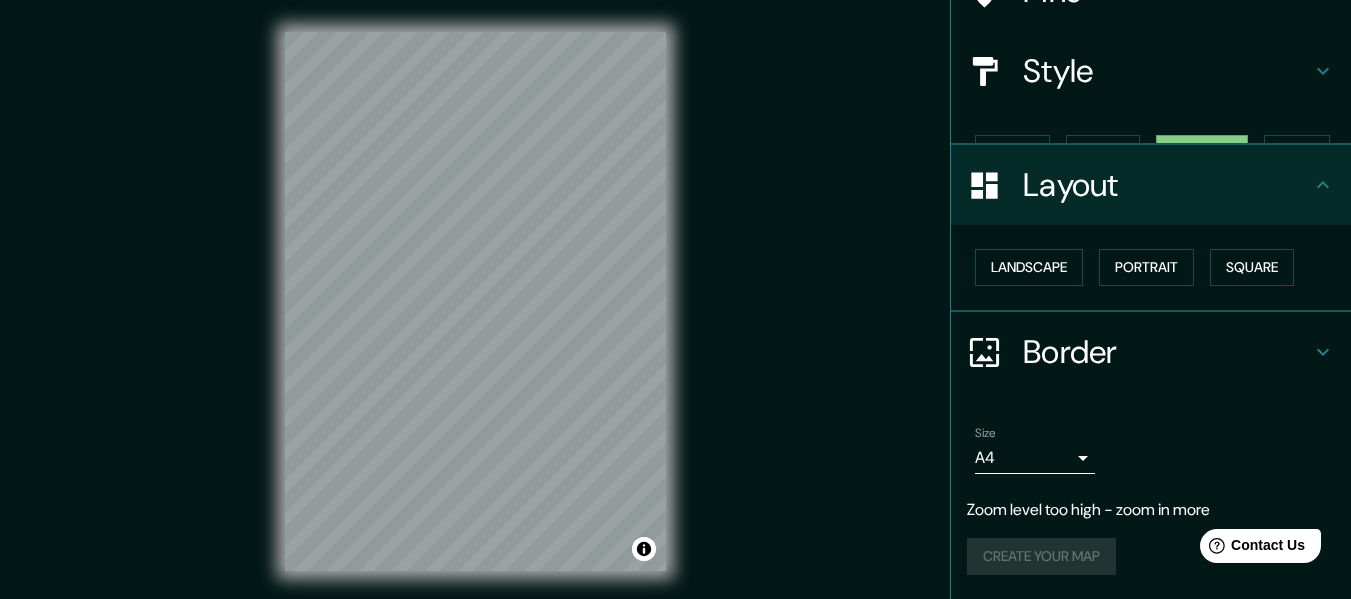 scroll, scrollTop: 160, scrollLeft: 0, axis: vertical 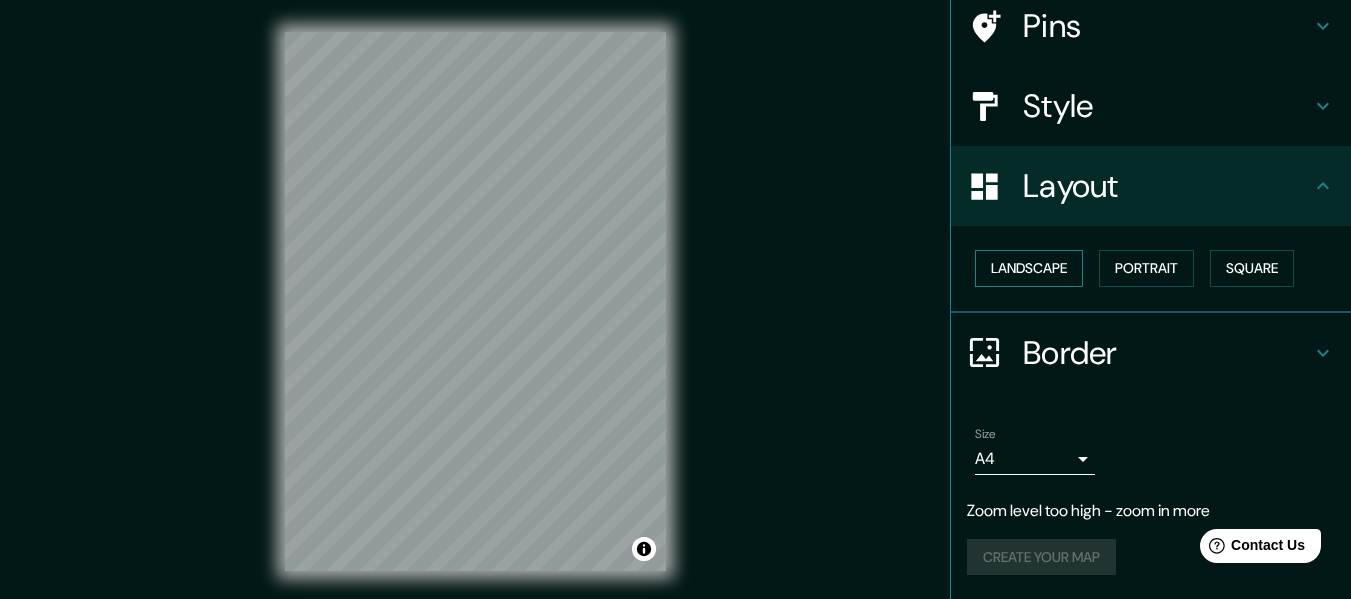click on "Landscape" at bounding box center [1029, 268] 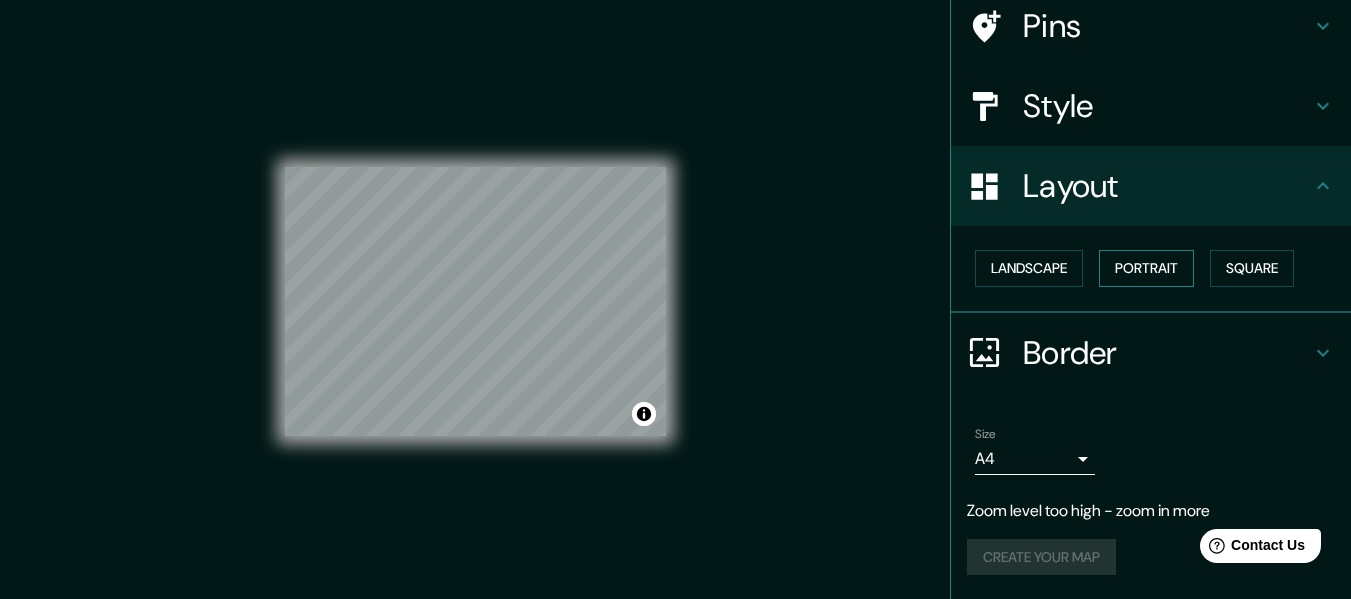 click on "Portrait" at bounding box center [1146, 268] 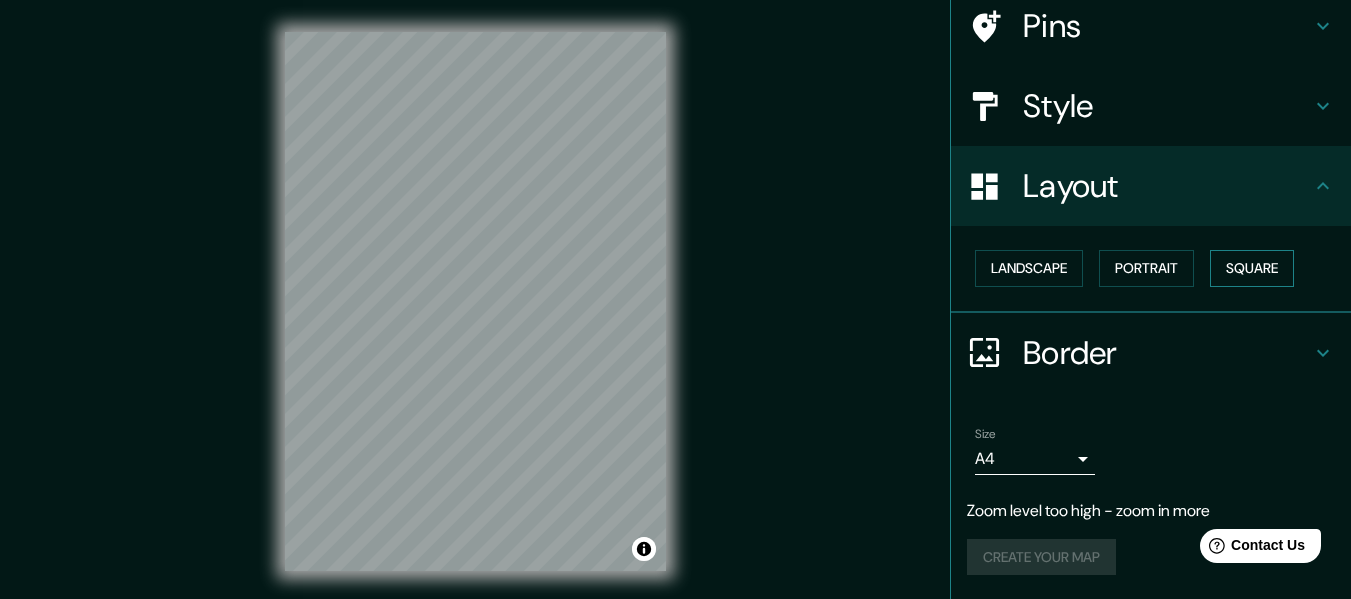 click on "Square" at bounding box center [1252, 268] 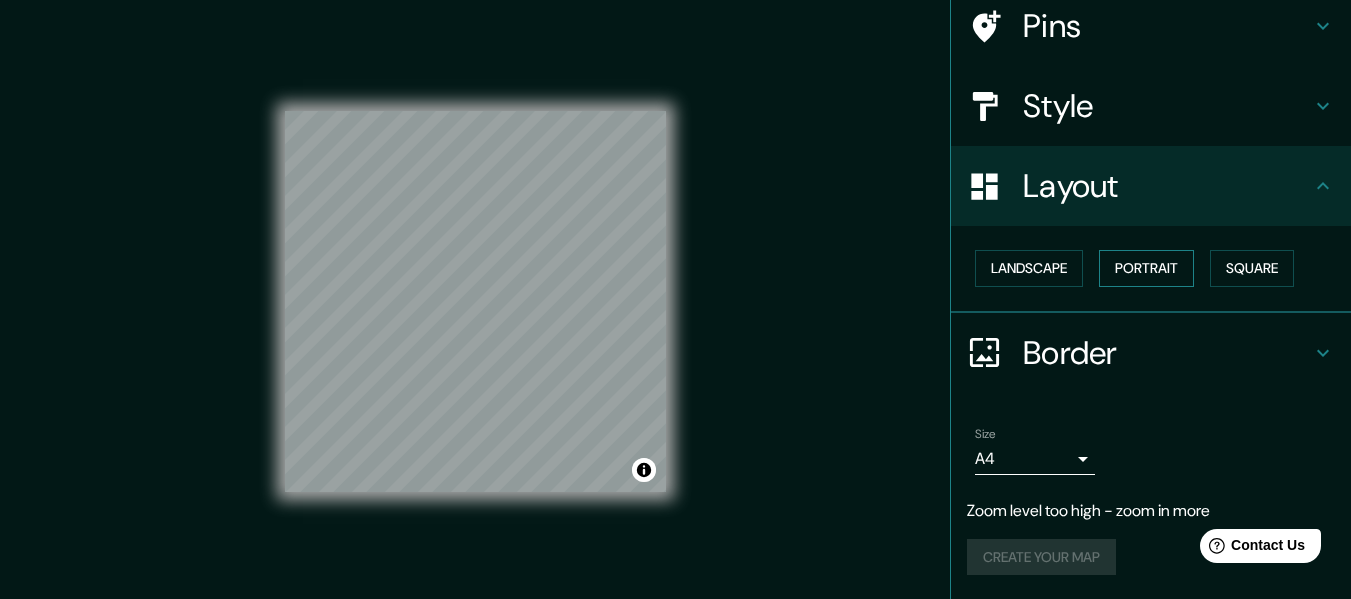 click on "Portrait" at bounding box center (1146, 268) 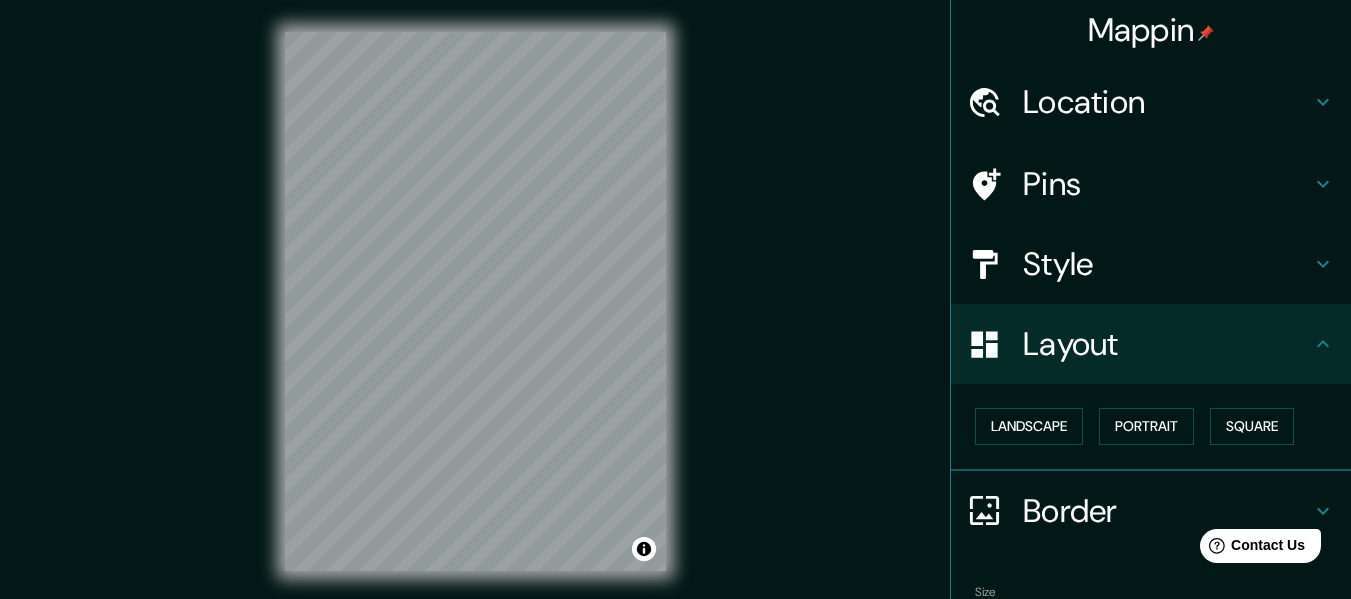 scroll, scrollTop: 0, scrollLeft: 0, axis: both 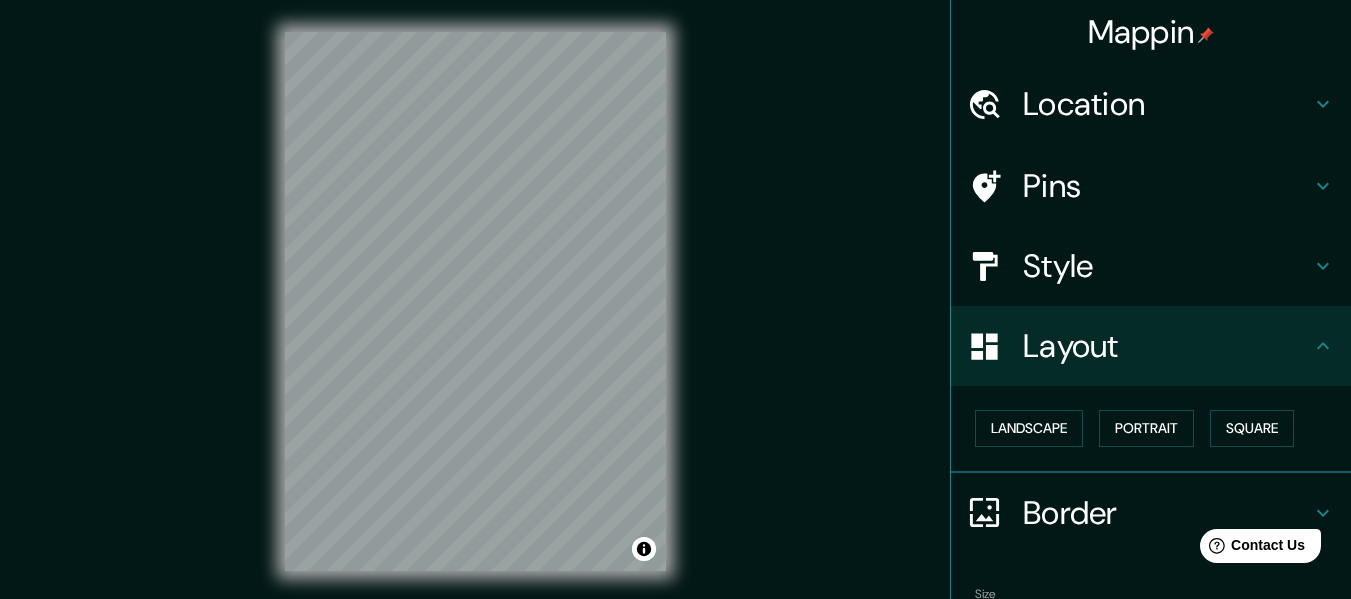 click on "Style" at bounding box center (1167, 266) 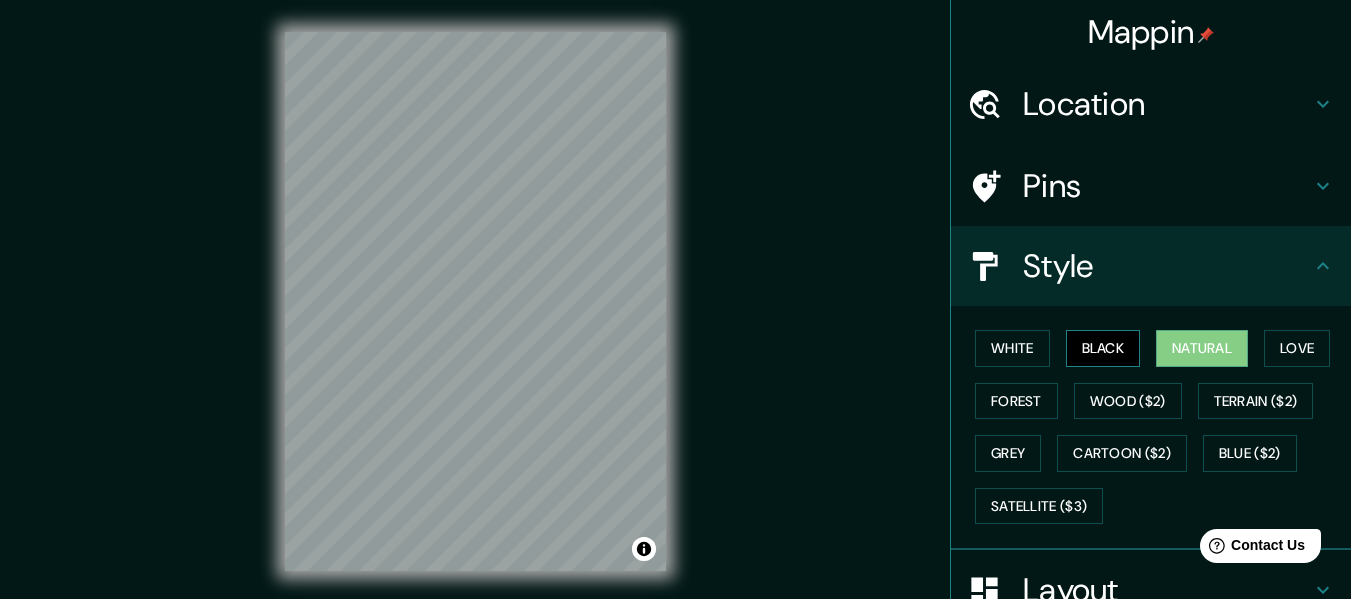 click on "Black" at bounding box center [1103, 348] 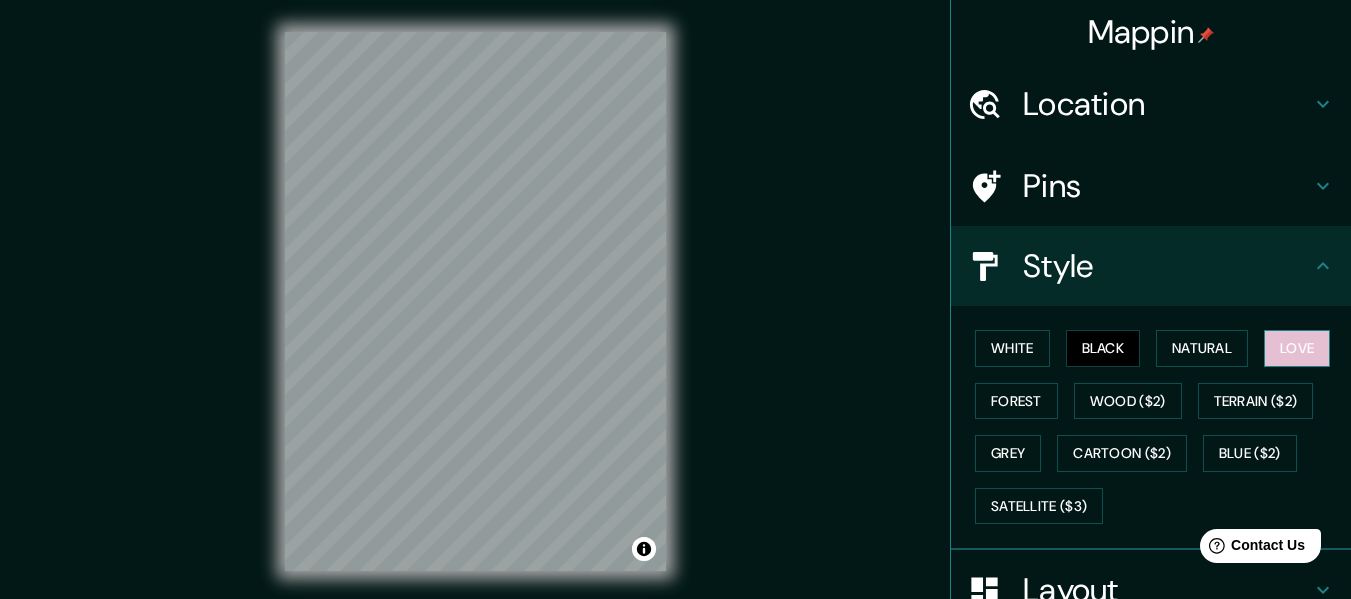 click on "Love" at bounding box center (1297, 348) 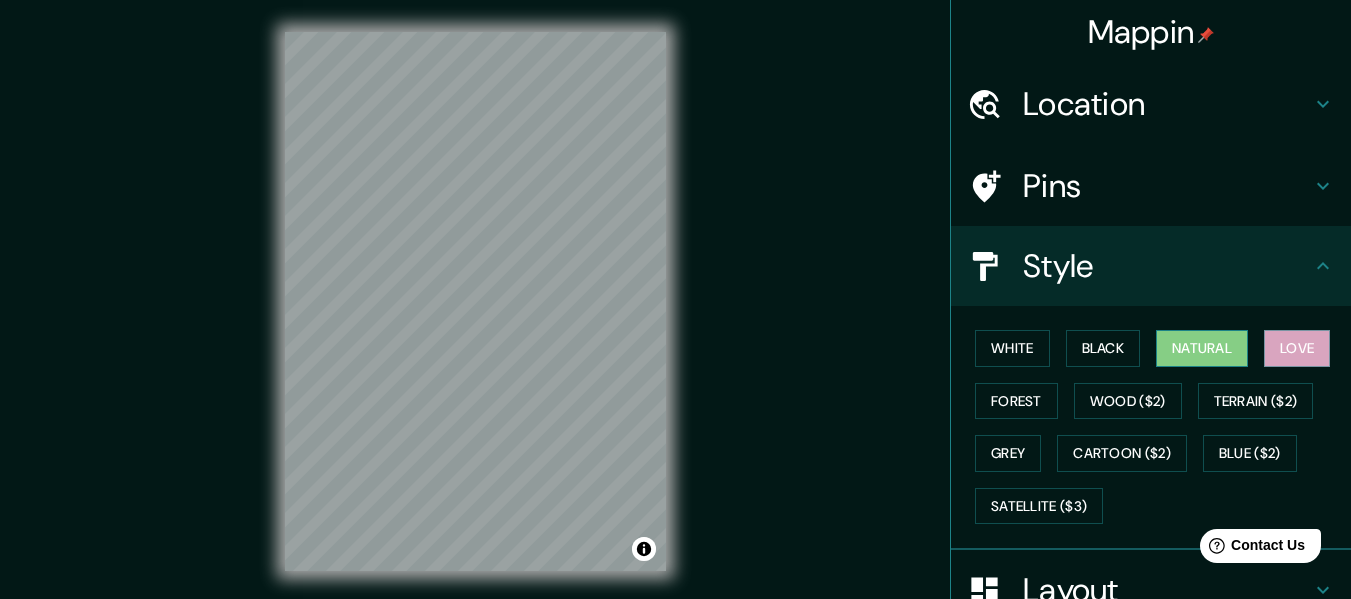 click on "Natural" at bounding box center (1202, 348) 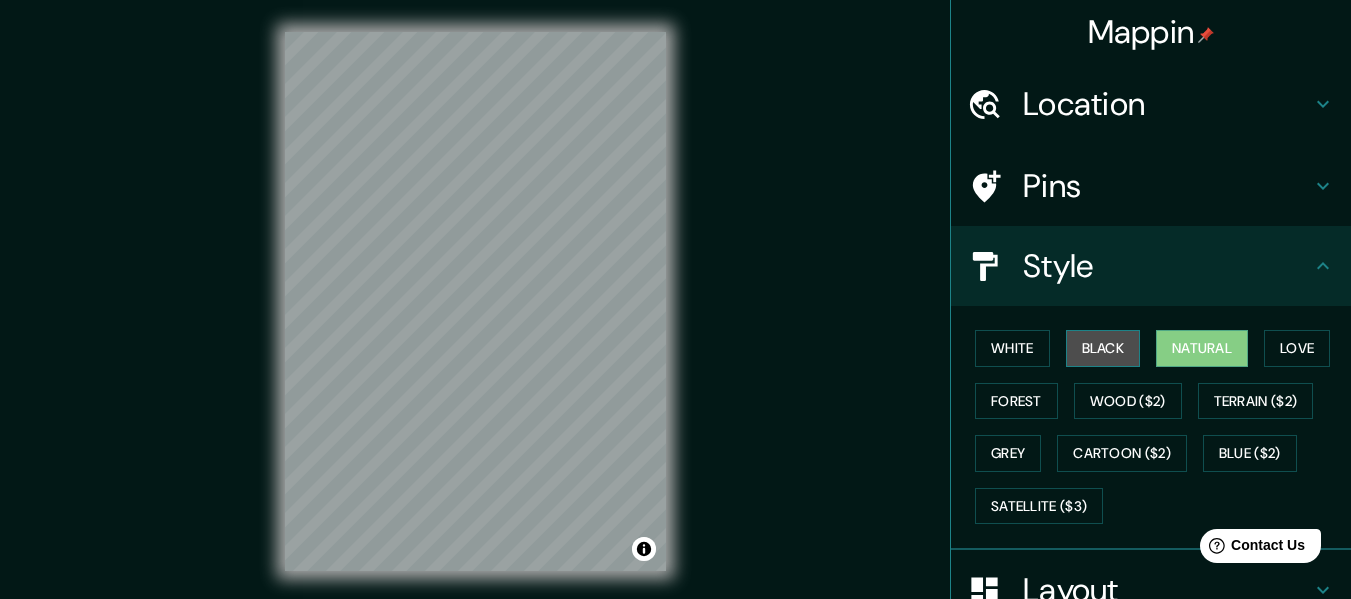 click on "Black" at bounding box center (1103, 348) 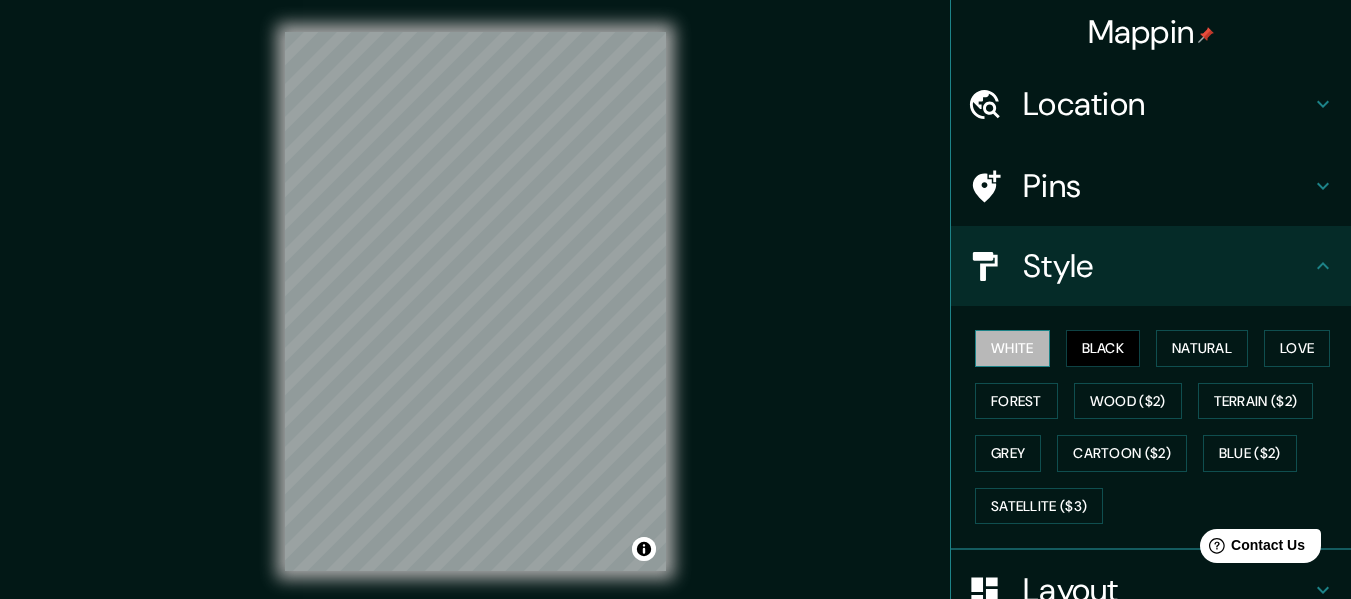 click on "White" at bounding box center [1012, 348] 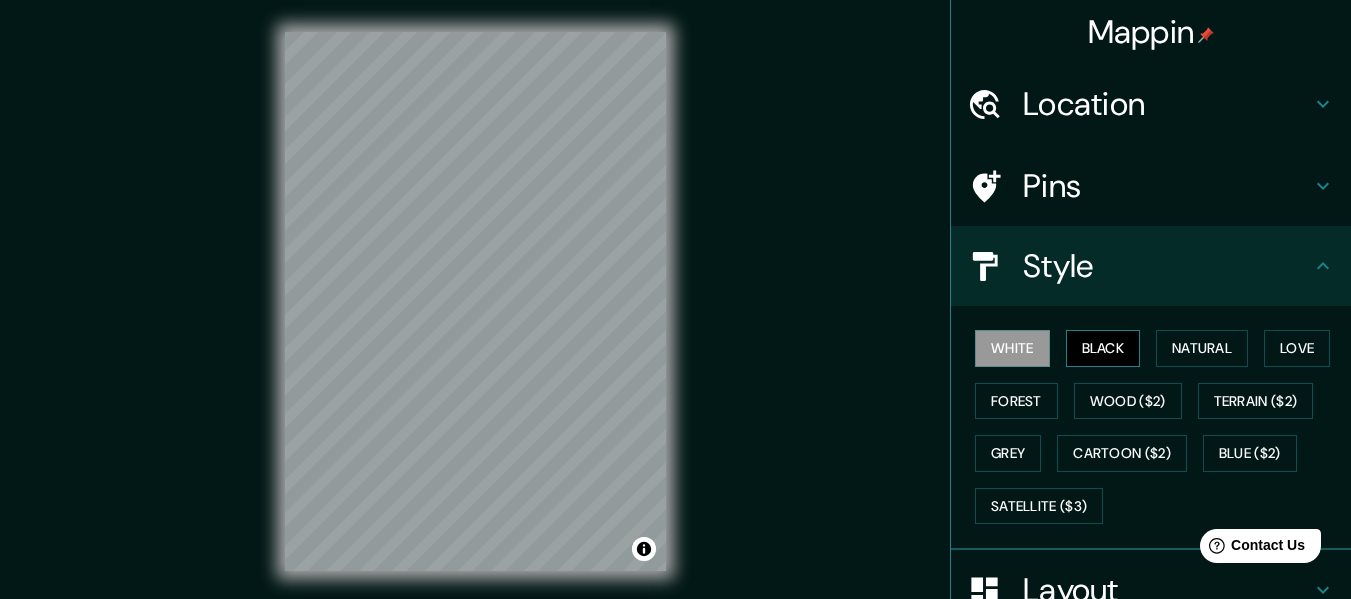click on "Black" at bounding box center (1103, 348) 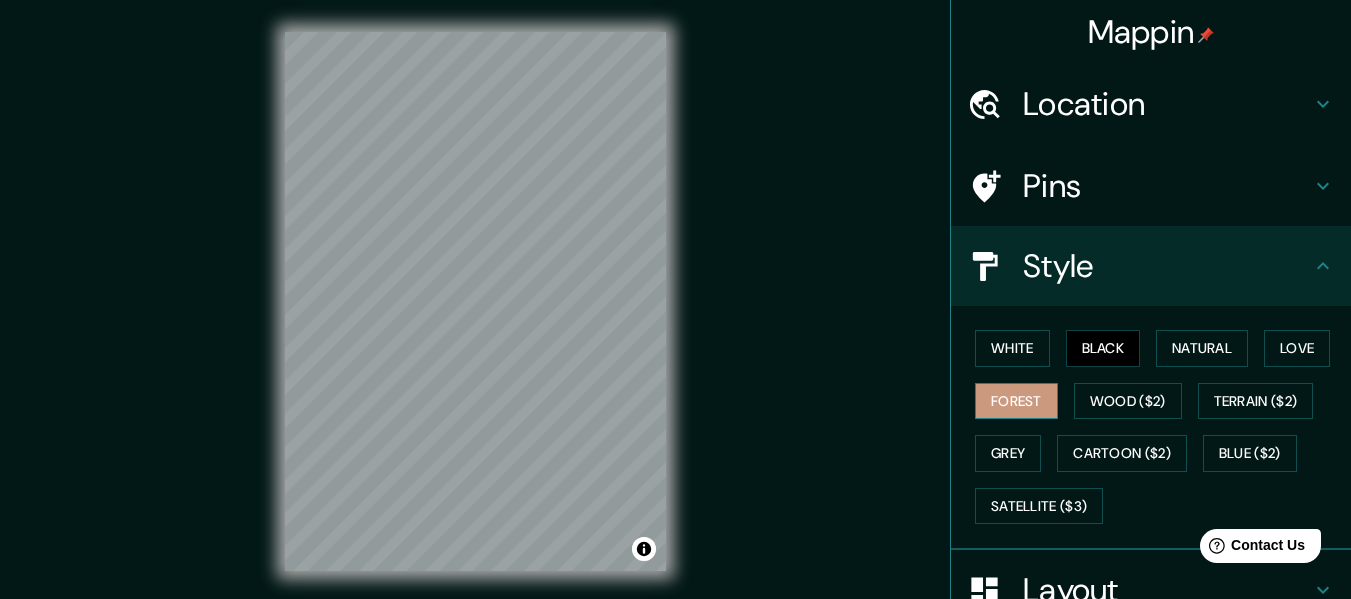 click on "Forest" at bounding box center [1016, 401] 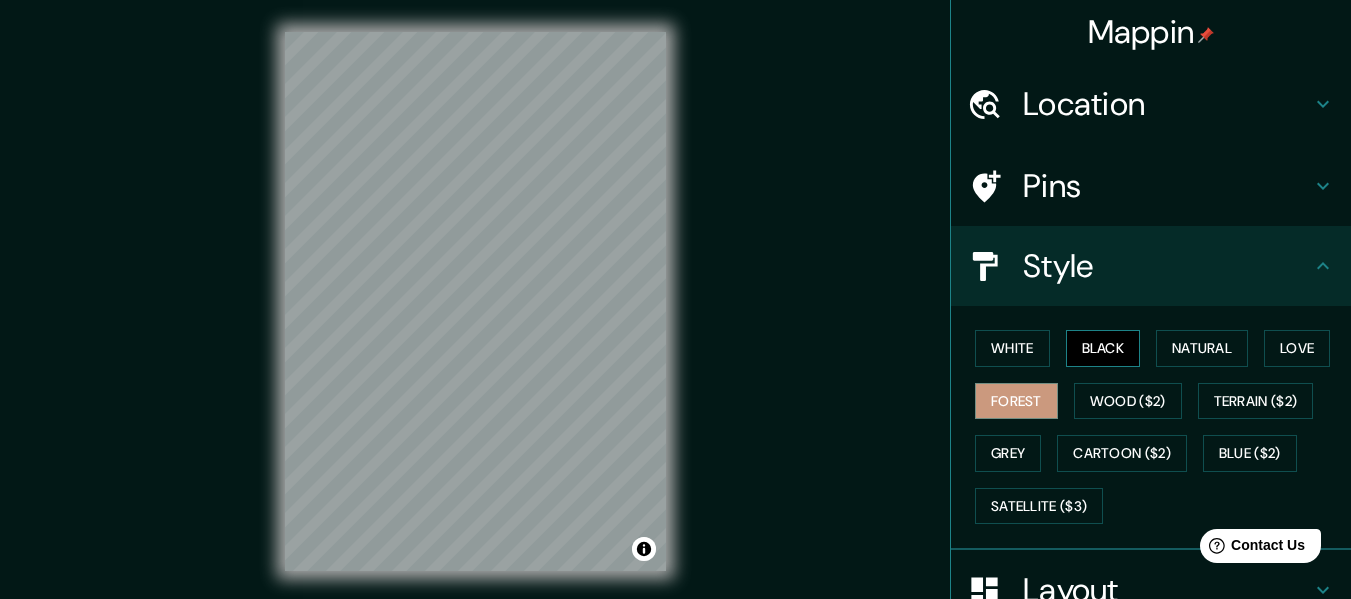 click on "Black" at bounding box center (1103, 348) 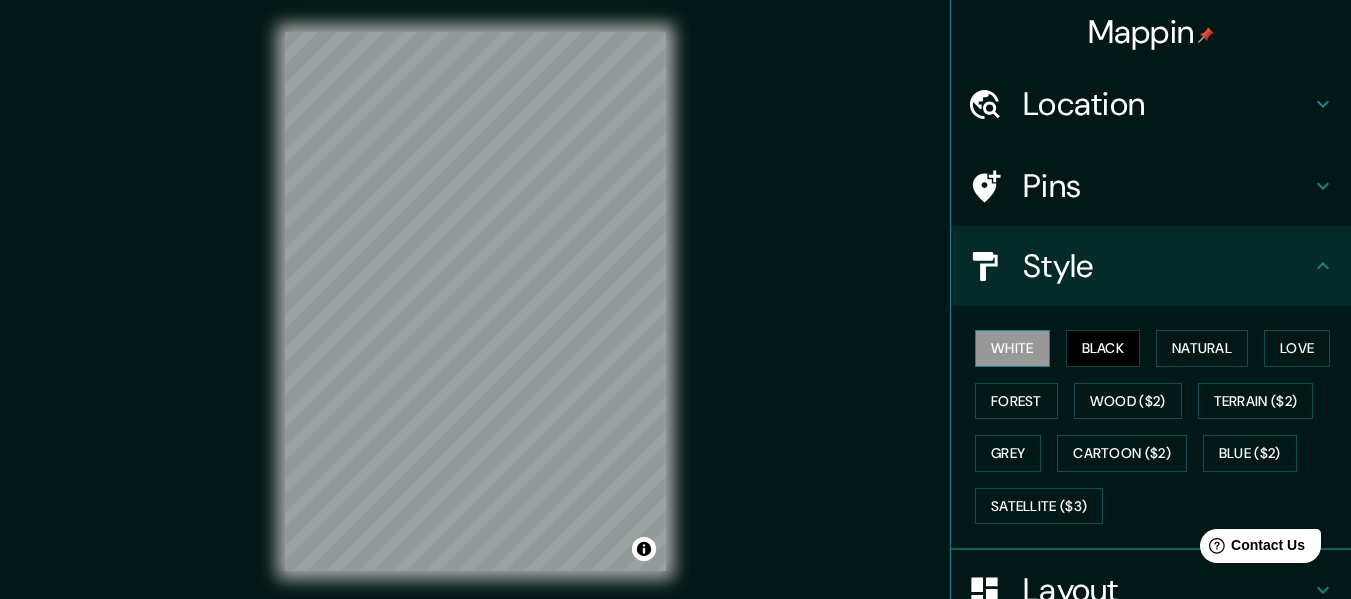 click on "White" at bounding box center [1012, 348] 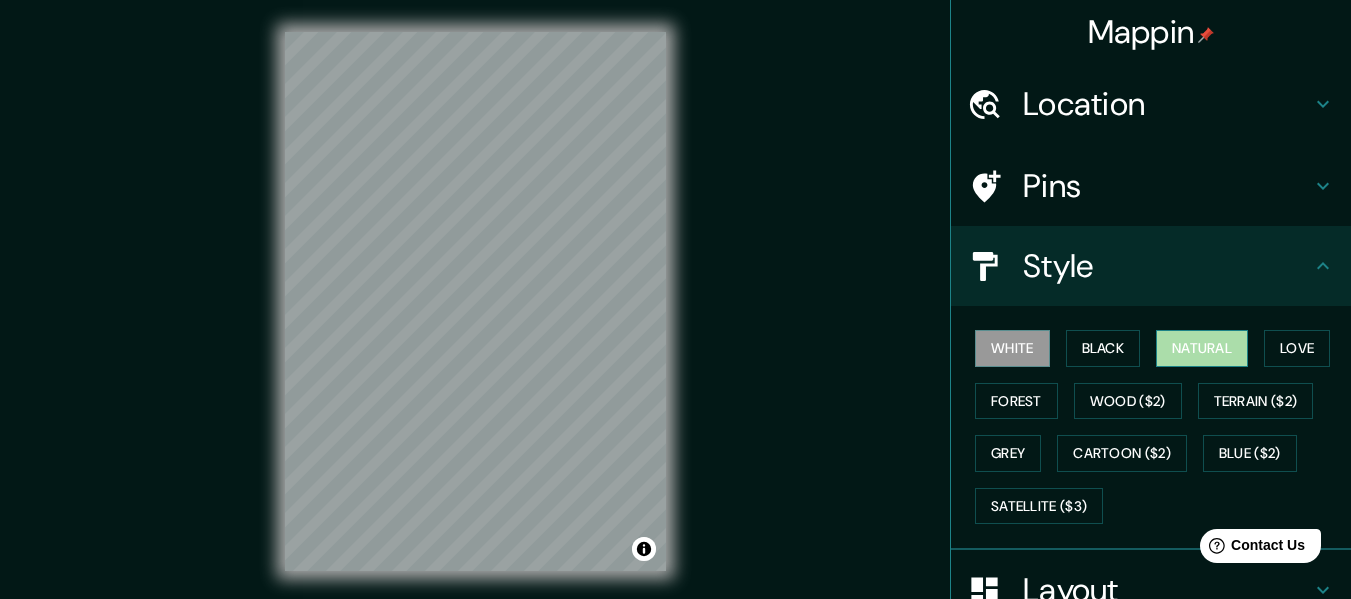 click on "Natural" at bounding box center [1202, 348] 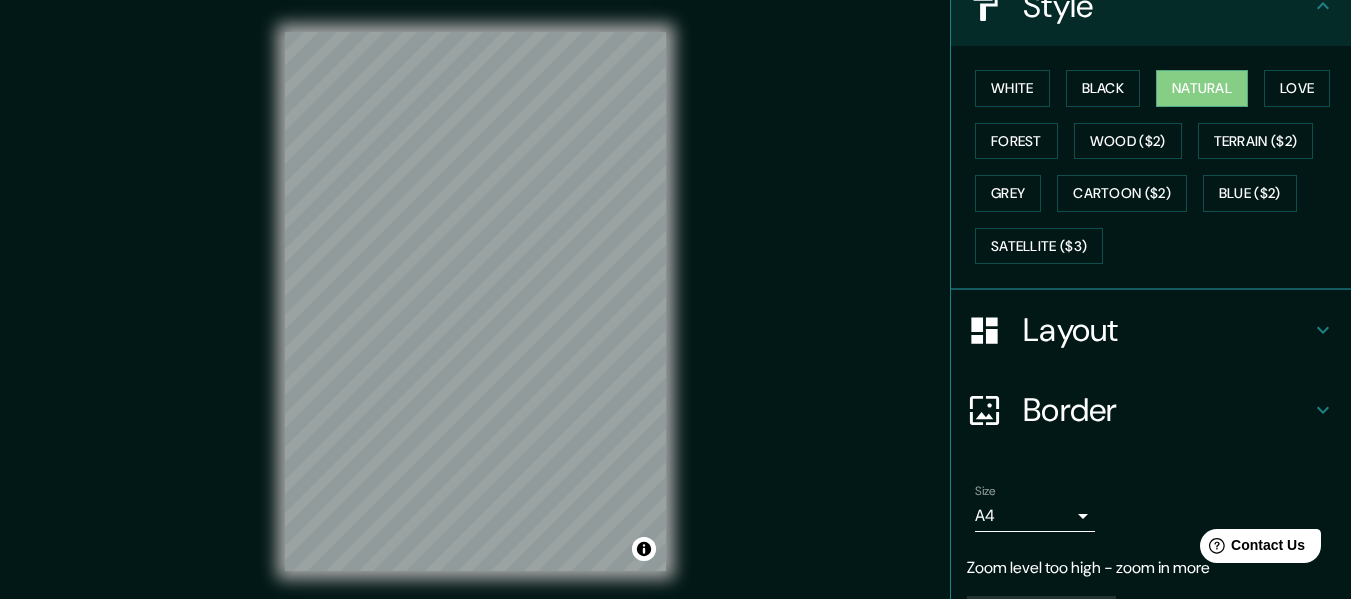 scroll, scrollTop: 318, scrollLeft: 0, axis: vertical 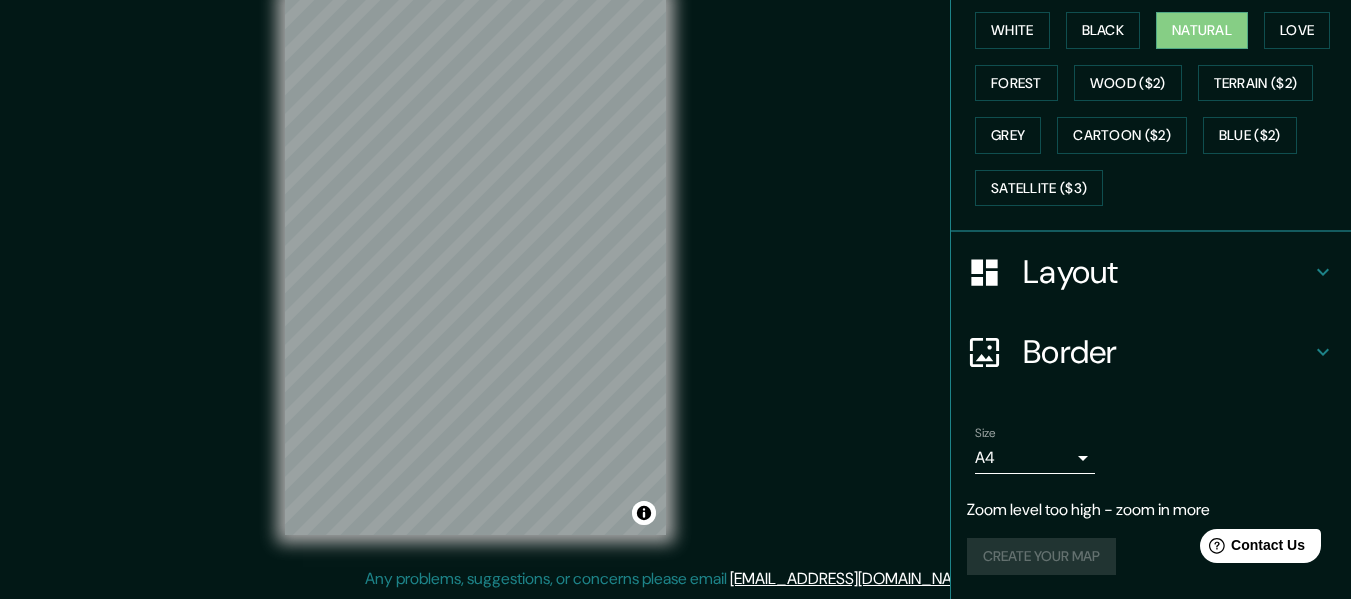 click on "Border" at bounding box center [1167, 352] 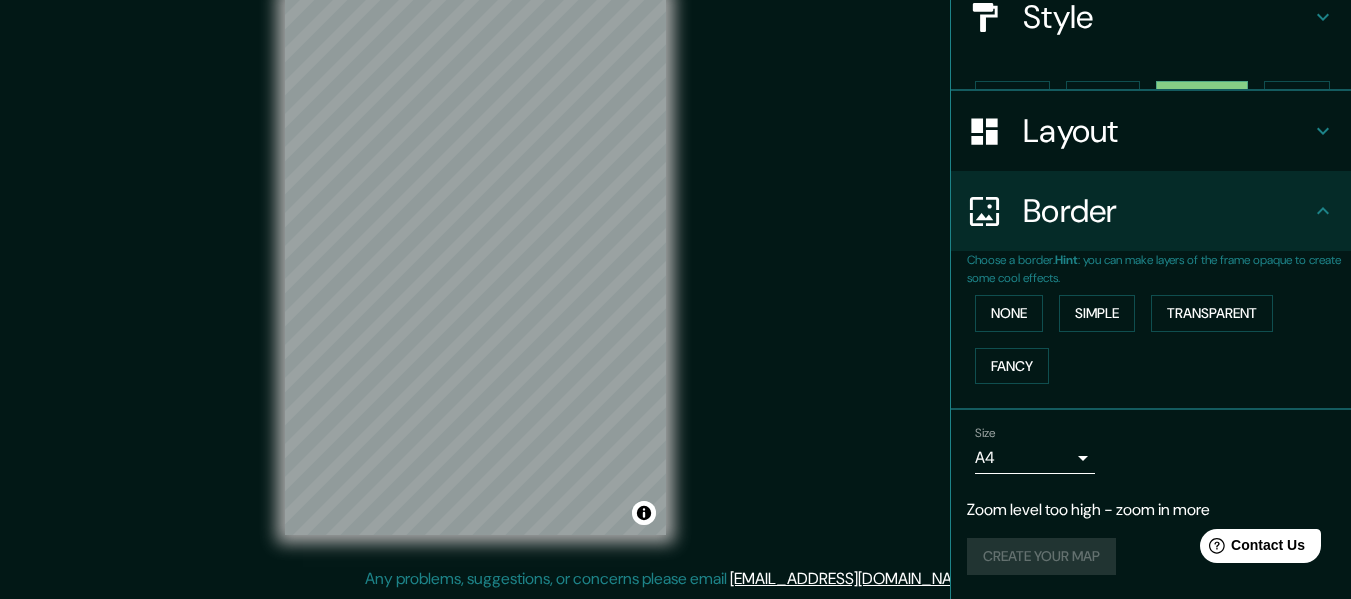 scroll, scrollTop: 215, scrollLeft: 0, axis: vertical 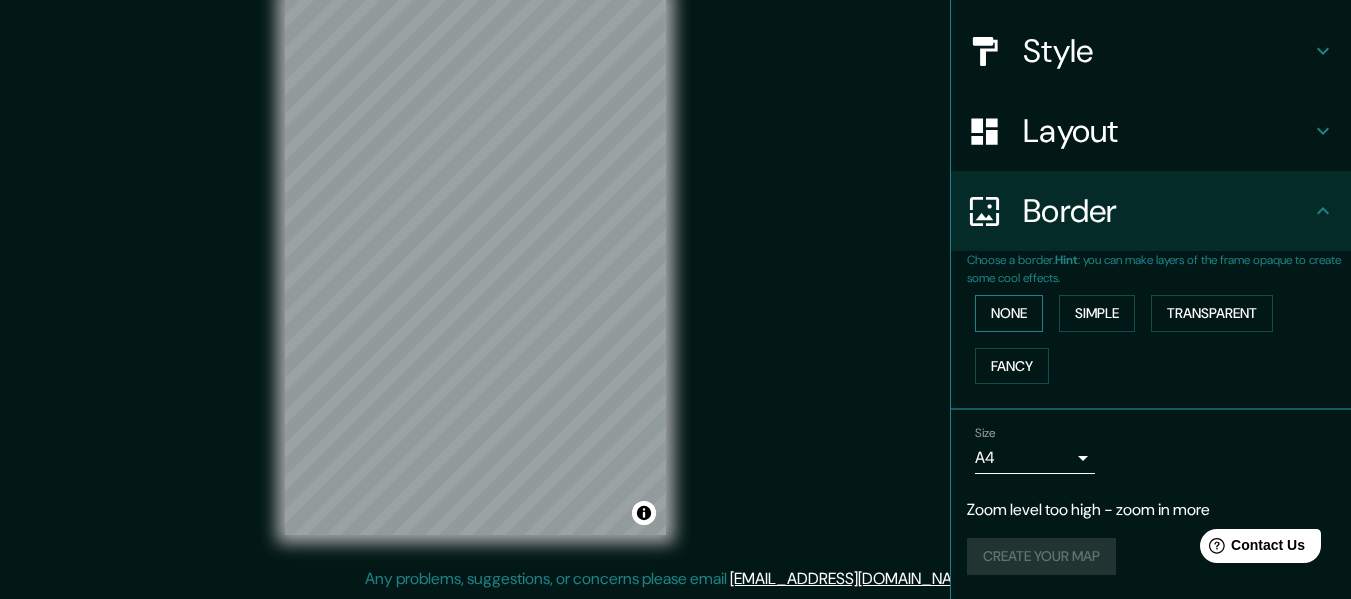 click on "None" at bounding box center [1009, 313] 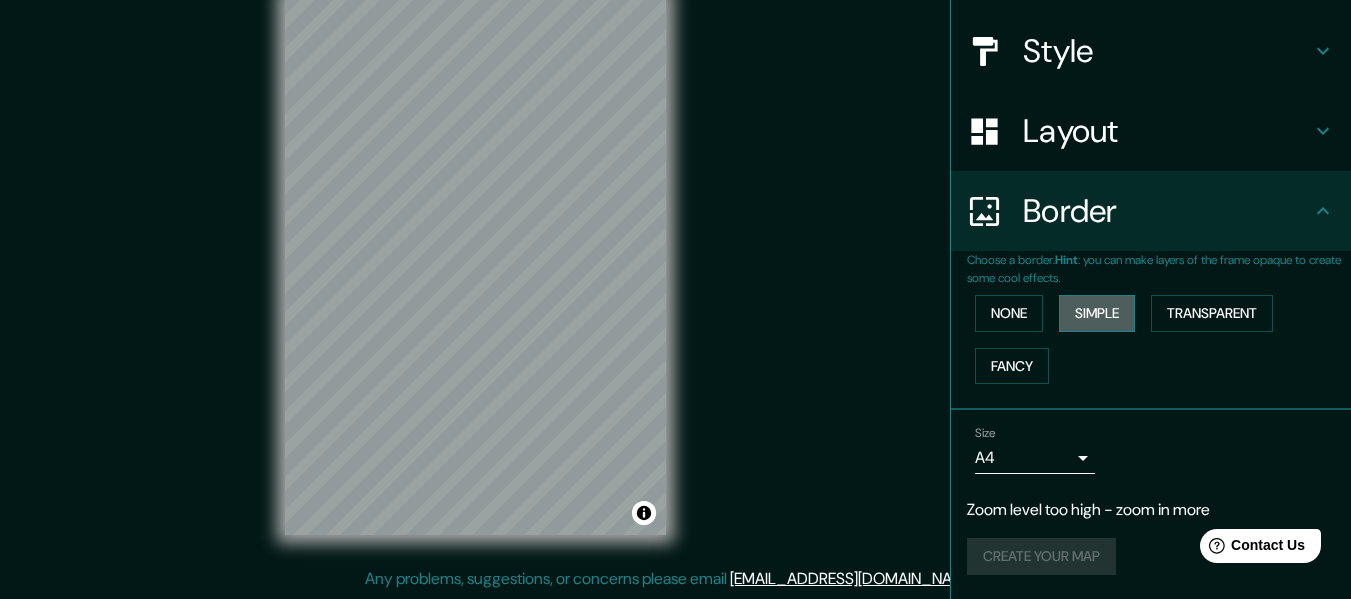 click on "Simple" at bounding box center (1097, 313) 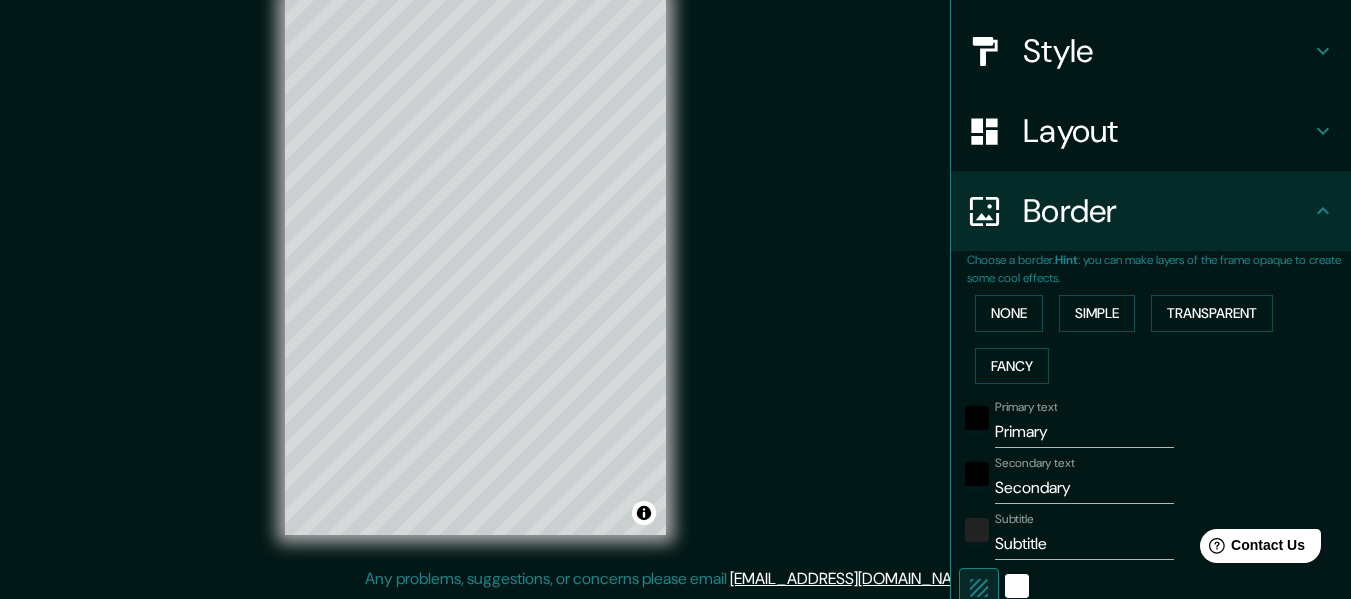 click on "Primary" at bounding box center (1084, 432) 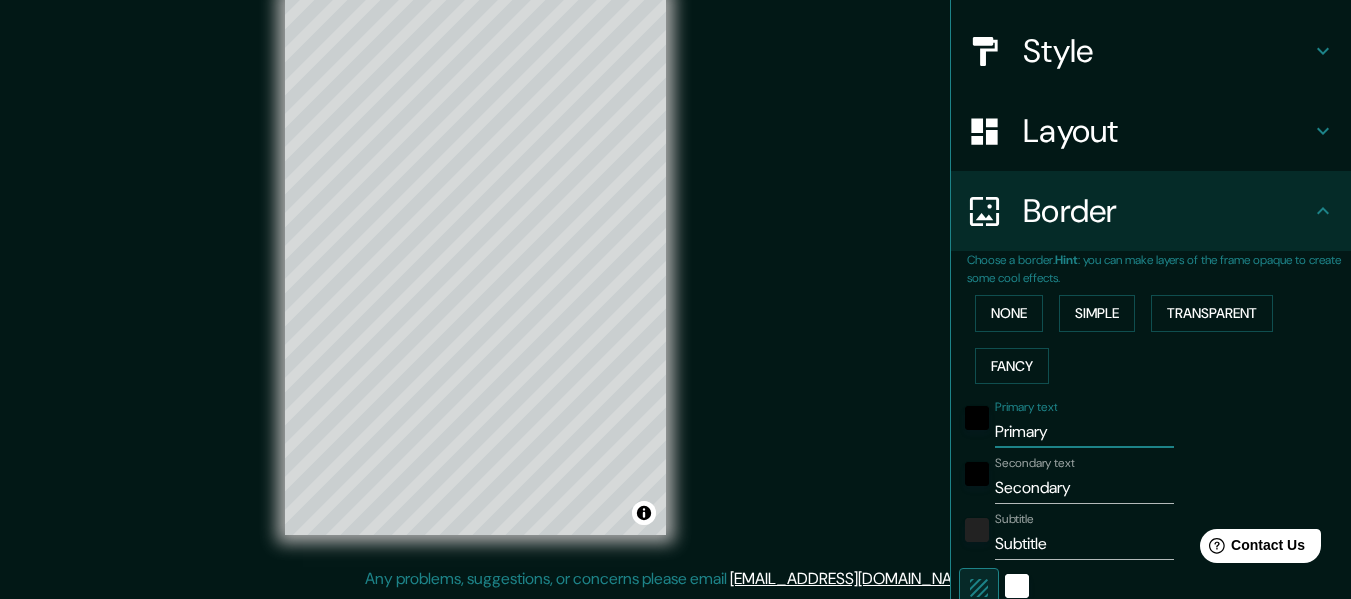 drag, startPoint x: 1043, startPoint y: 434, endPoint x: 982, endPoint y: 440, distance: 61.294373 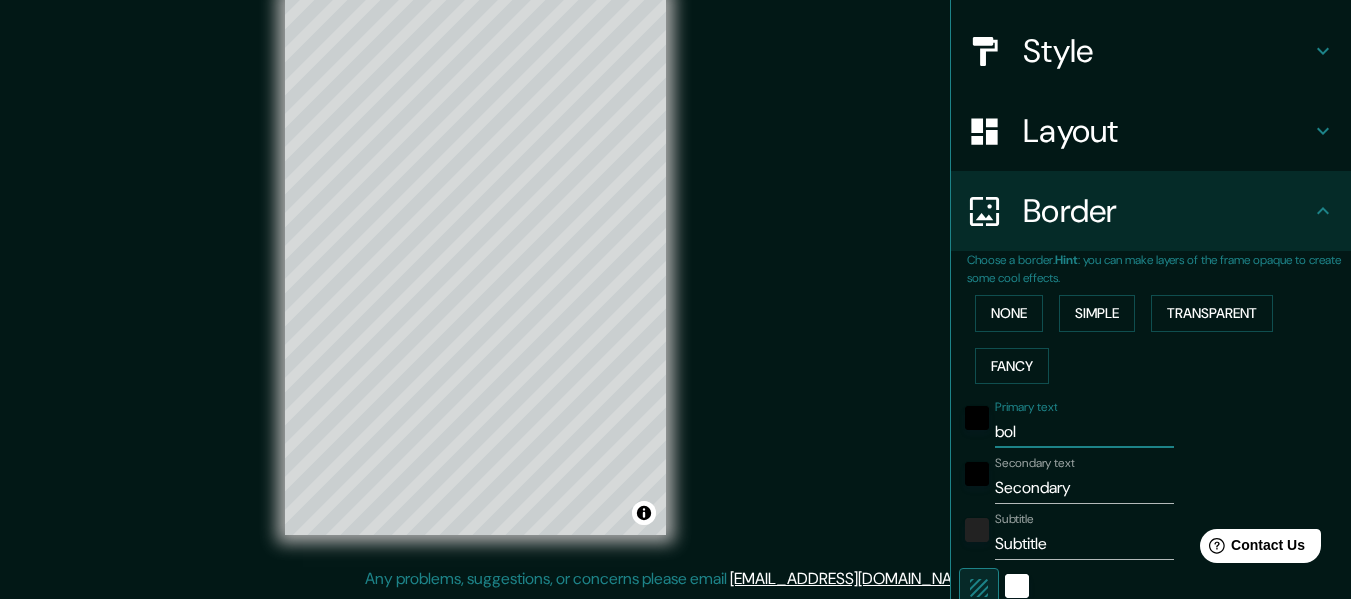 type on "boli" 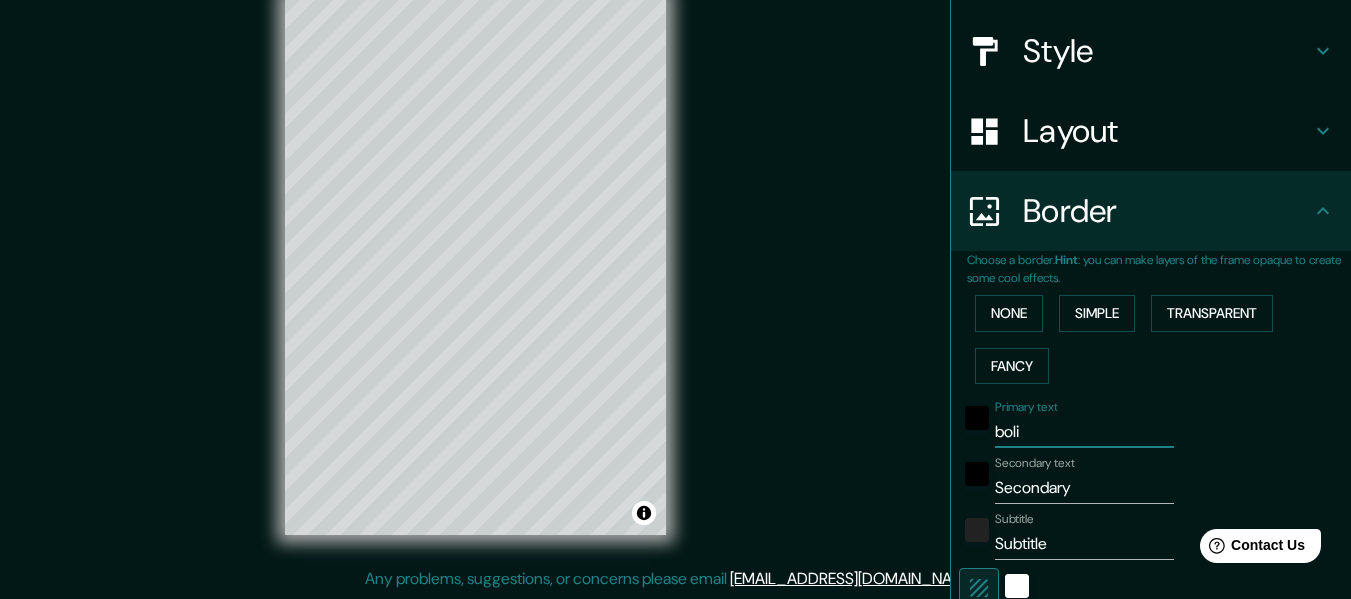 type on "152" 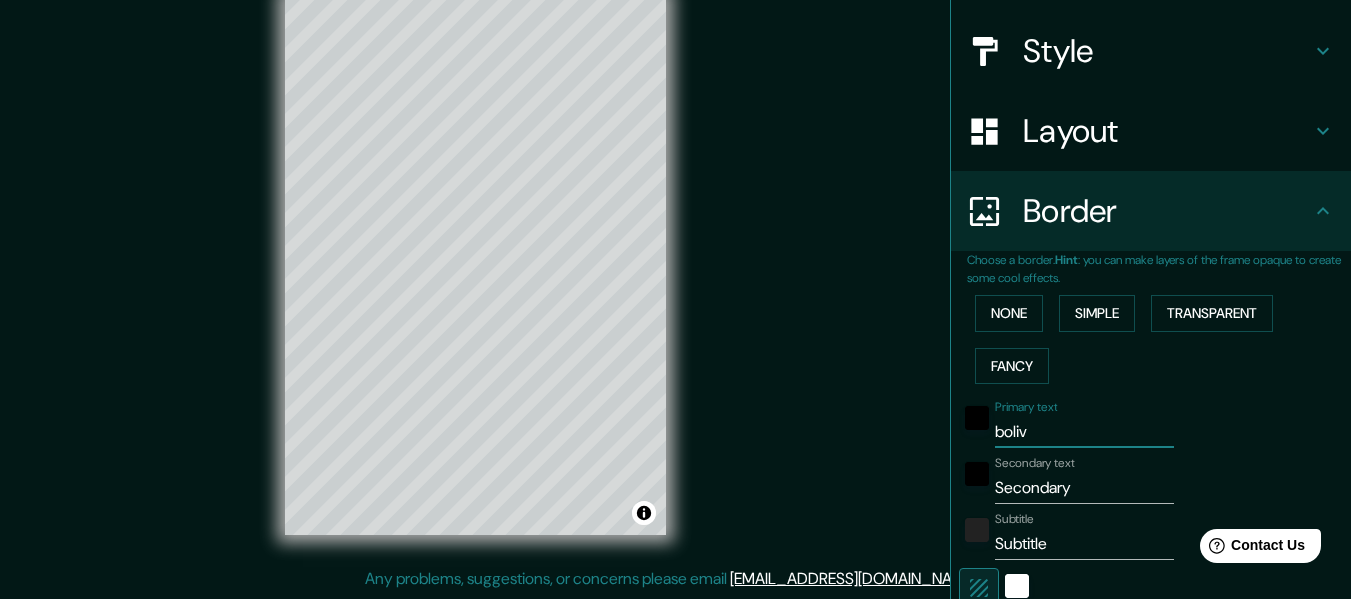 type on "bolivi" 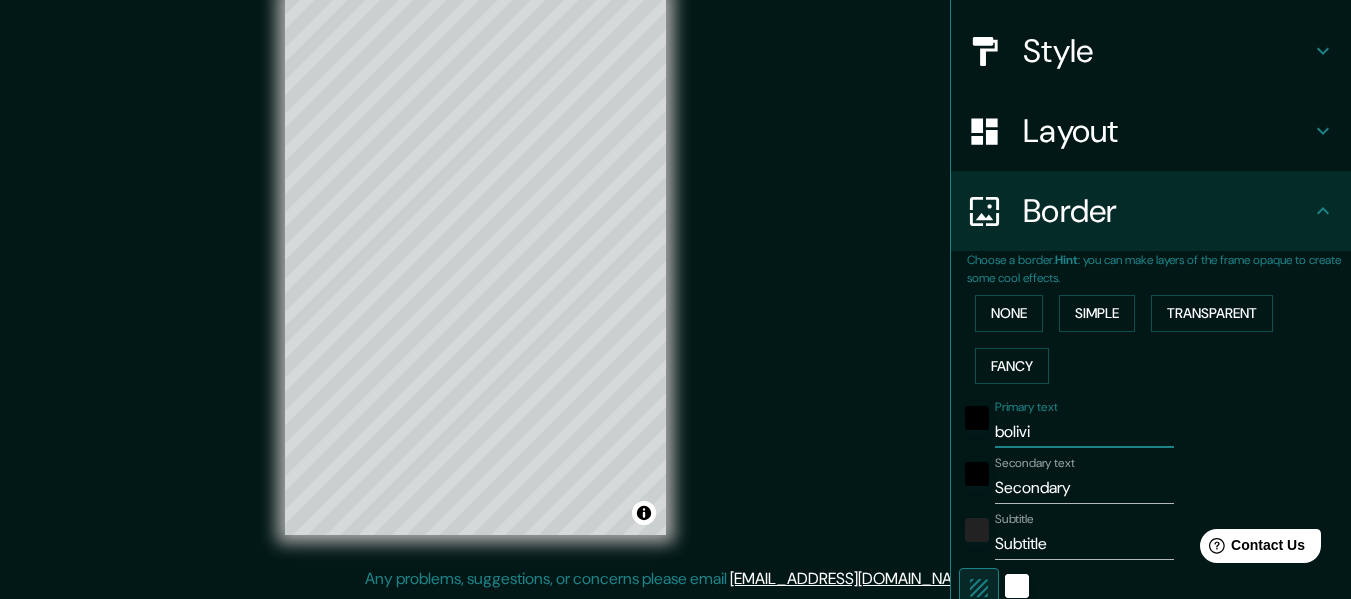 type on "bolivia" 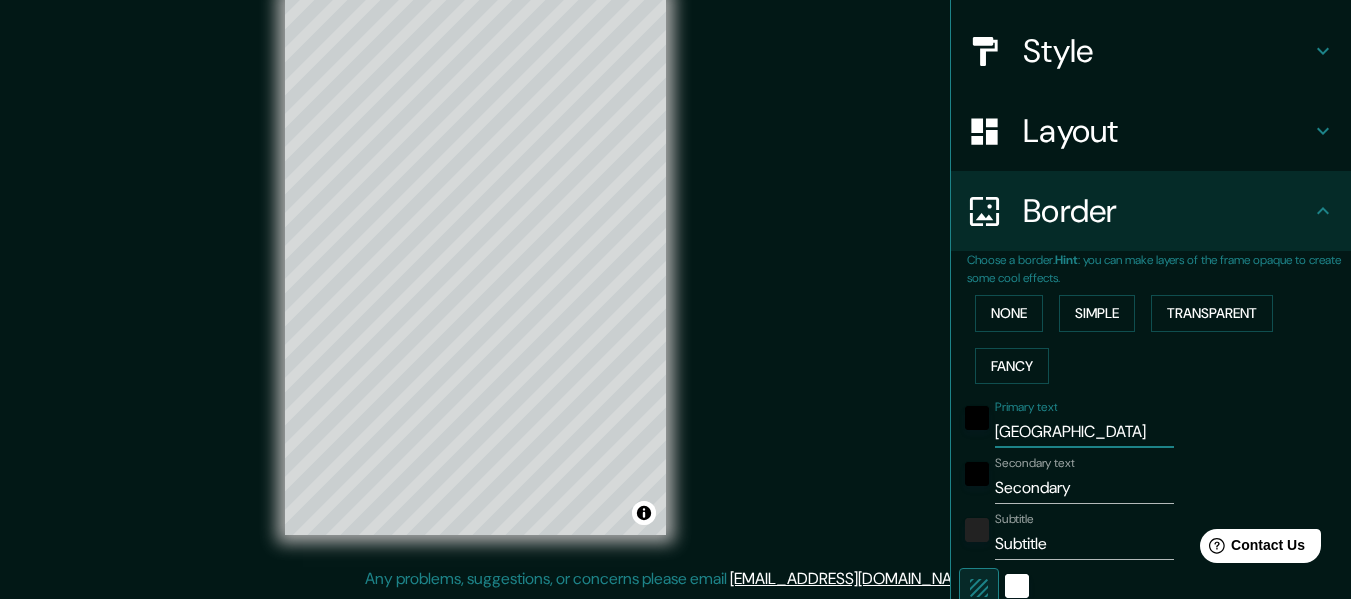 type on "bolivia" 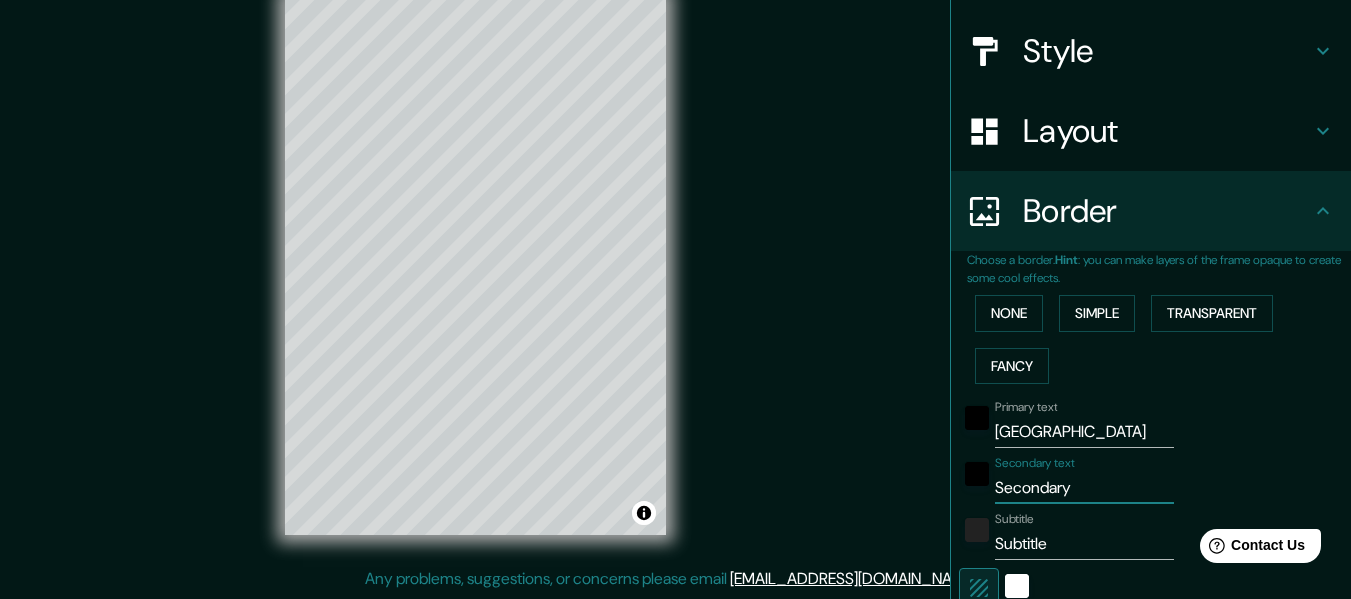 click on "Secondary" at bounding box center [1084, 488] 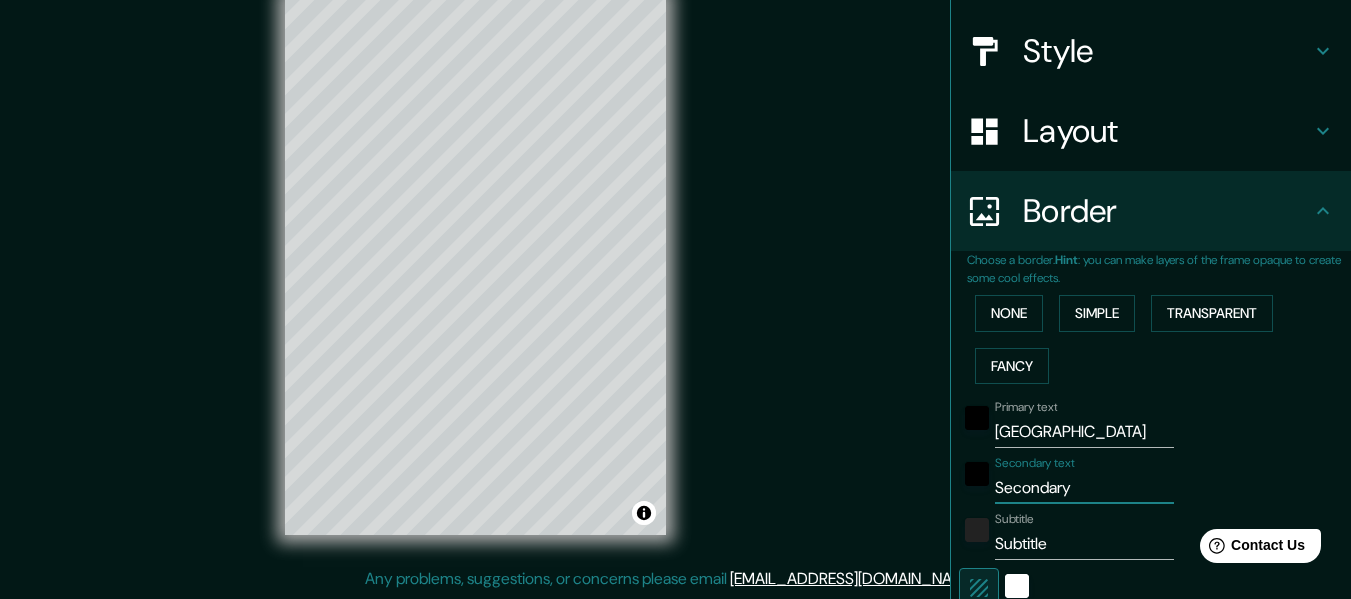 type 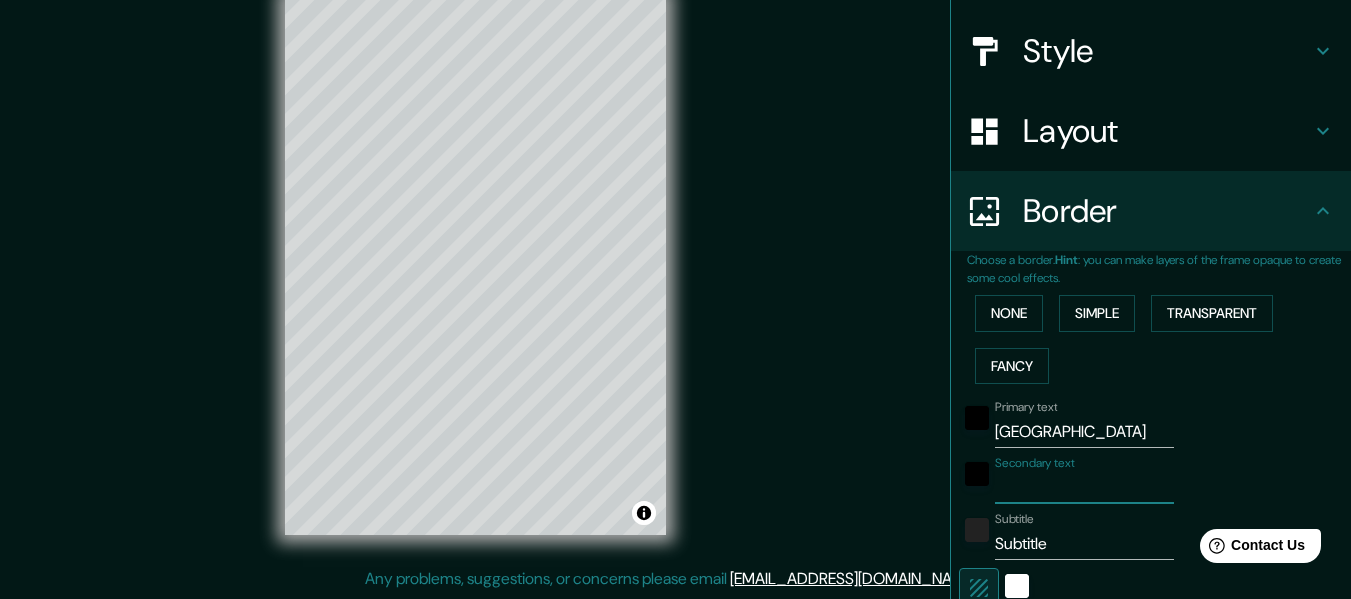 type on "152" 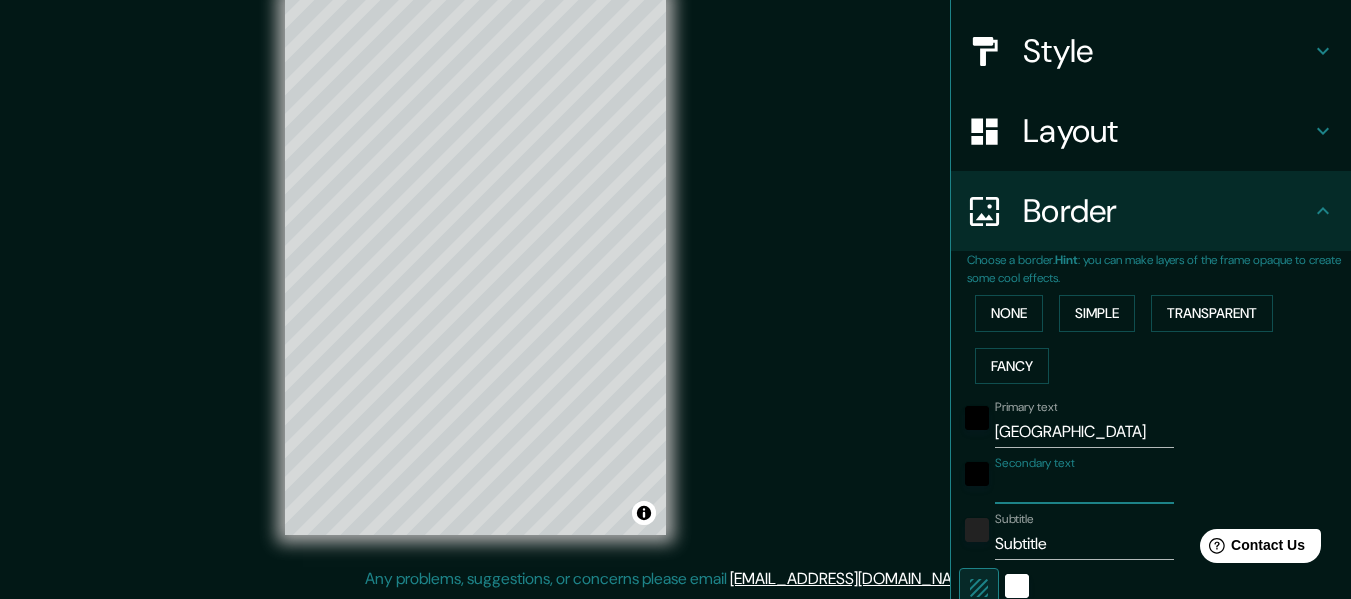 type 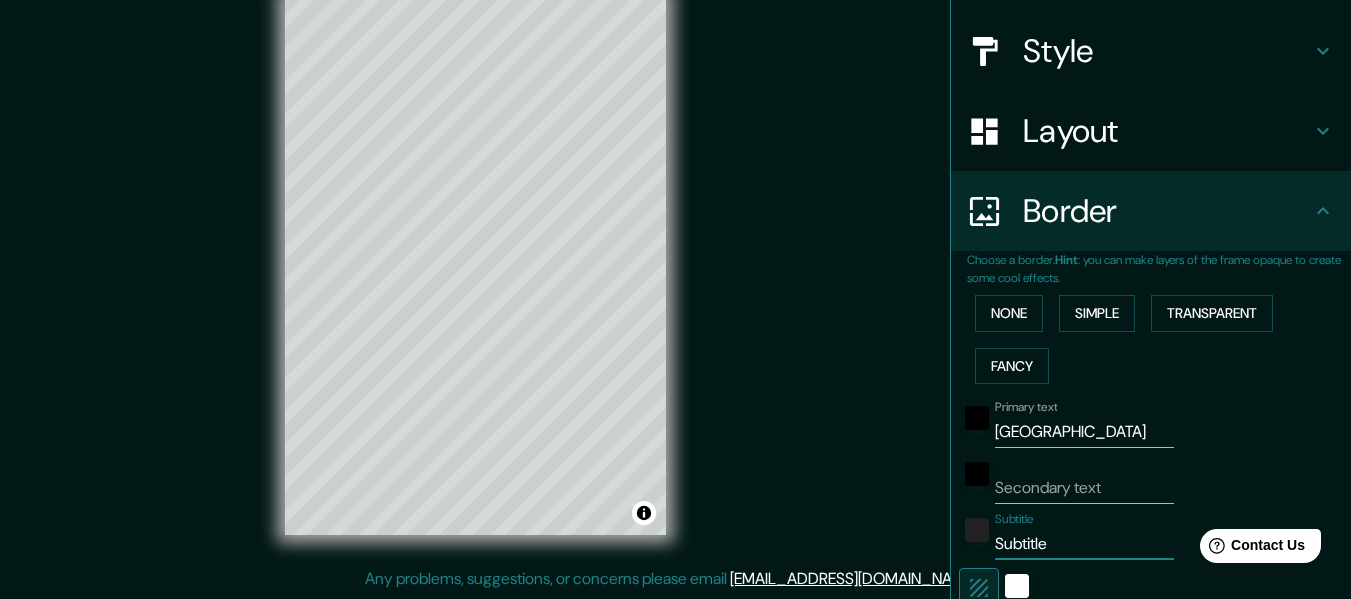 drag, startPoint x: 1046, startPoint y: 547, endPoint x: 981, endPoint y: 560, distance: 66.287254 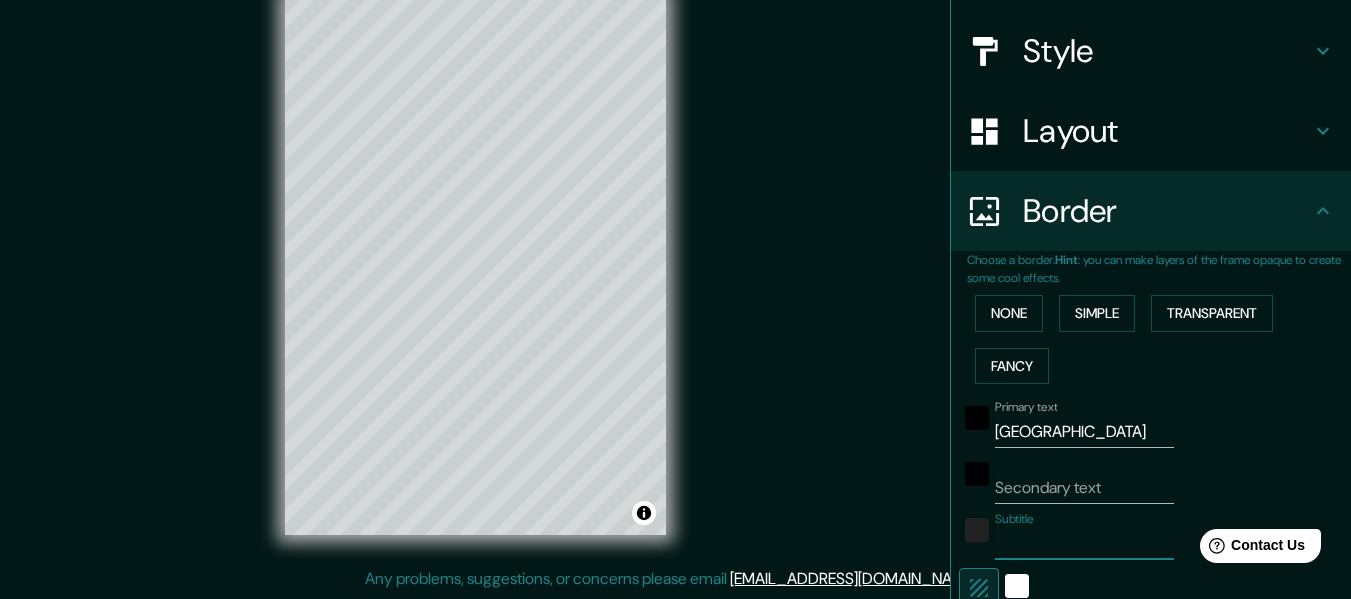 type on "152" 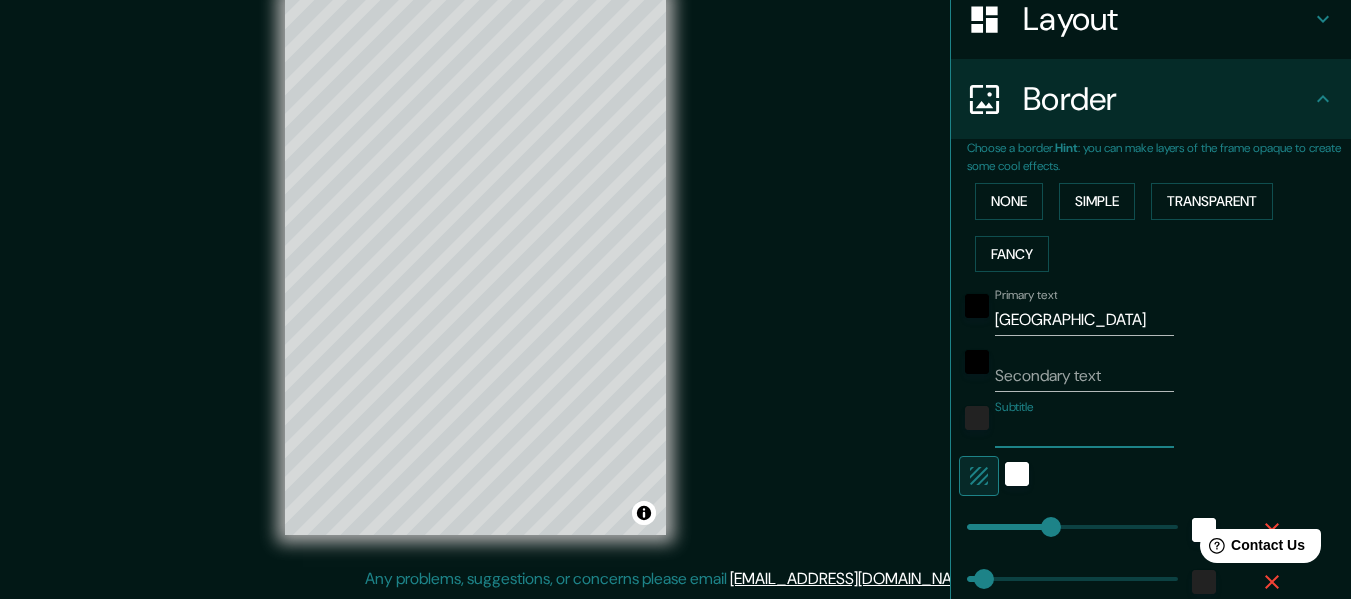 scroll, scrollTop: 515, scrollLeft: 0, axis: vertical 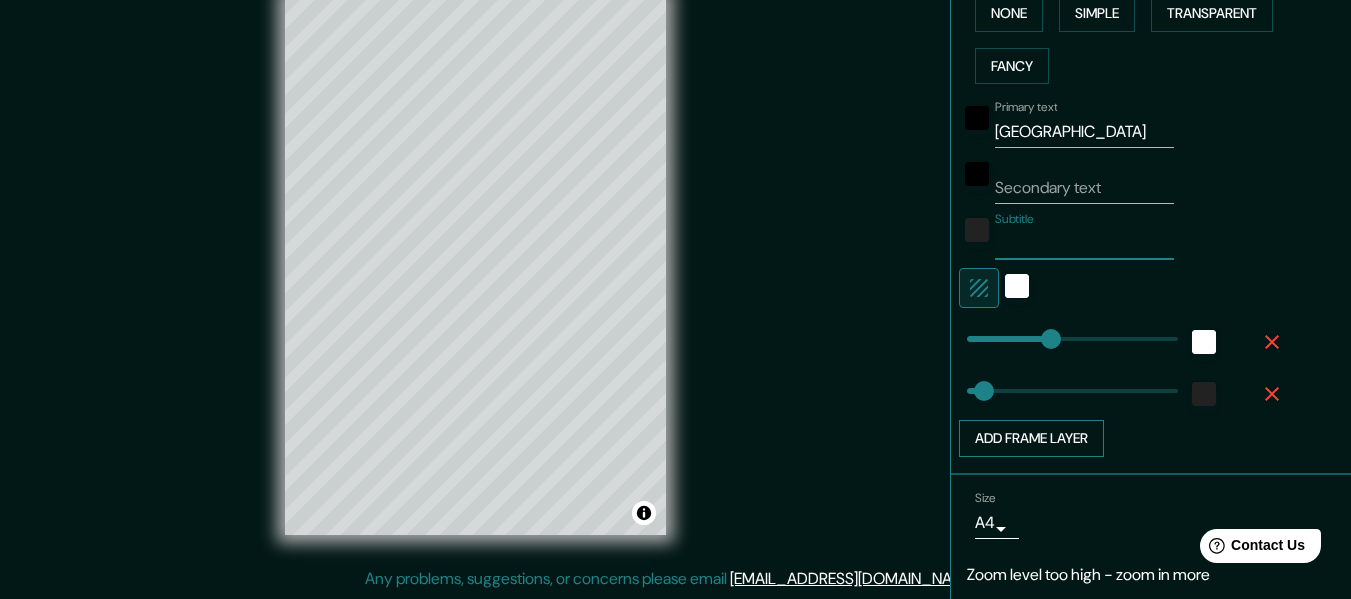type 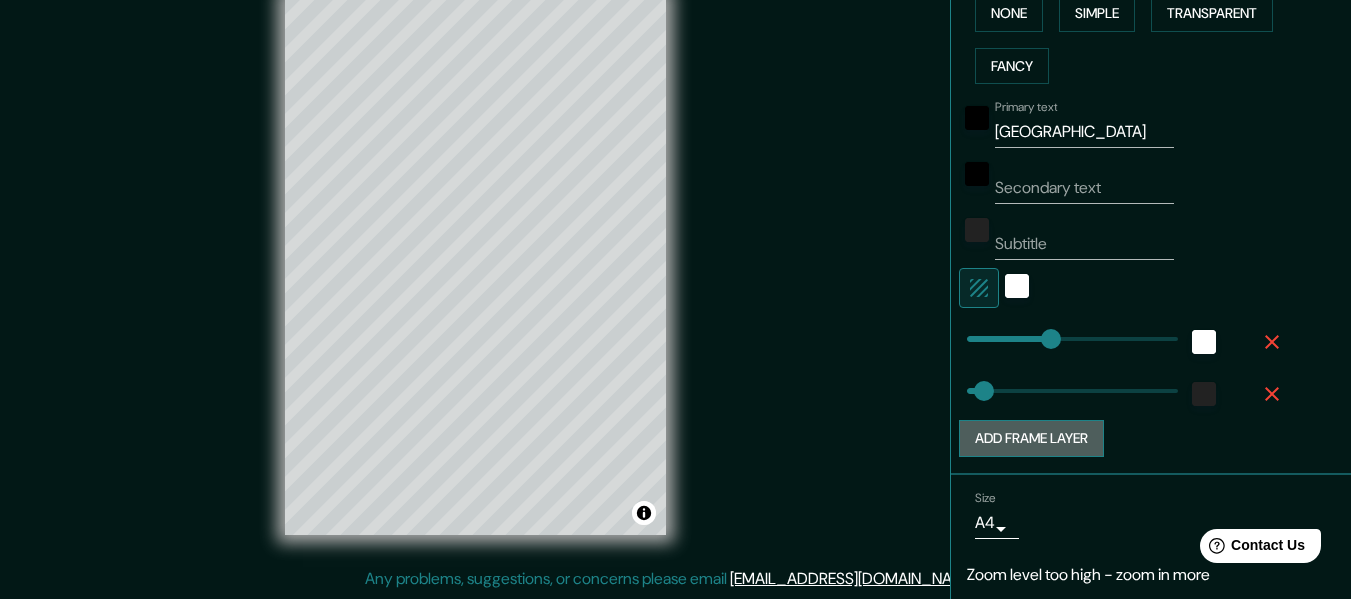 click on "Add frame layer" at bounding box center [1031, 438] 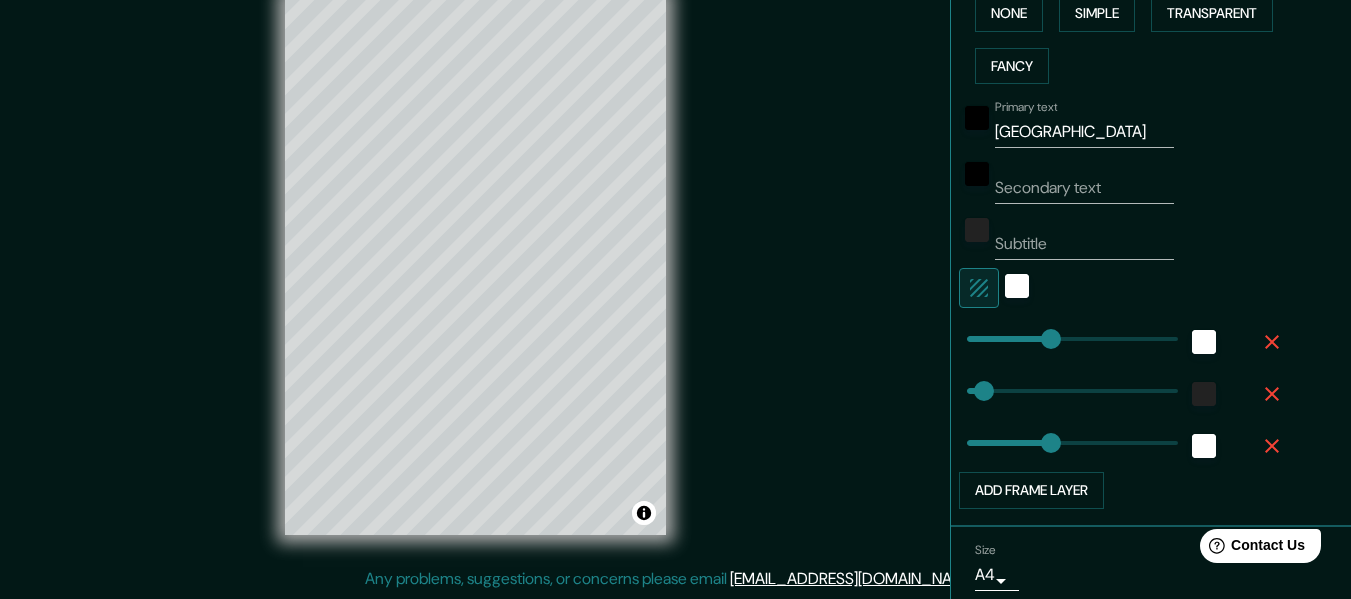 type on "152" 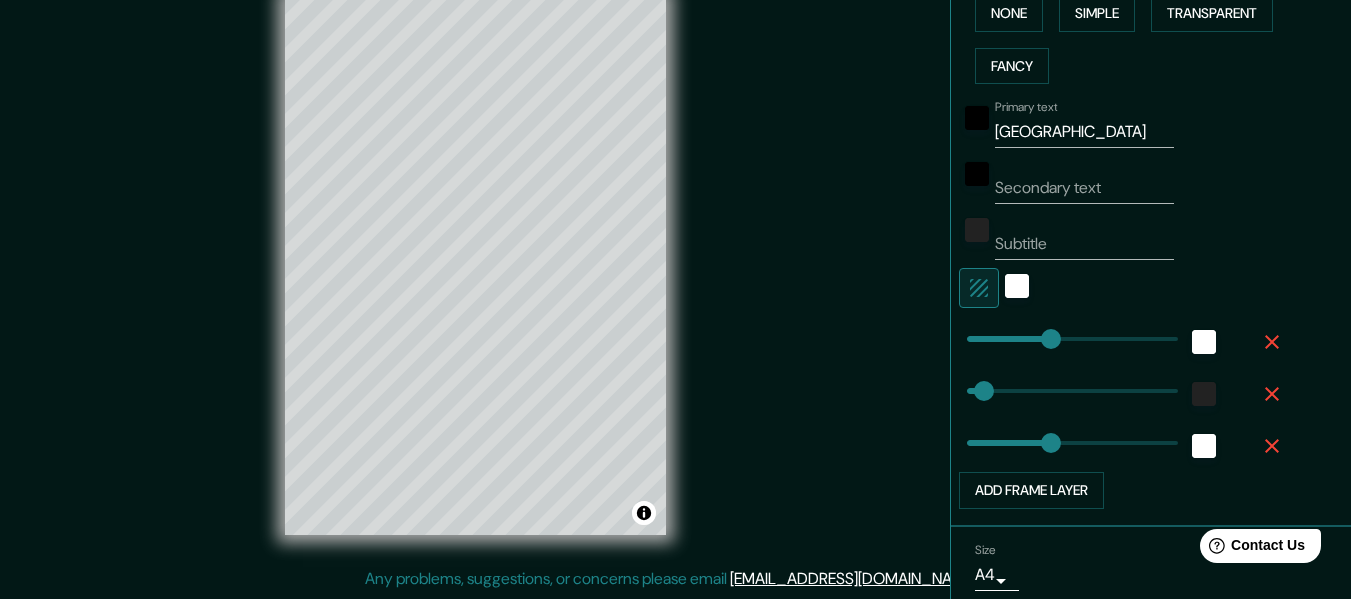 type on "30" 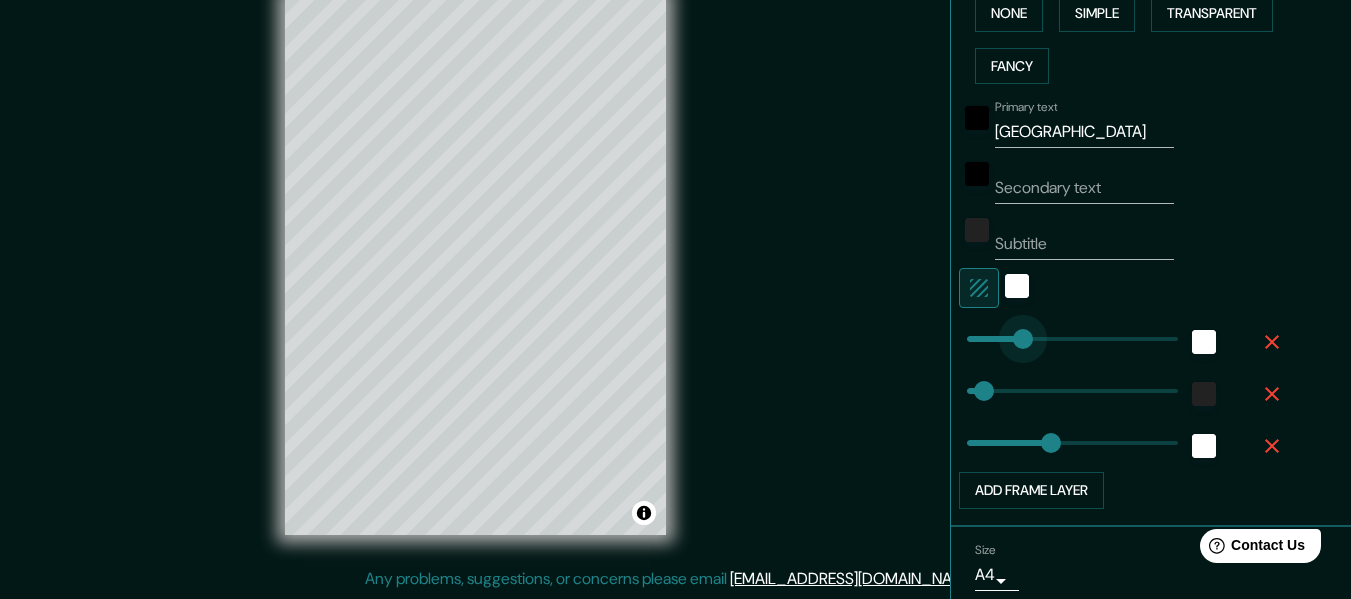 type on "80" 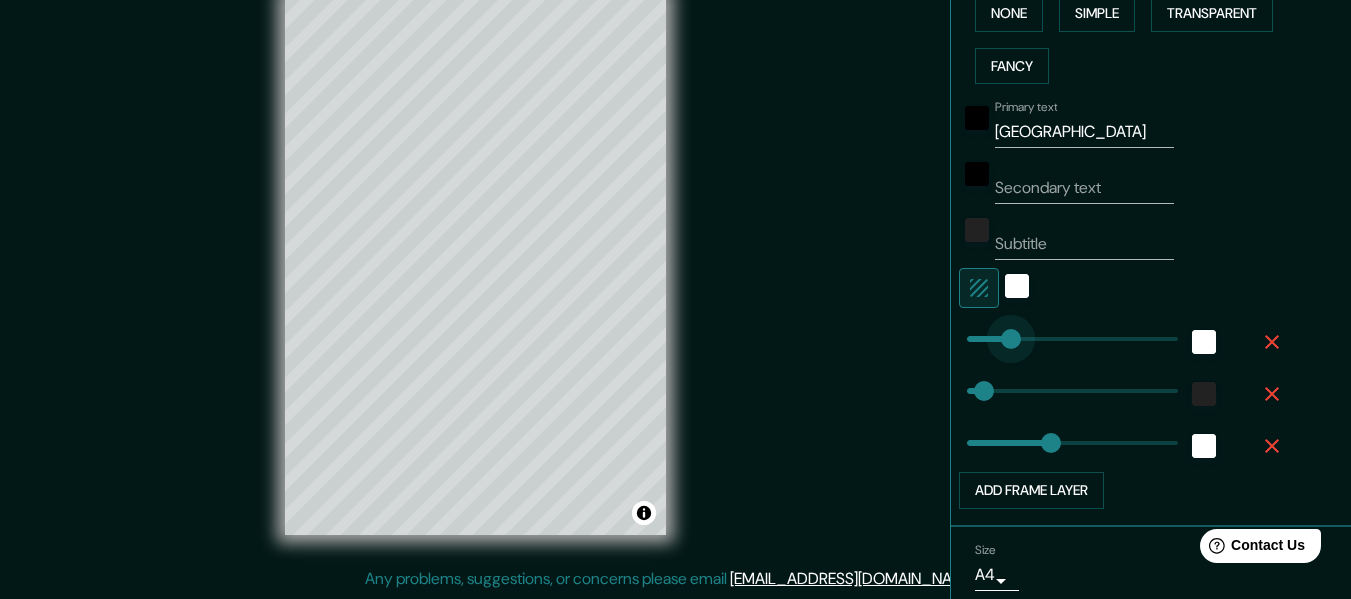 drag, startPoint x: 1035, startPoint y: 336, endPoint x: 996, endPoint y: 337, distance: 39.012817 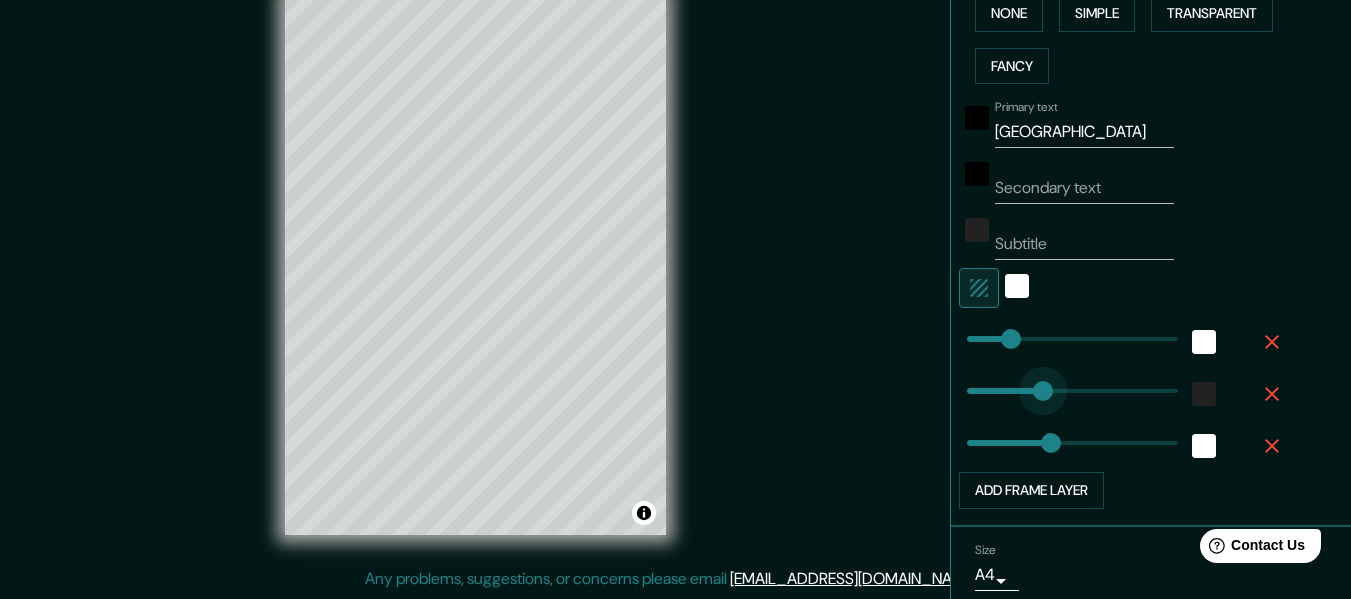 type on "139" 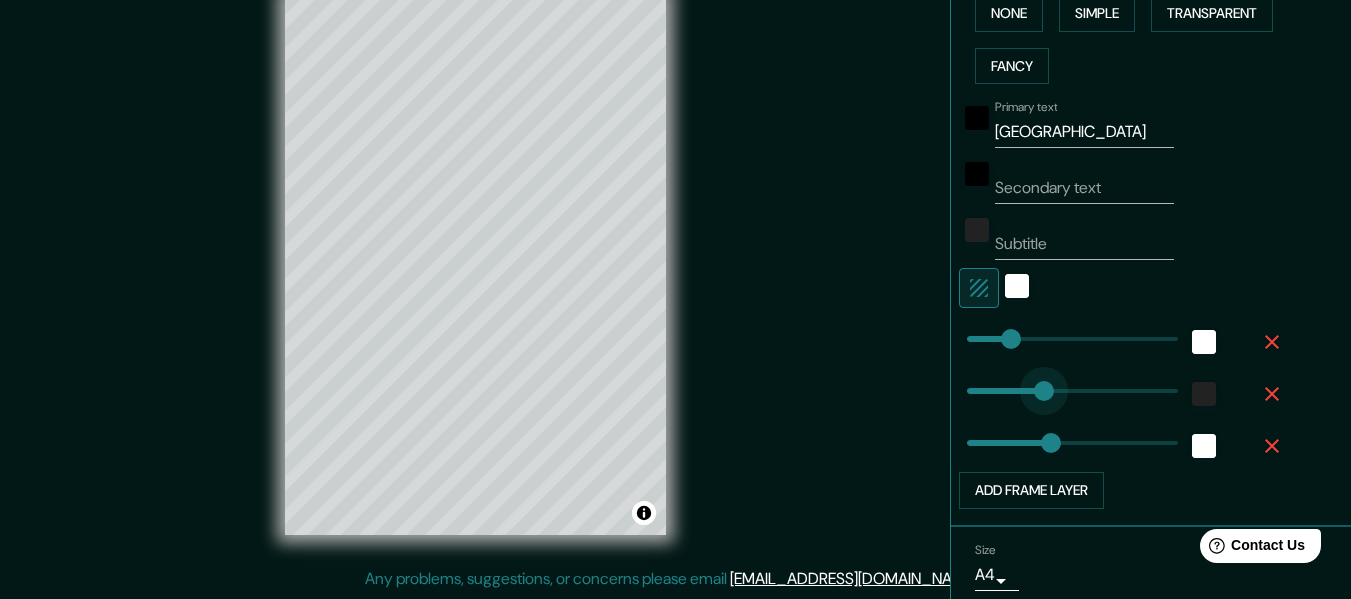 drag, startPoint x: 969, startPoint y: 387, endPoint x: 1029, endPoint y: 386, distance: 60.00833 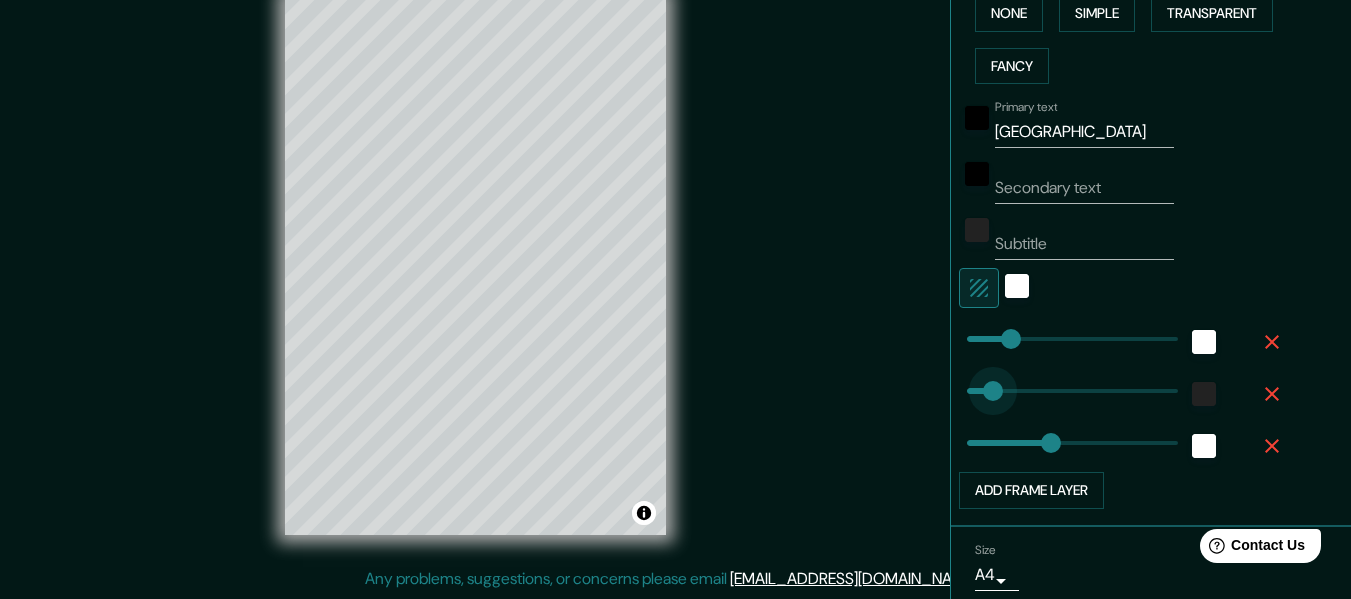 type on "43" 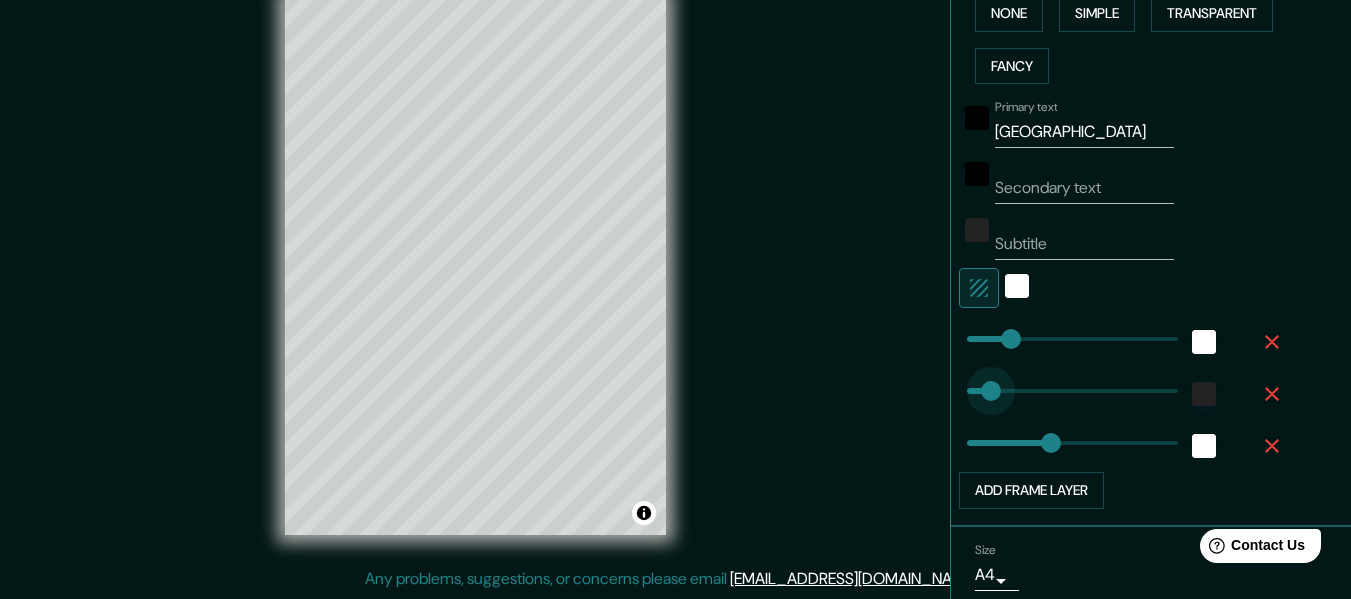 drag, startPoint x: 1021, startPoint y: 391, endPoint x: 976, endPoint y: 393, distance: 45.044422 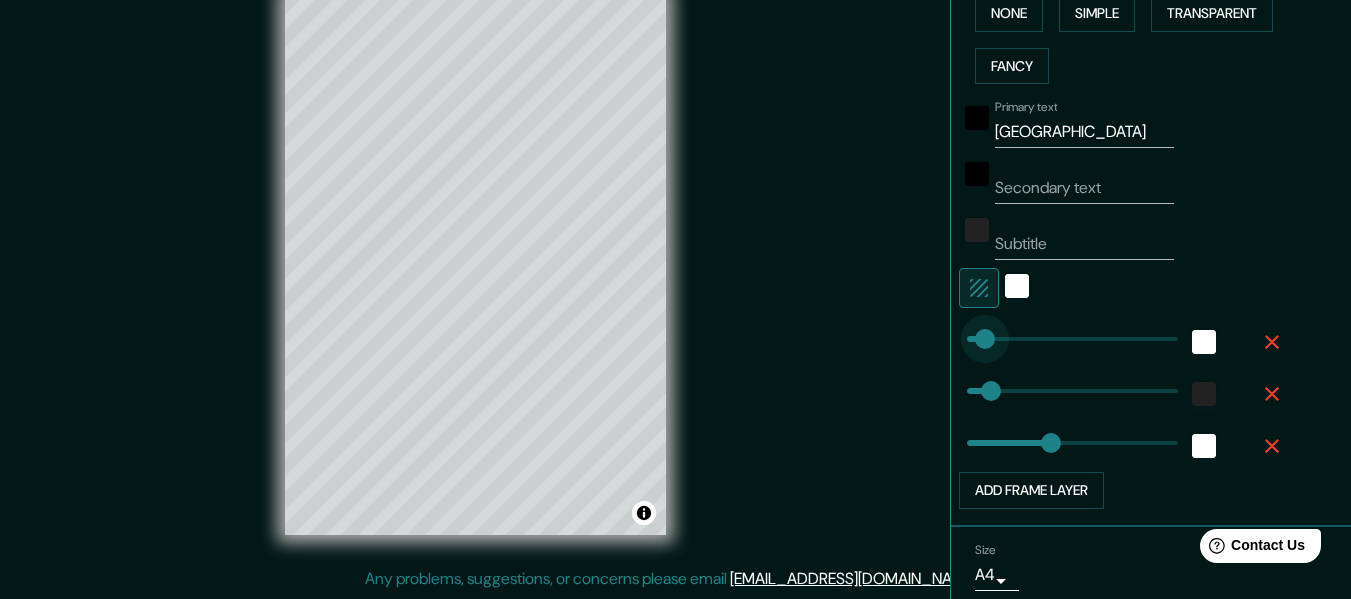 type on "25" 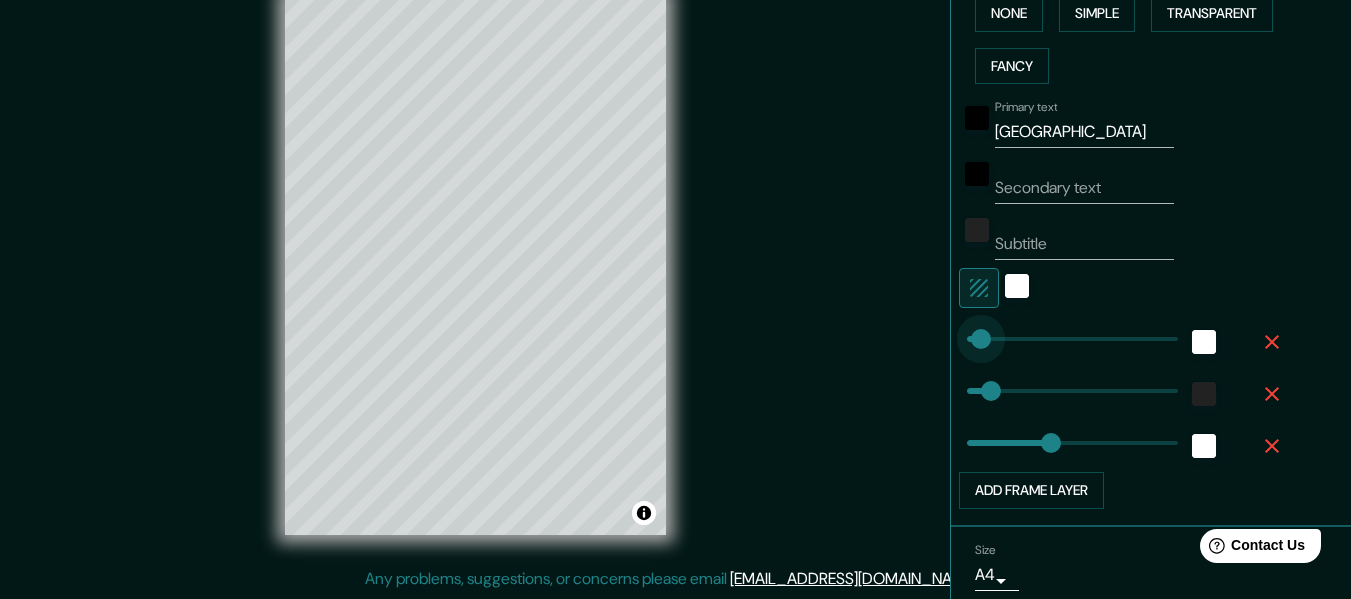 drag, startPoint x: 995, startPoint y: 342, endPoint x: 966, endPoint y: 346, distance: 29.274563 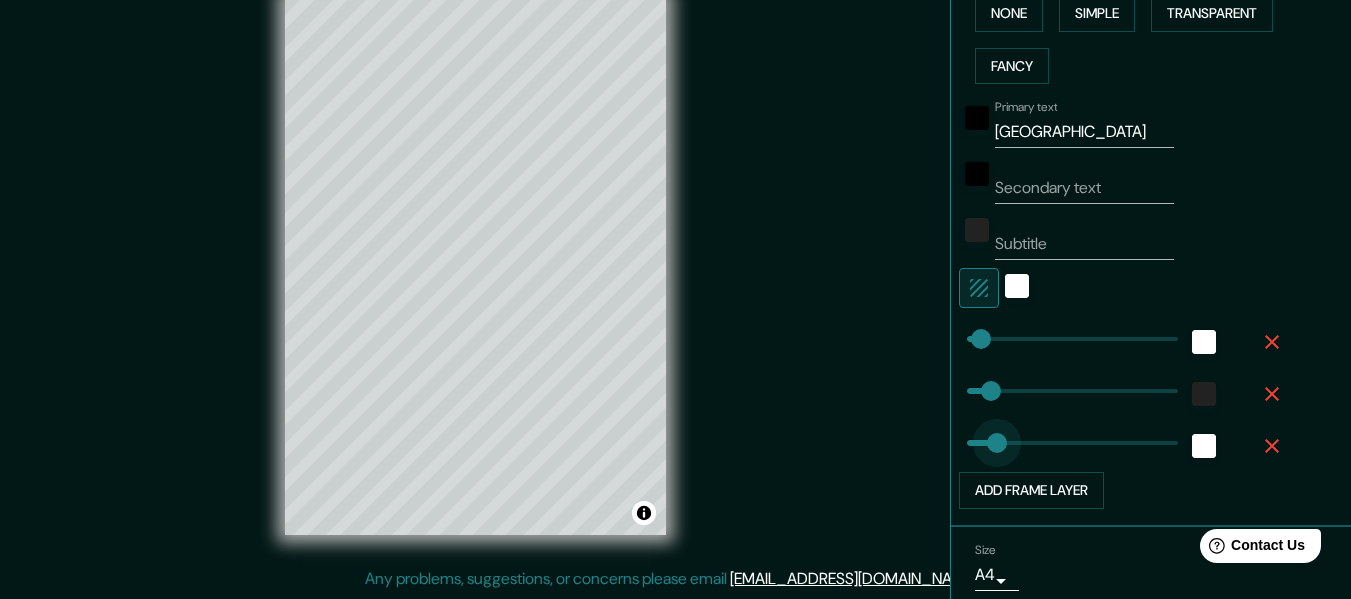 type on "47" 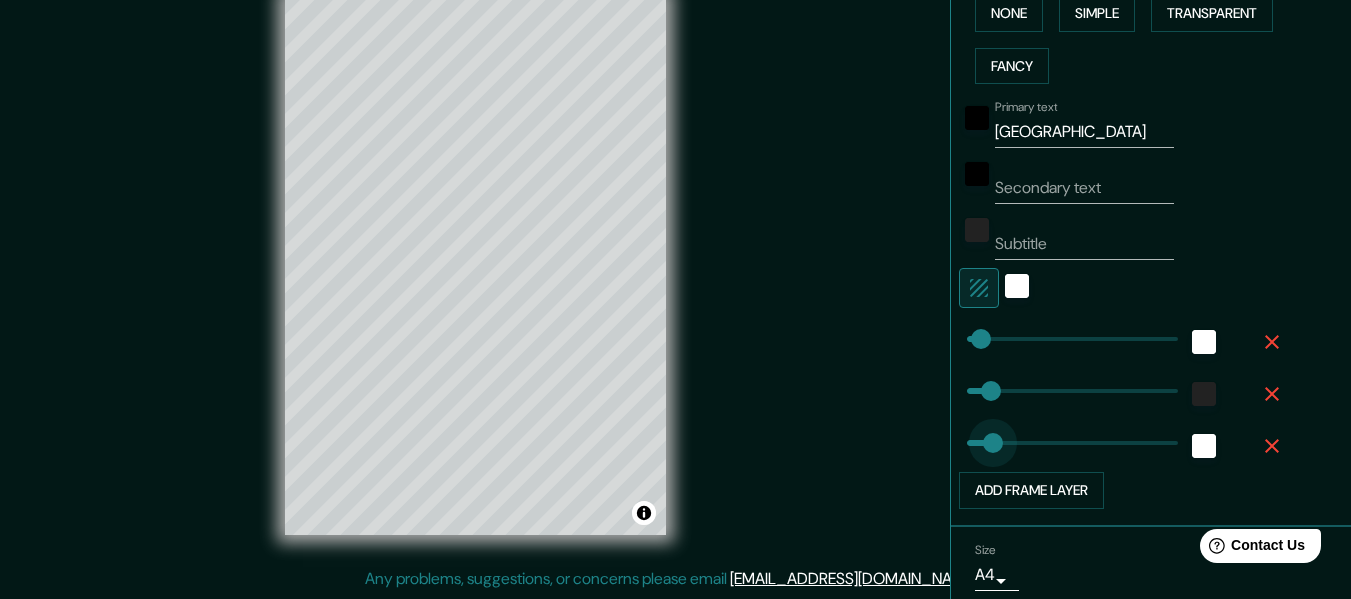 drag, startPoint x: 1027, startPoint y: 445, endPoint x: 978, endPoint y: 445, distance: 49 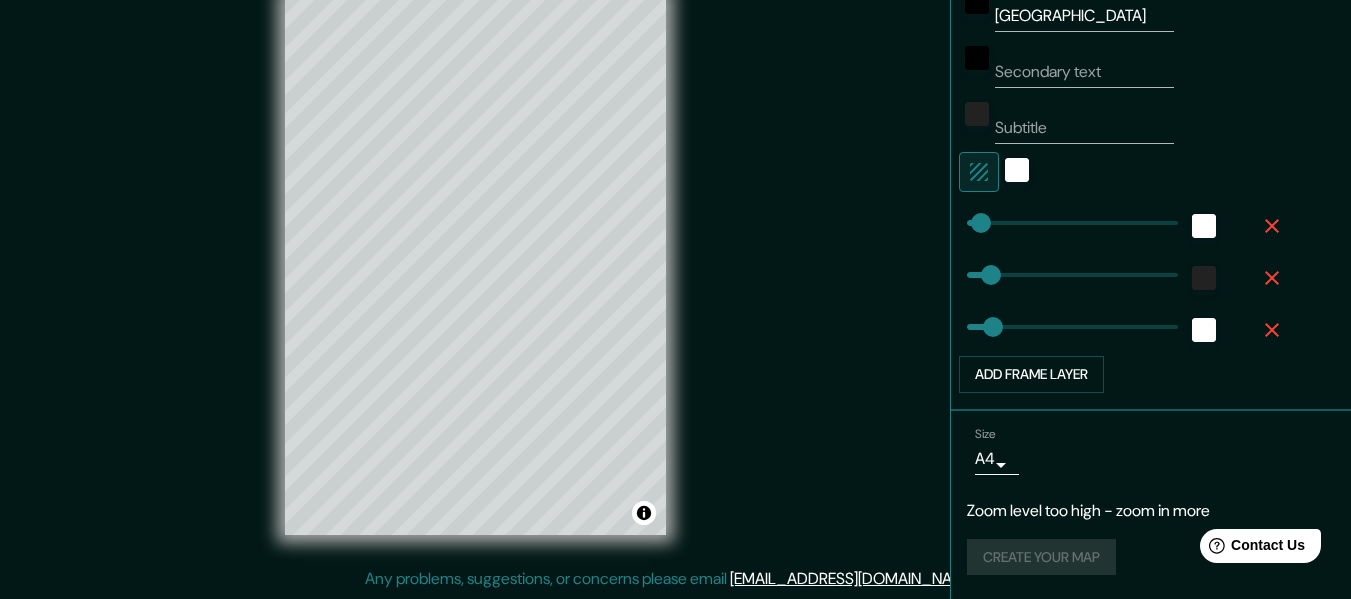 scroll, scrollTop: 531, scrollLeft: 0, axis: vertical 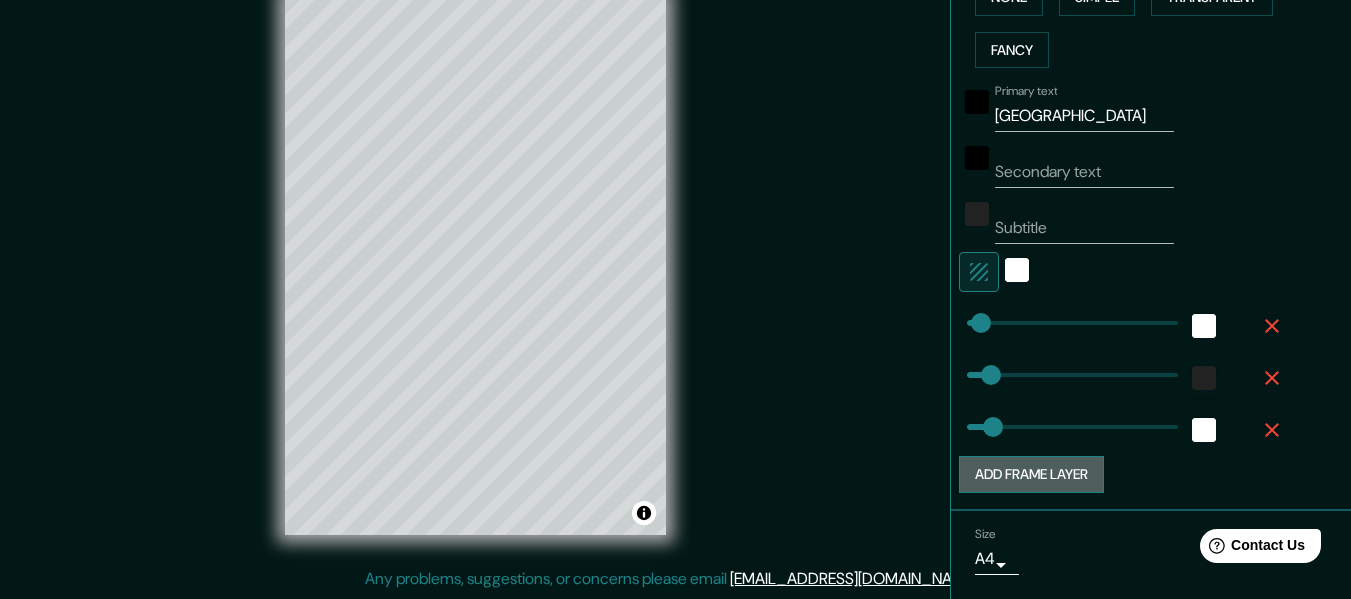 click on "Add frame layer" at bounding box center (1031, 474) 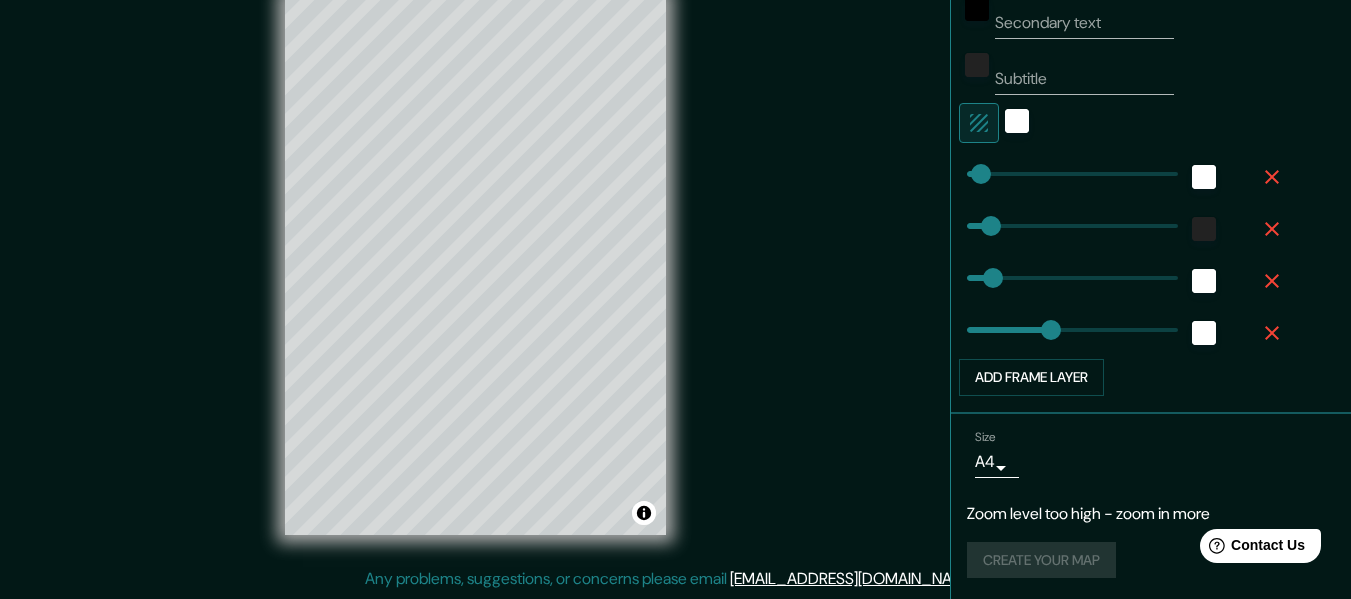 scroll, scrollTop: 683, scrollLeft: 0, axis: vertical 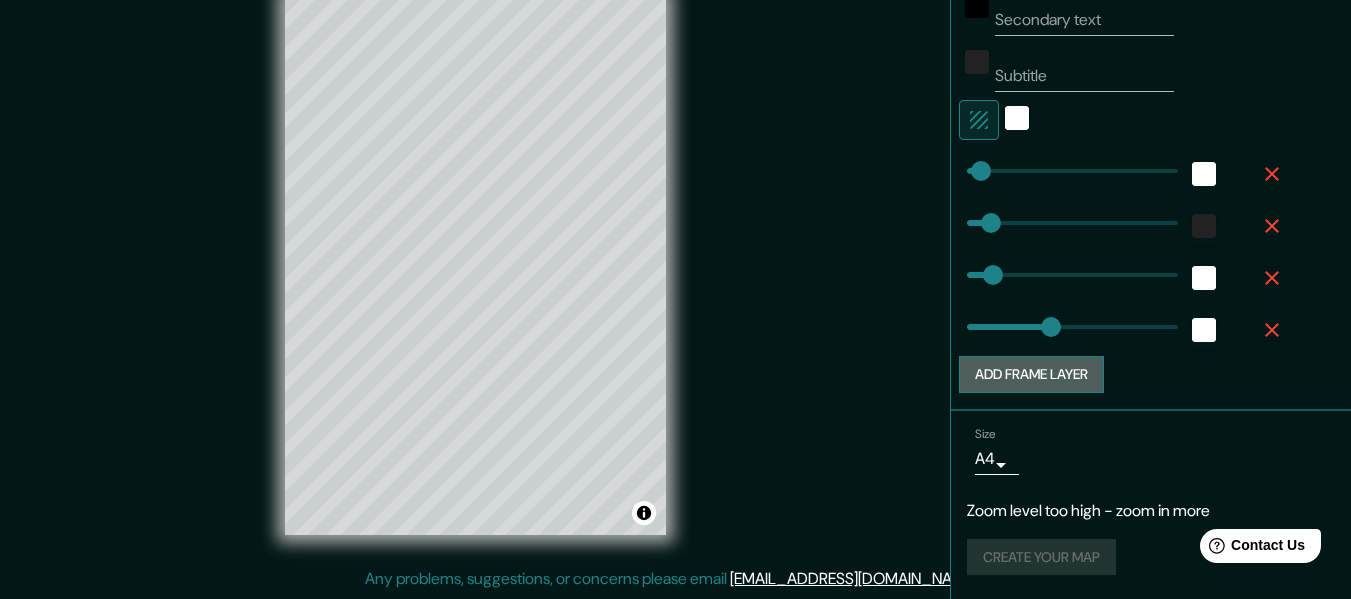 click on "Add frame layer" at bounding box center [1031, 374] 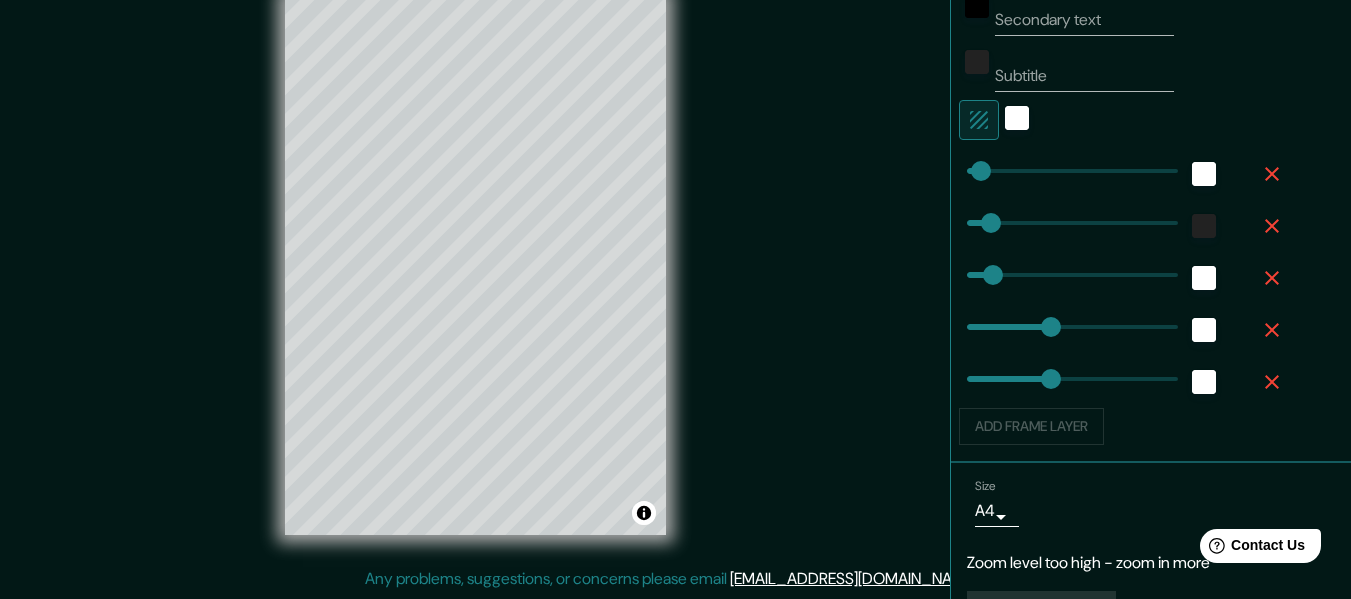 type on "152" 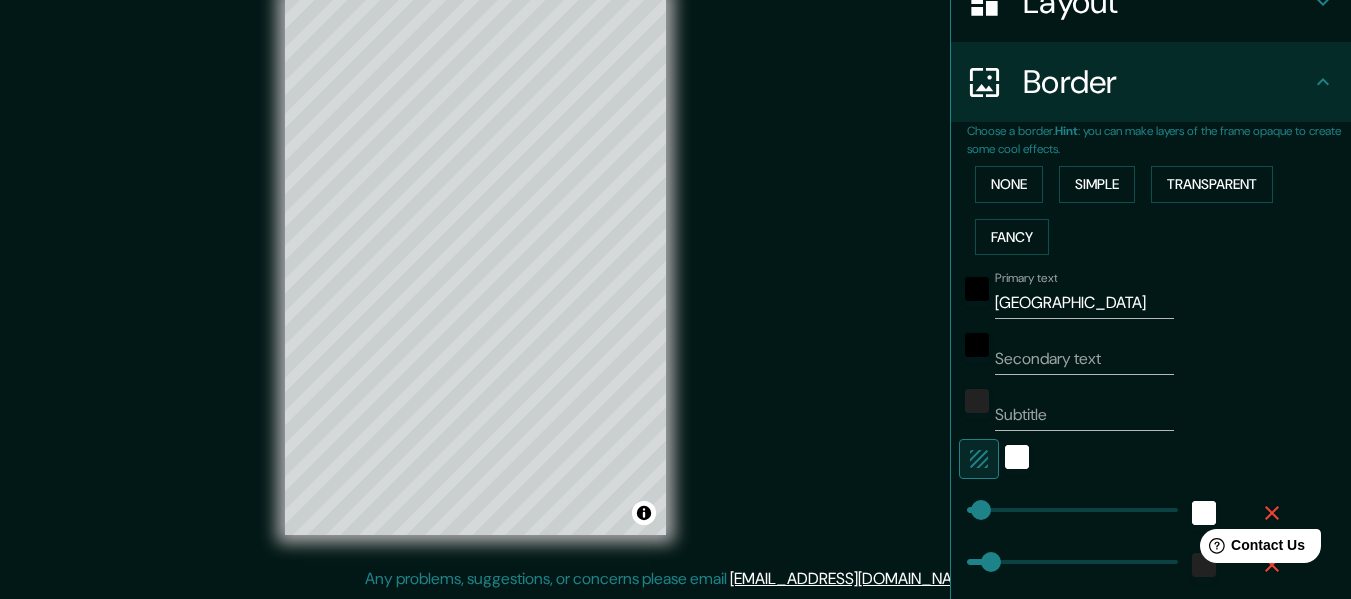 scroll, scrollTop: 0, scrollLeft: 0, axis: both 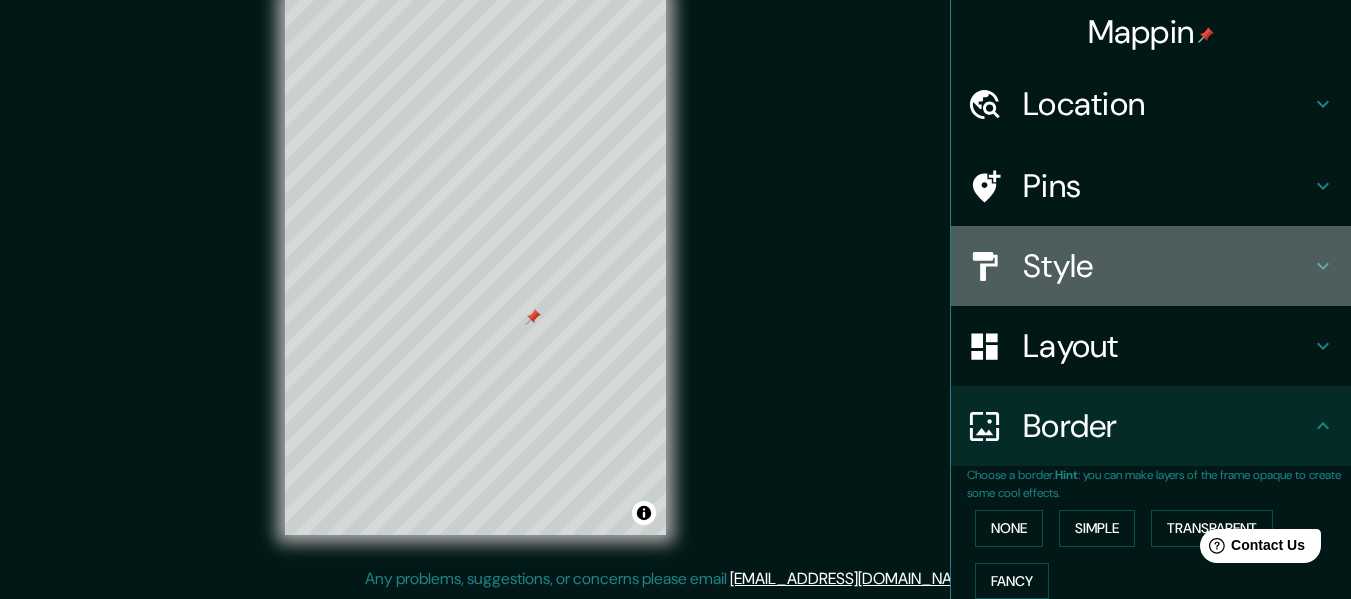 click on "Style" at bounding box center [1167, 266] 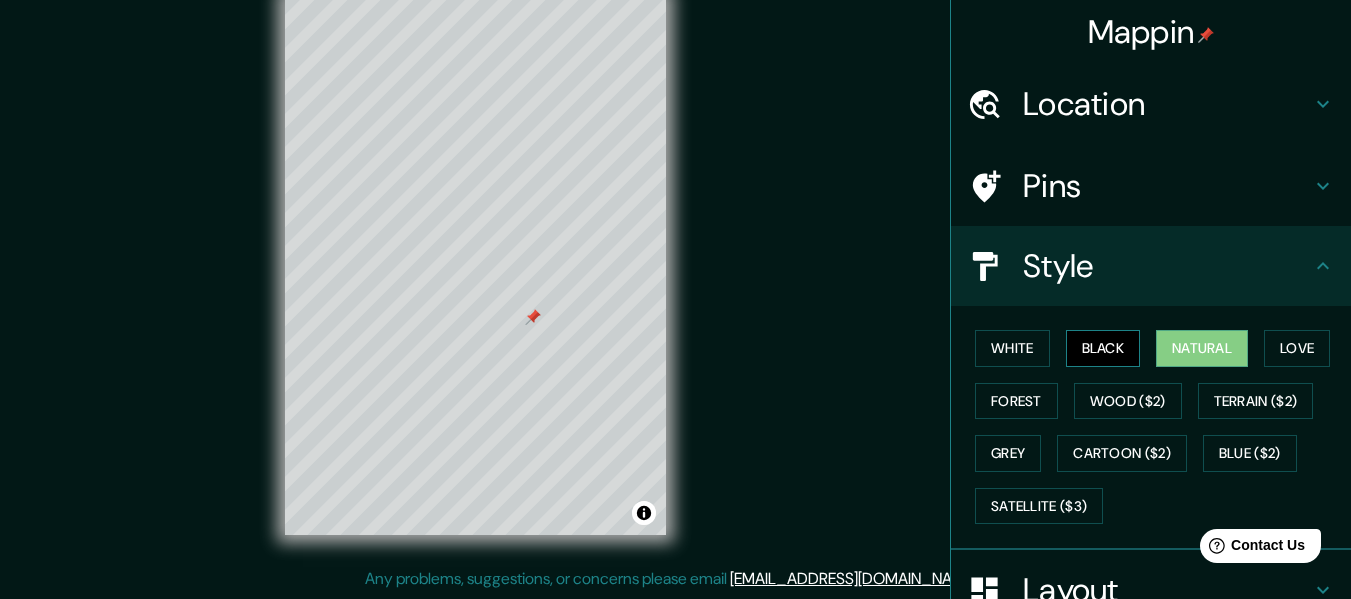 click on "Black" at bounding box center [1103, 348] 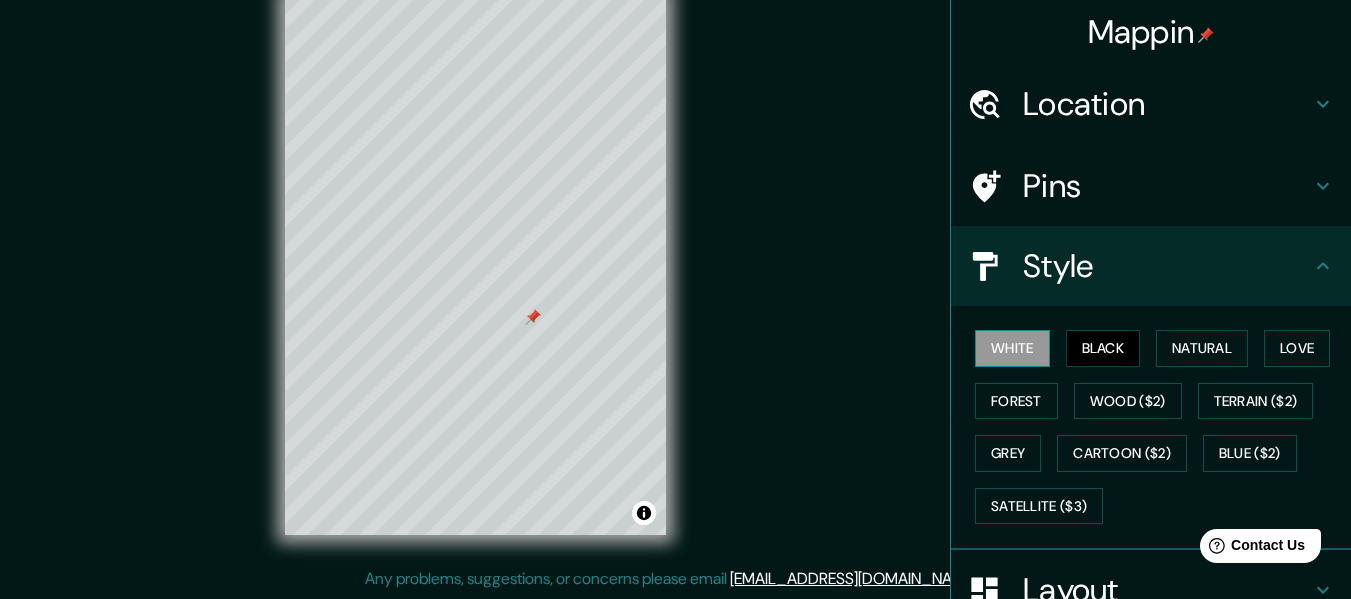 click on "White" at bounding box center [1012, 348] 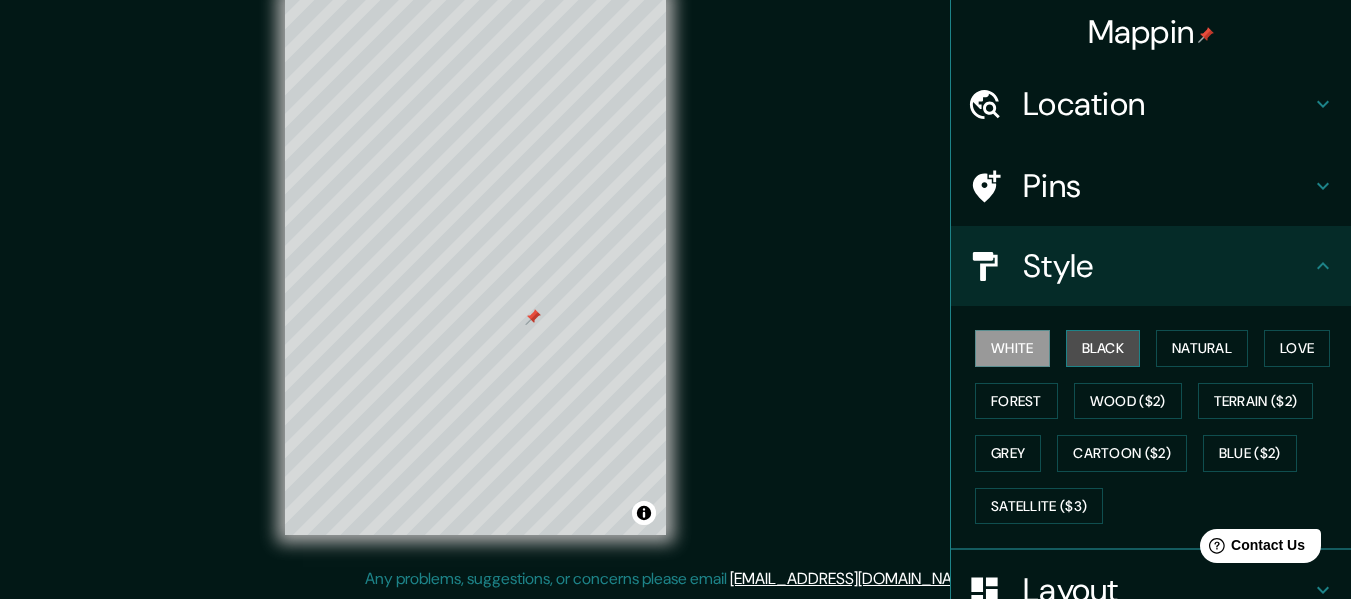 click on "Black" at bounding box center (1103, 348) 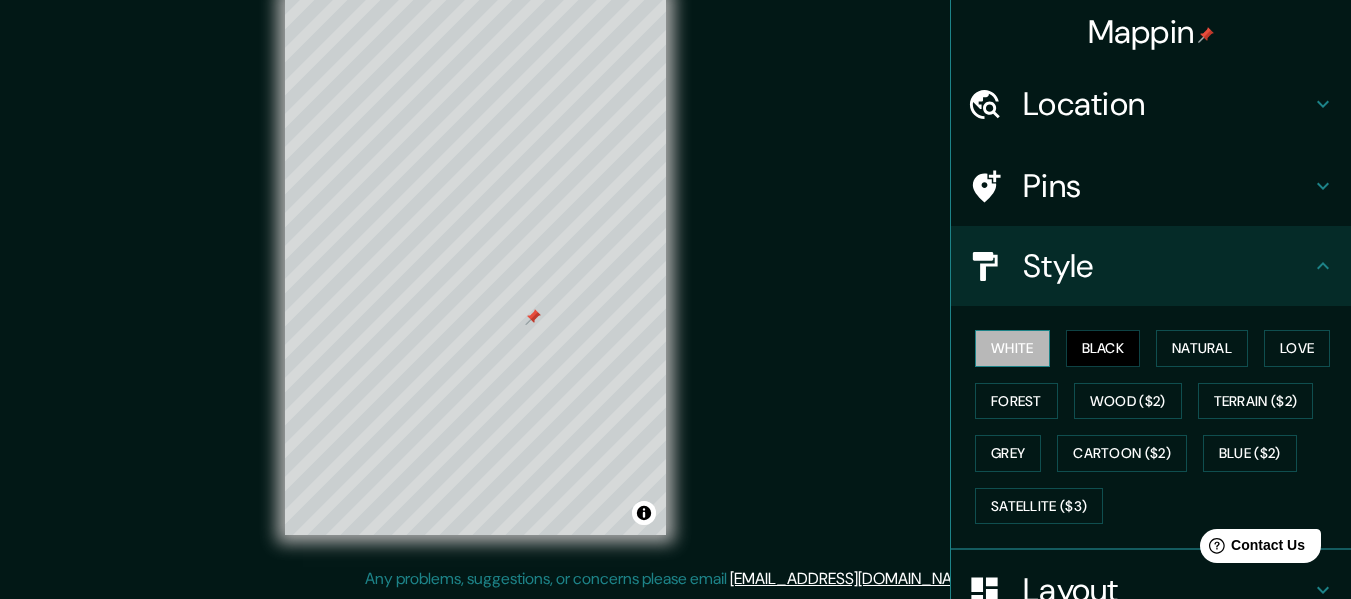click on "White" at bounding box center (1012, 348) 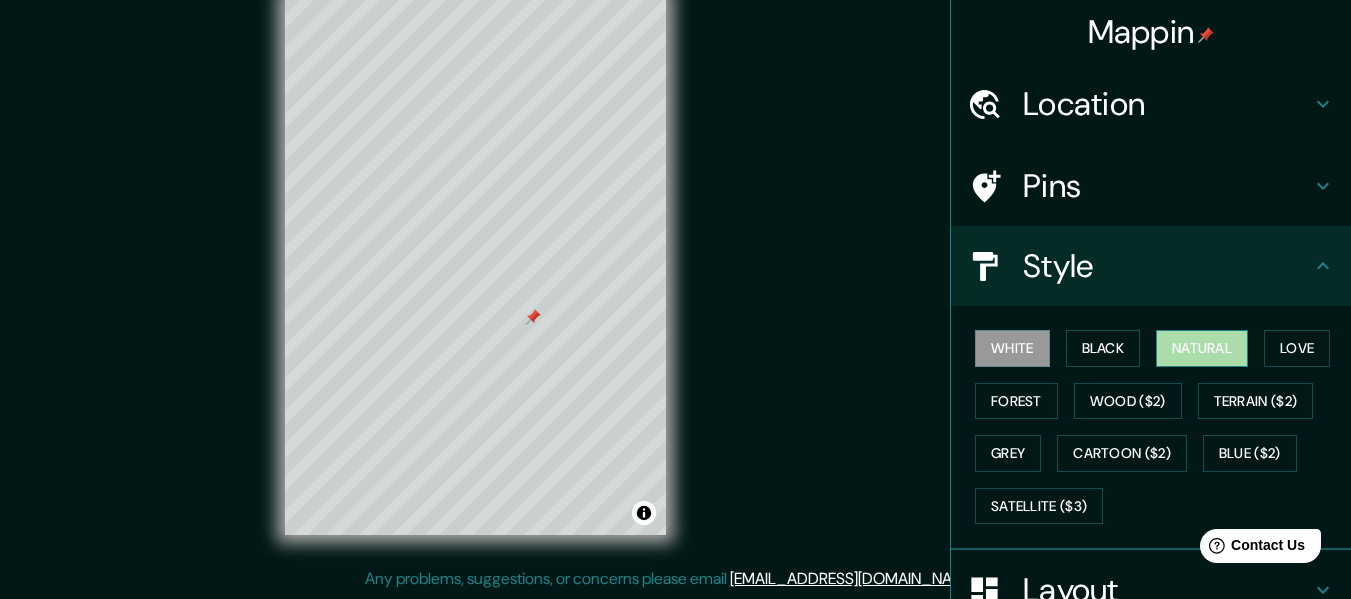 click on "Natural" at bounding box center [1202, 348] 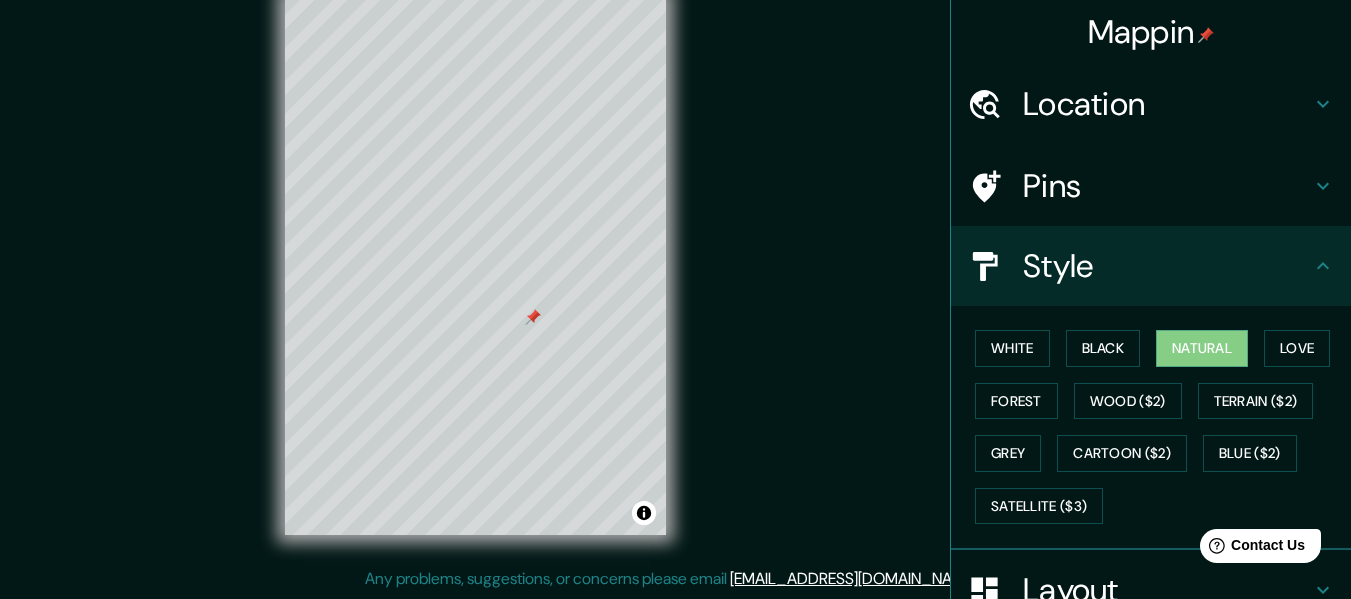 click 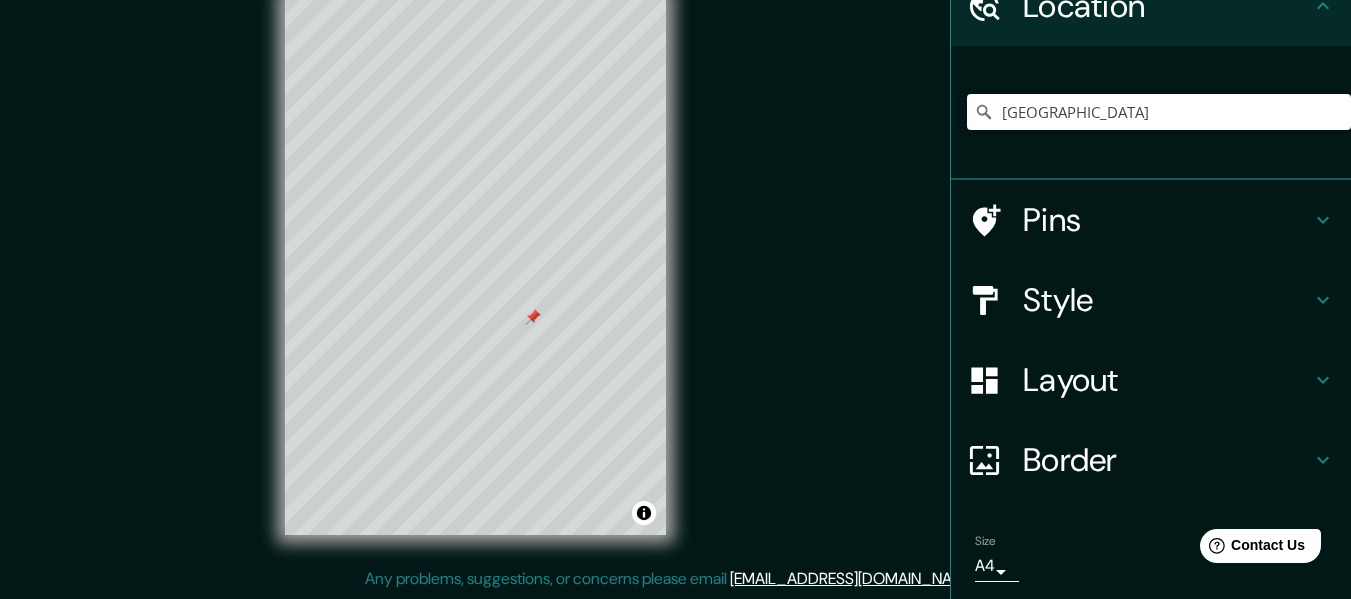 scroll, scrollTop: 206, scrollLeft: 0, axis: vertical 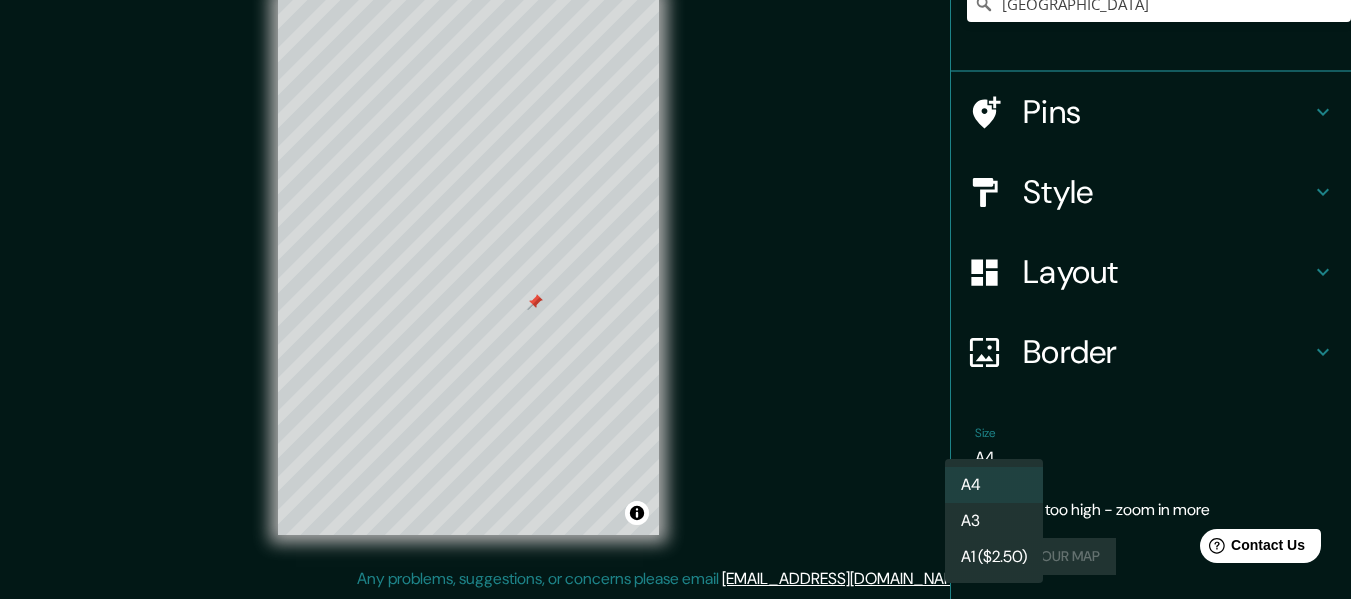 click on "Mappin Location Bolivia Pins Style Layout Border Choose a border.  Hint : you can make layers of the frame opaque to create some cool effects. None Simple Transparent Fancy Primary text bolivia Secondary text Subtitle Add frame layer Size A4 single Zoom level too high - zoom in more Create your map © Mapbox   © OpenStreetMap   Improve this map Any problems, suggestions, or concerns please email    help@mappin.pro . . . A4 A3 A1 ($2.50)" at bounding box center (675, 263) 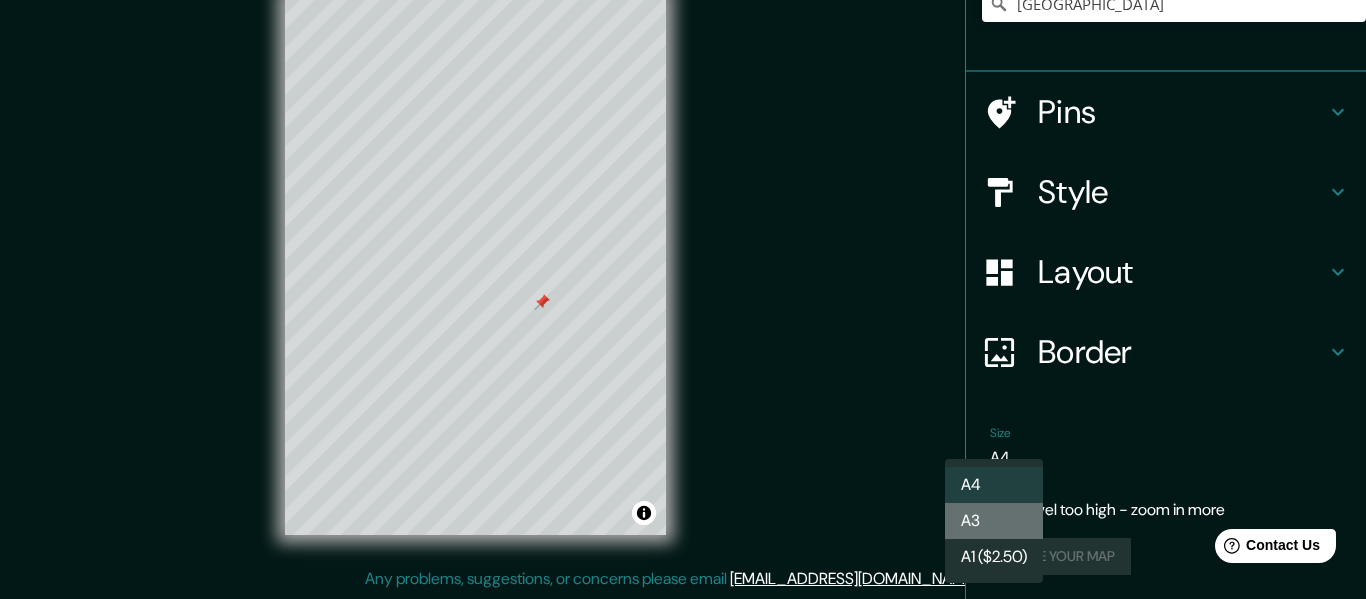 click on "A3" at bounding box center (994, 521) 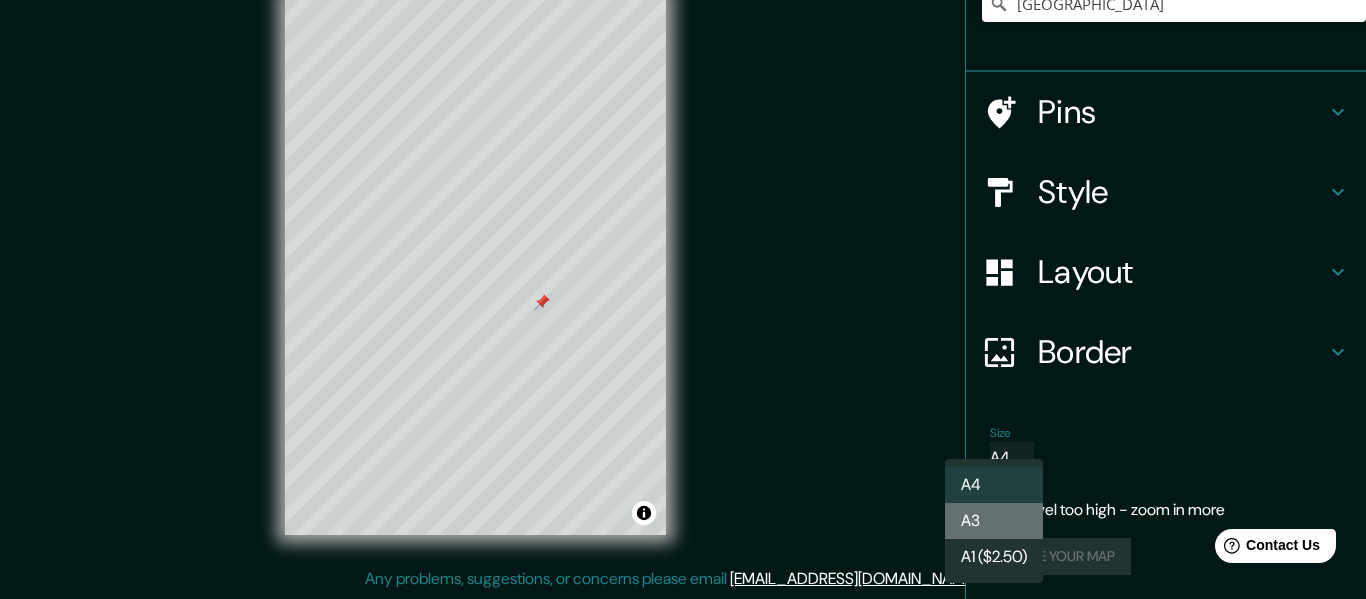 type on "a4" 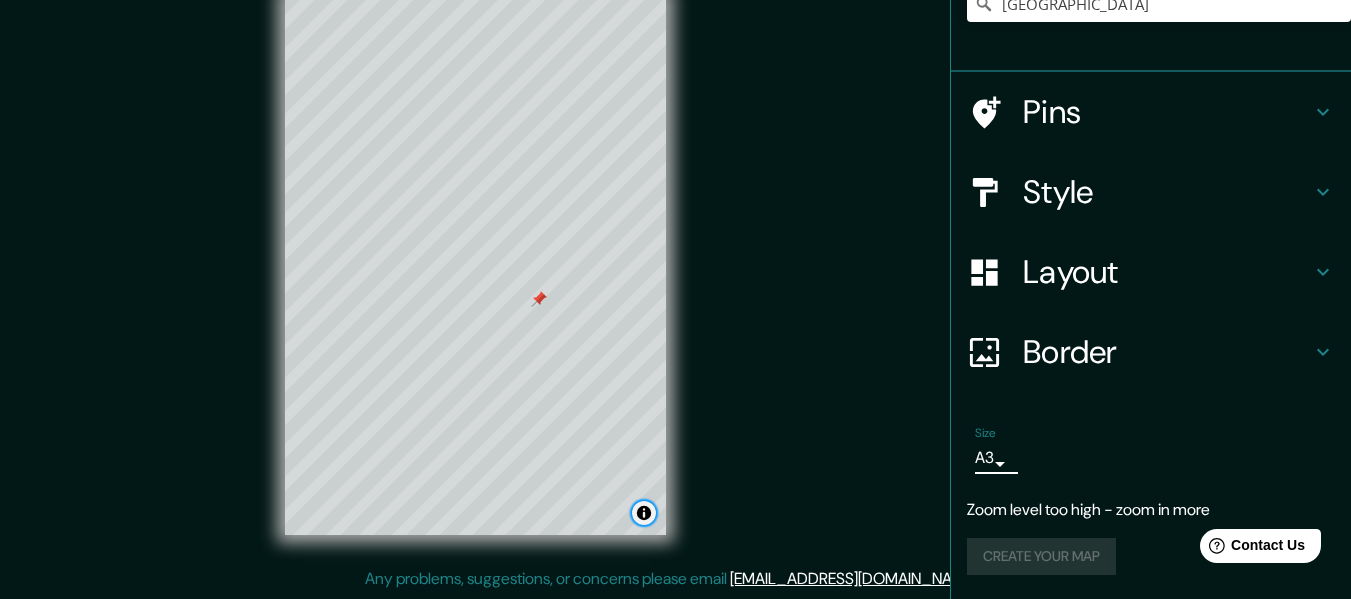 click at bounding box center (644, 513) 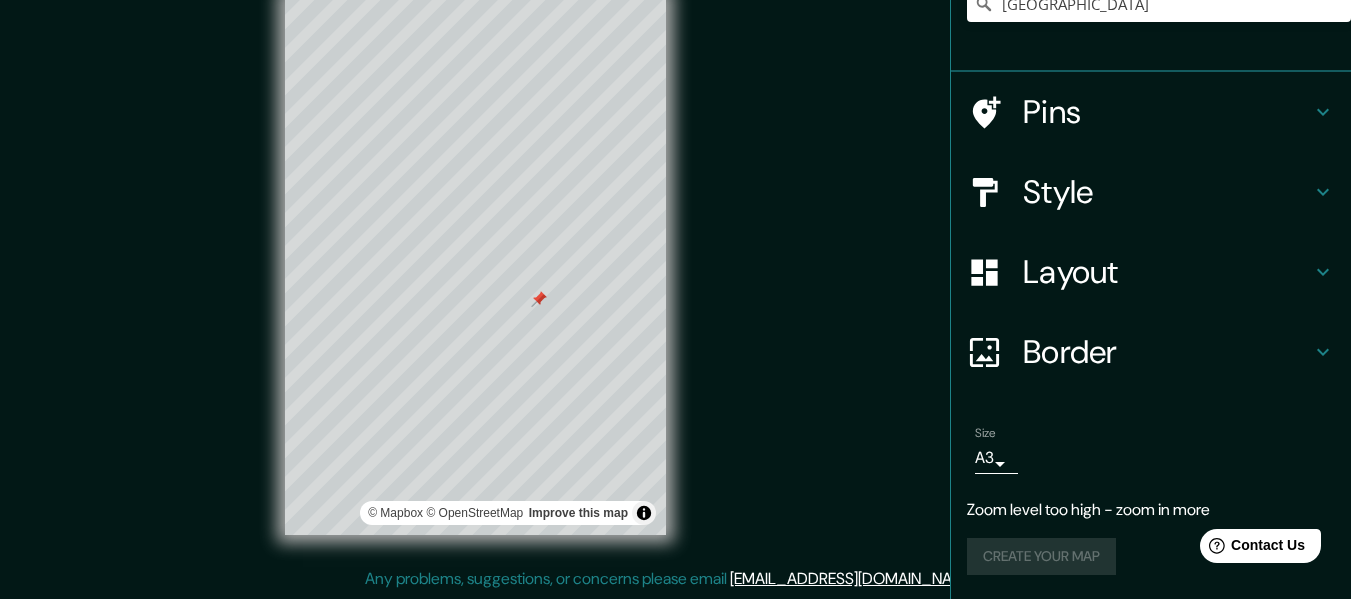 click on "Mappin Location Bolivia Pins Style Layout Border Choose a border.  Hint : you can make layers of the frame opaque to create some cool effects. None Simple Transparent Fancy Primary text bolivia Secondary text Subtitle Add frame layer Size A3 a4 Zoom level too high - zoom in more Create your map © Mapbox   © OpenStreetMap   Improve this map Any problems, suggestions, or concerns please email    help@mappin.pro . . ." at bounding box center (675, 281) 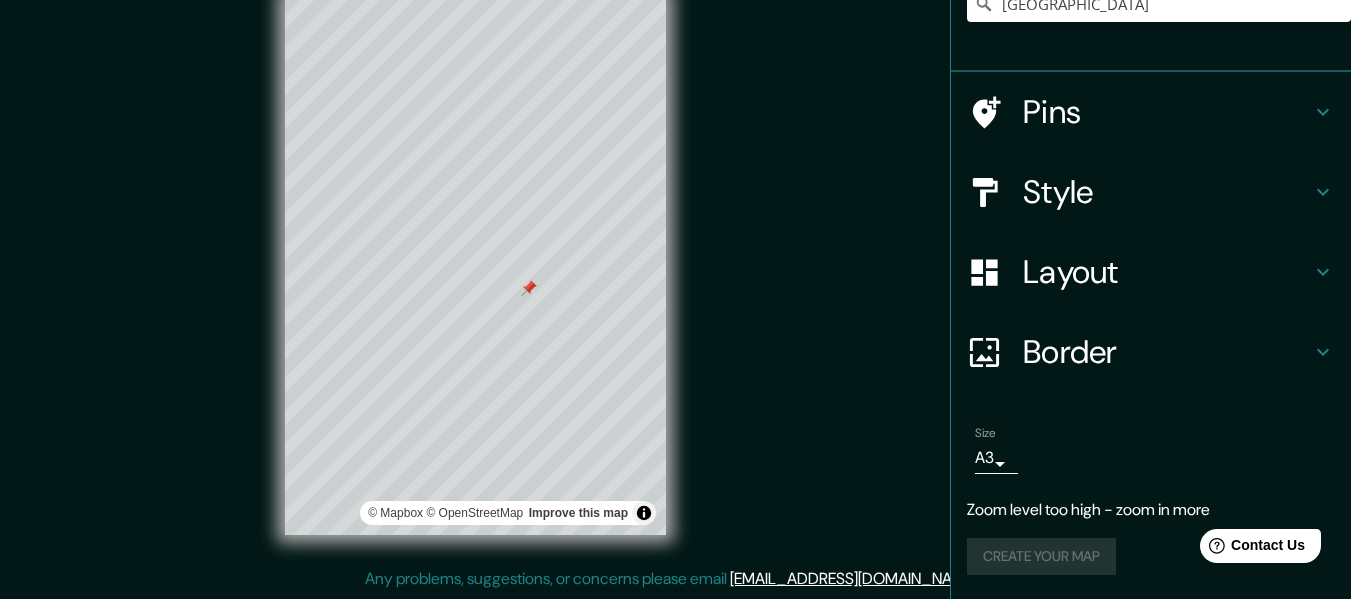 click 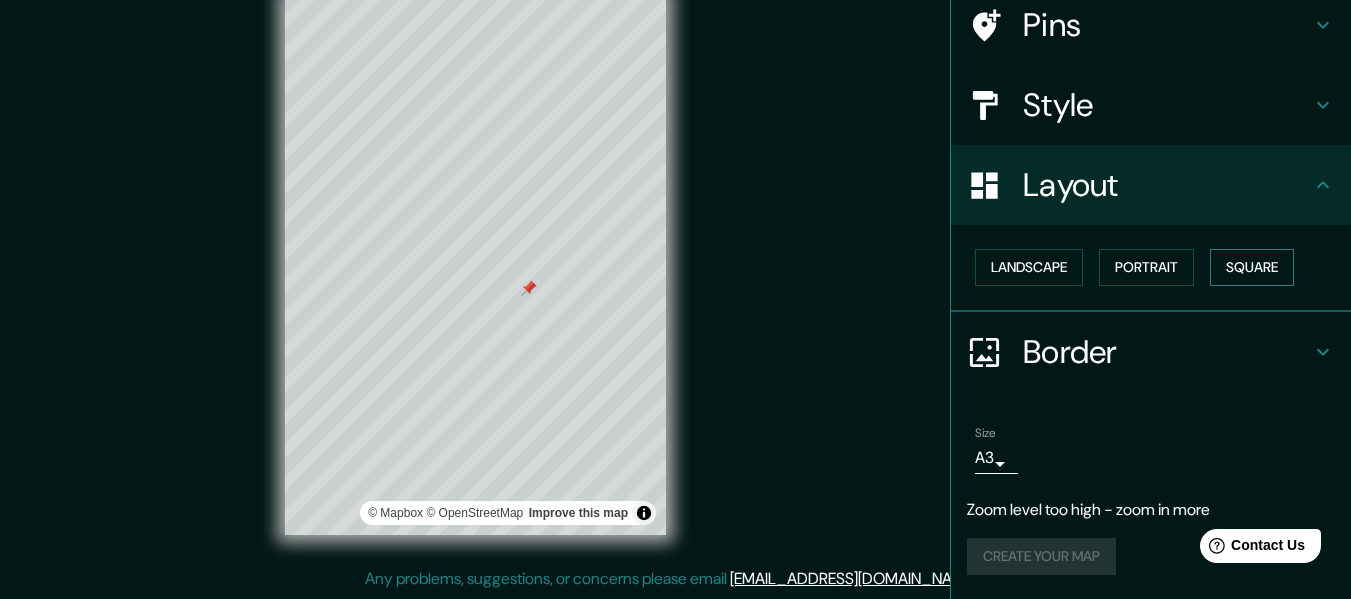 scroll, scrollTop: 149, scrollLeft: 0, axis: vertical 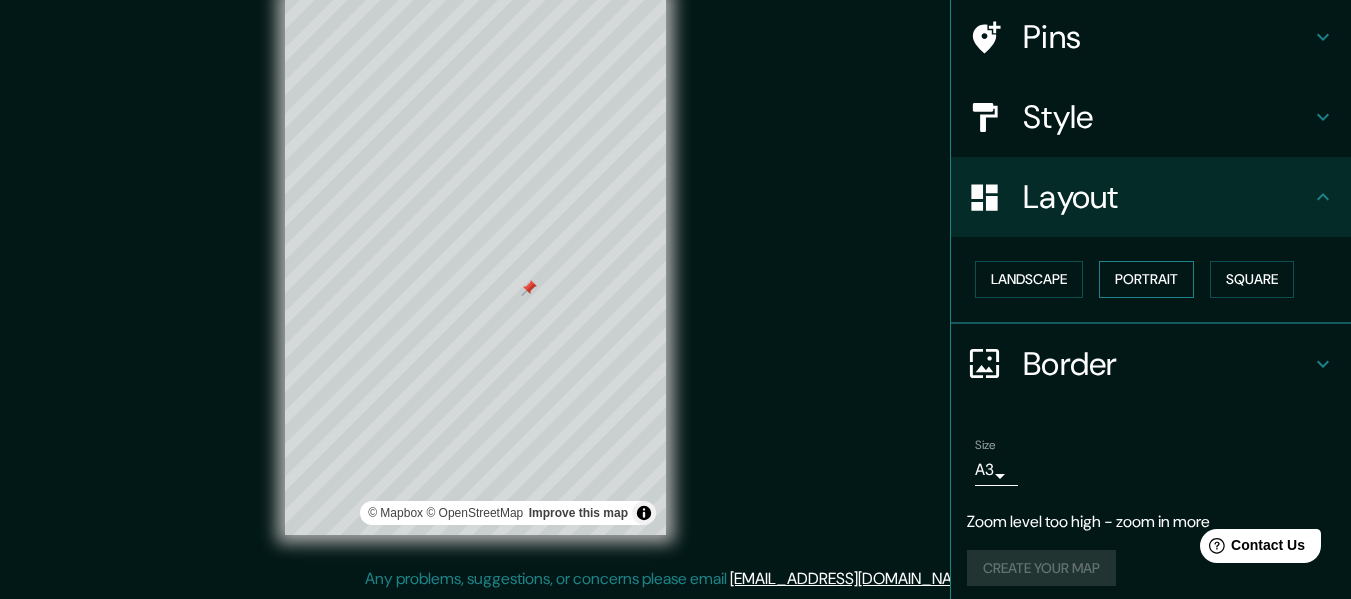 click on "Portrait" at bounding box center (1146, 279) 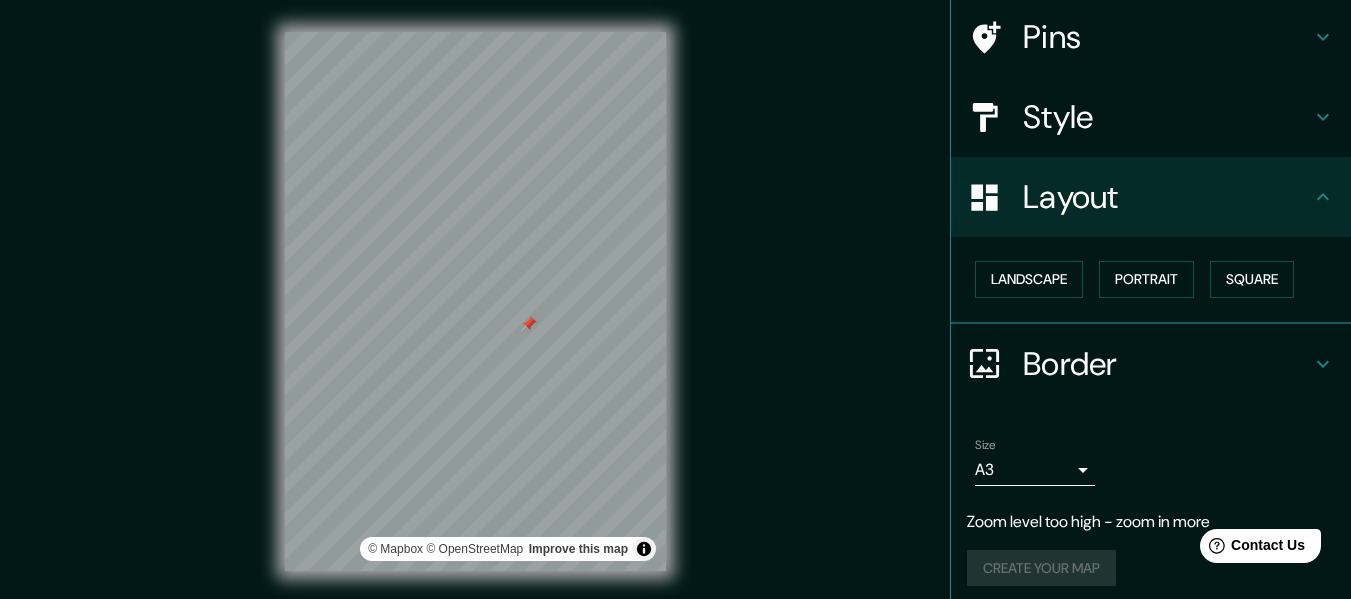 scroll, scrollTop: 36, scrollLeft: 0, axis: vertical 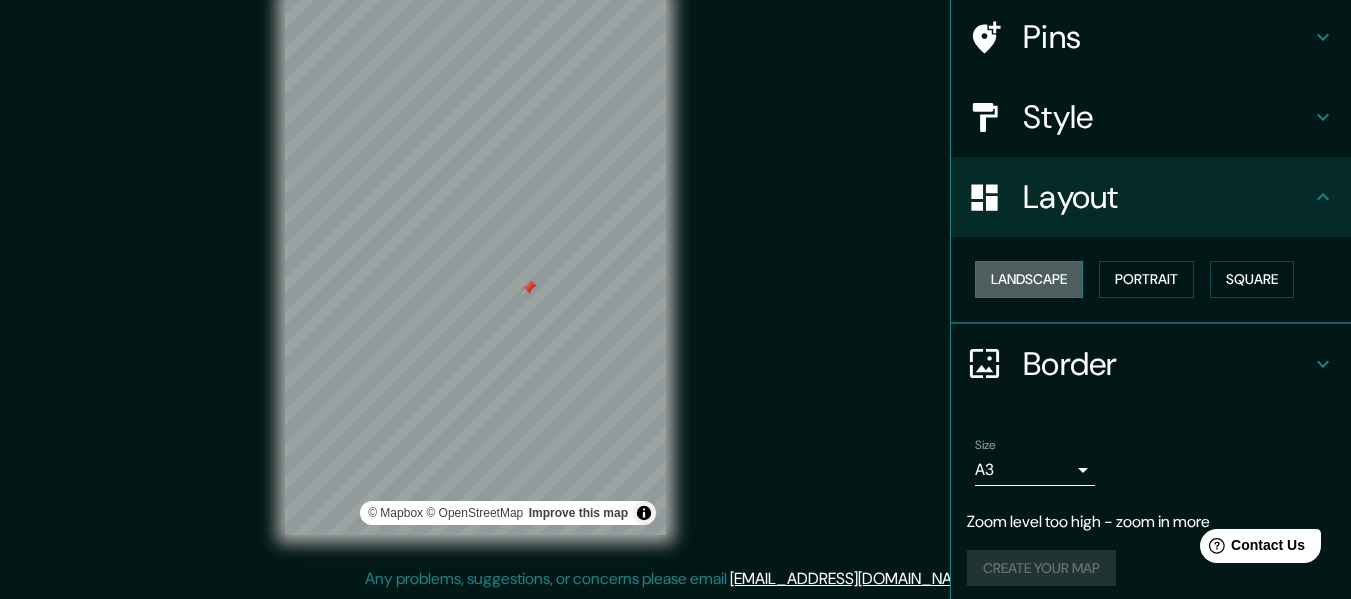 click on "Landscape" at bounding box center [1029, 279] 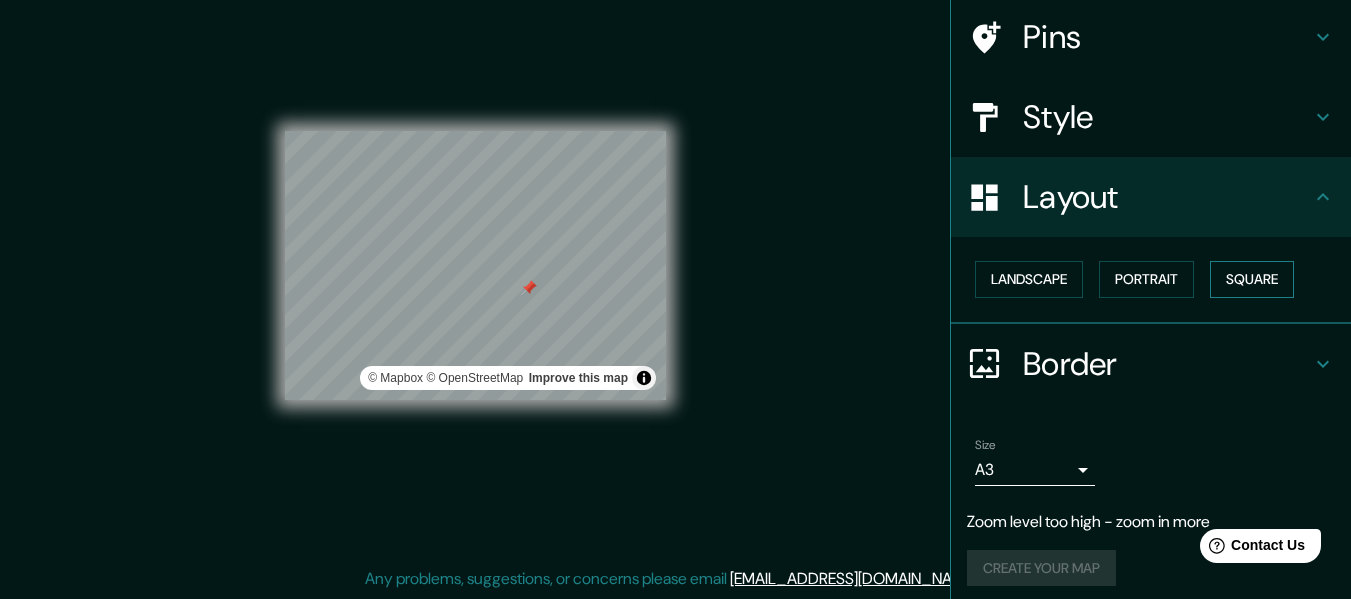 click on "Square" at bounding box center [1252, 279] 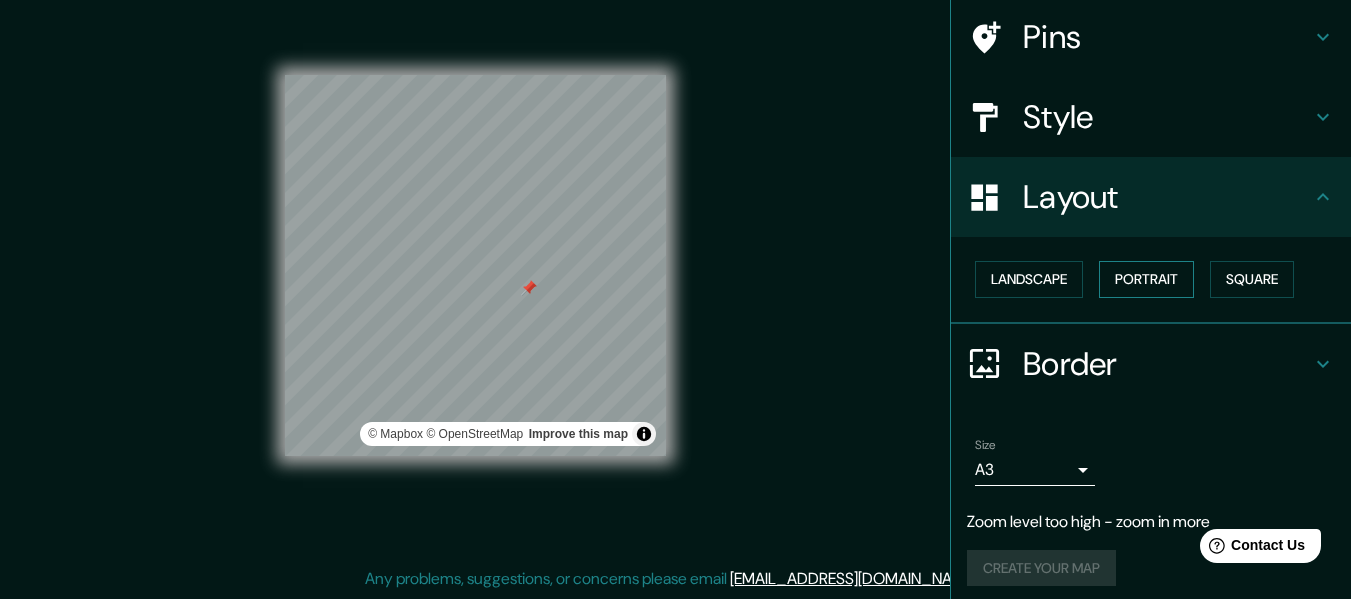 click on "Portrait" at bounding box center (1146, 279) 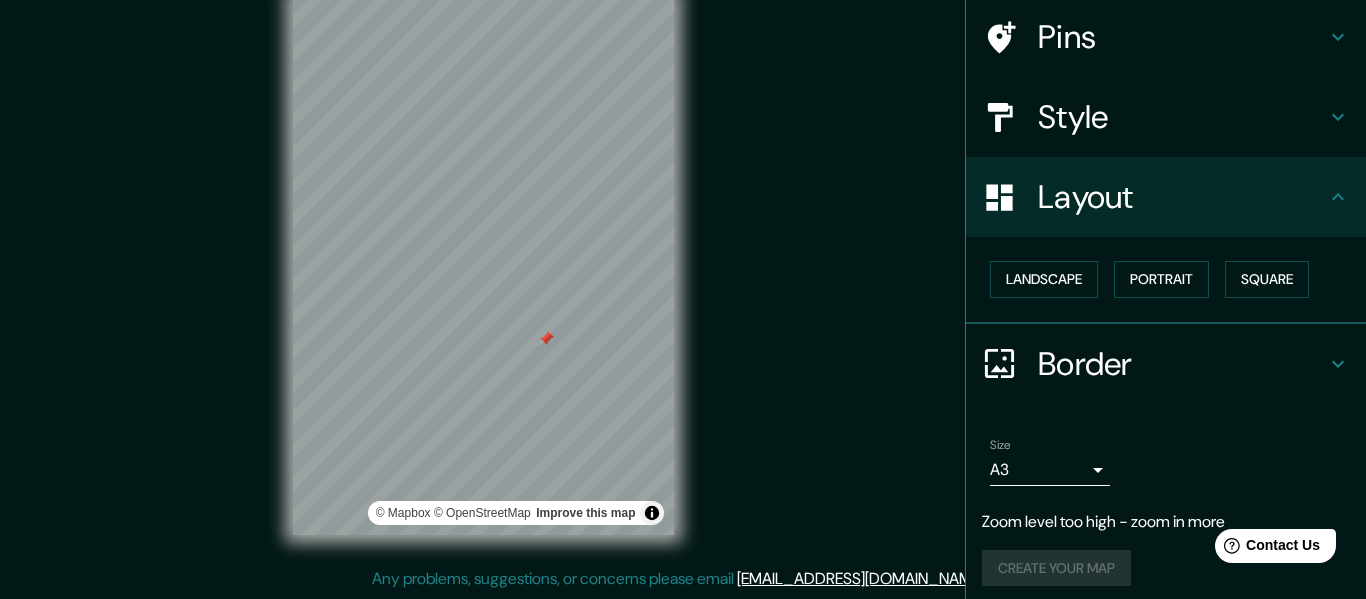 click on "Mappin Location Bolivia Pins Style Layout Landscape Portrait Square Border Choose a border.  Hint : you can make layers of the frame opaque to create some cool effects. None Simple Transparent Fancy Size A3 a4 Zoom level too high - zoom in more Create your map © Mapbox   © OpenStreetMap   Improve this map Any problems, suggestions, or concerns please email    help@mappin.pro . . ." at bounding box center [683, 263] 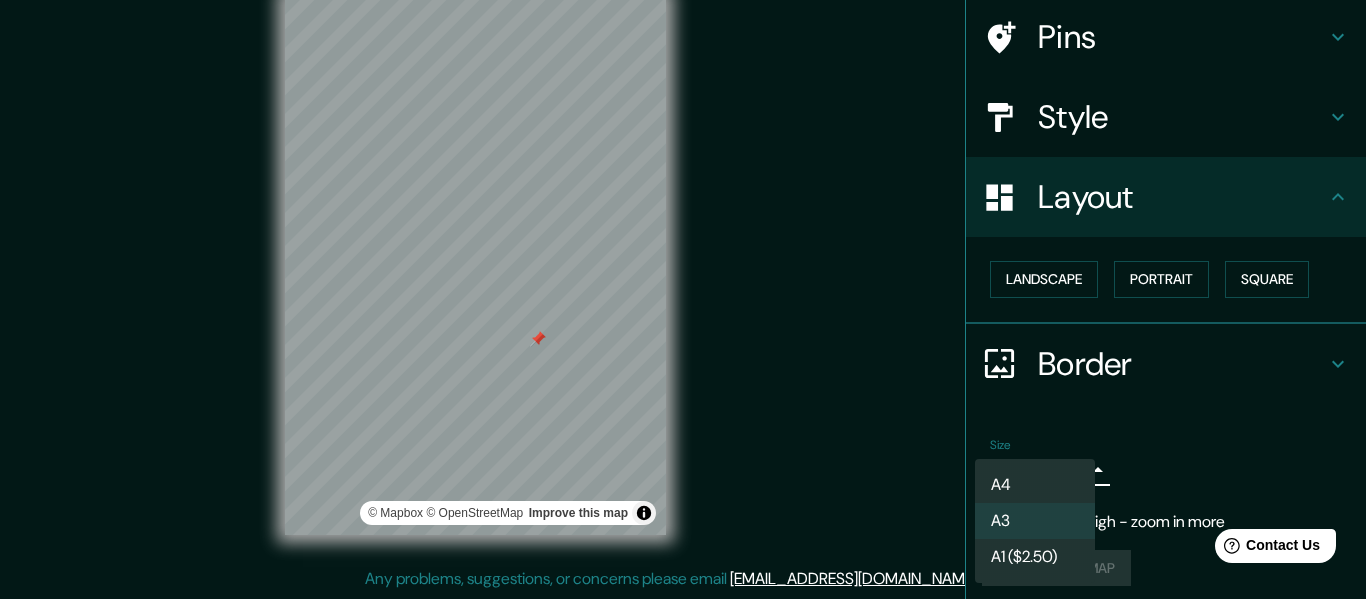 click on "A4" at bounding box center (1035, 485) 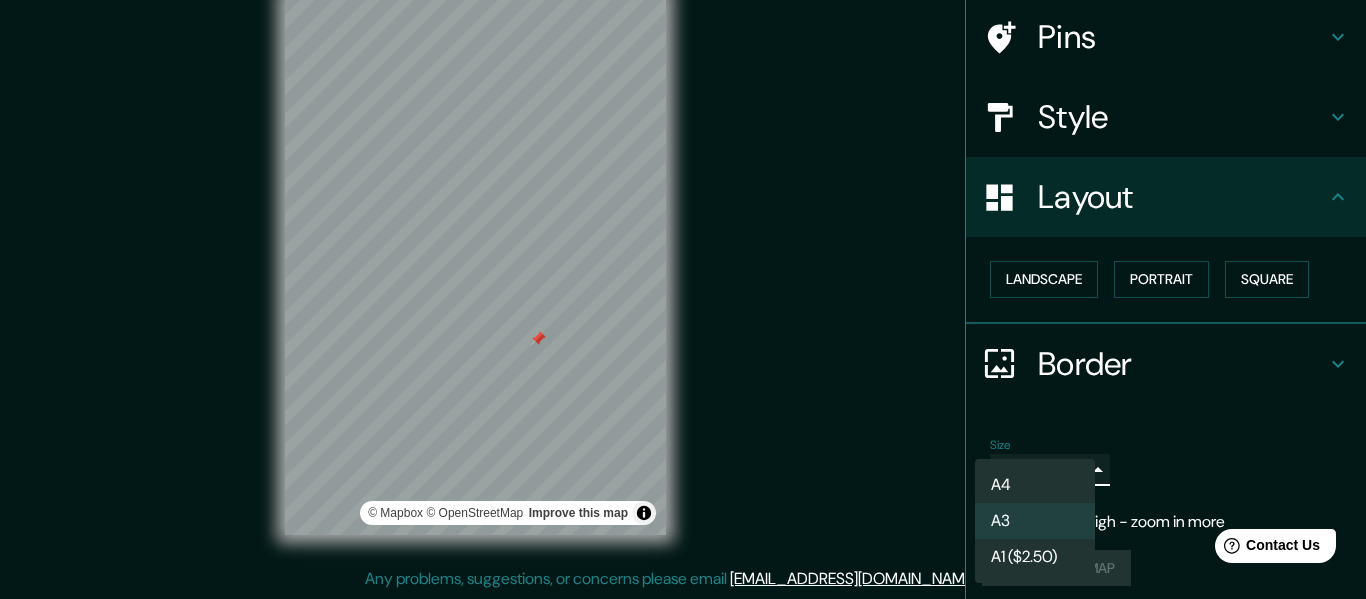 type on "single" 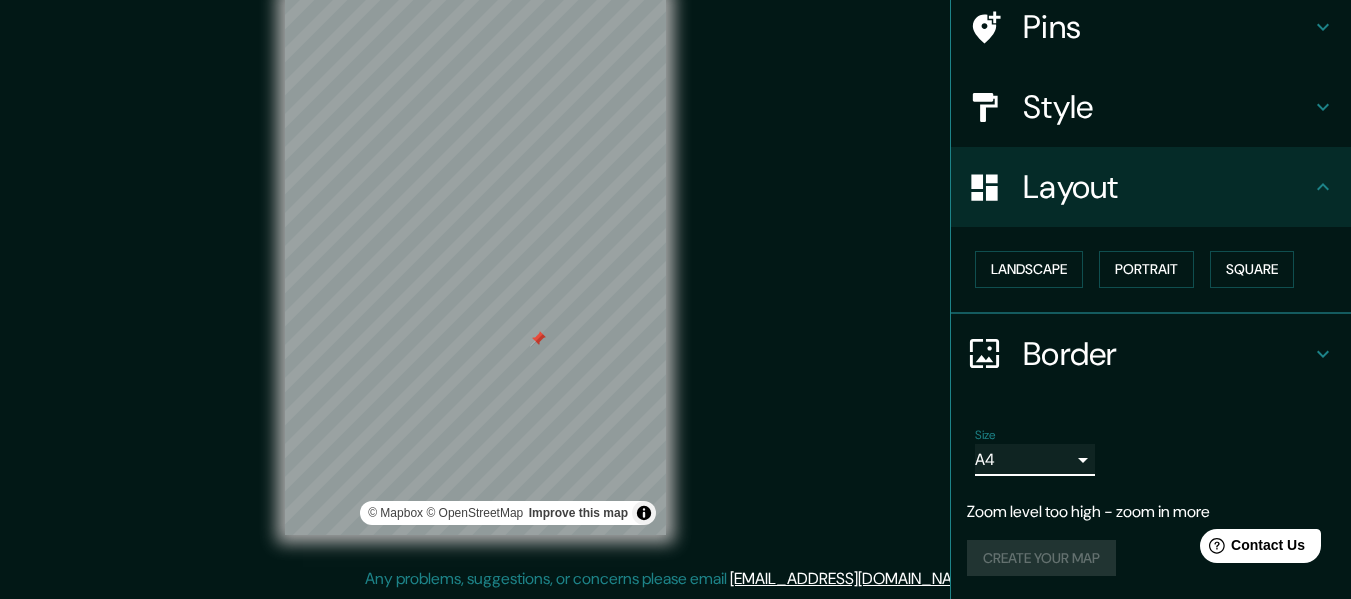 scroll, scrollTop: 160, scrollLeft: 0, axis: vertical 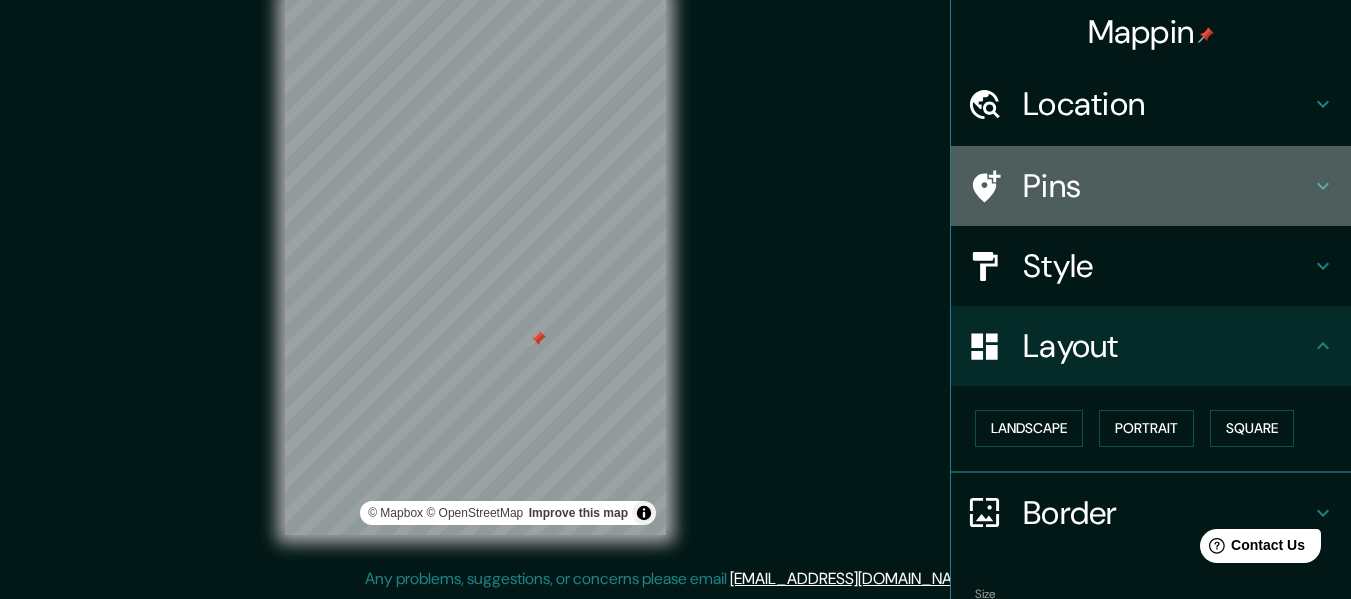 click on "Pins" at bounding box center (1167, 186) 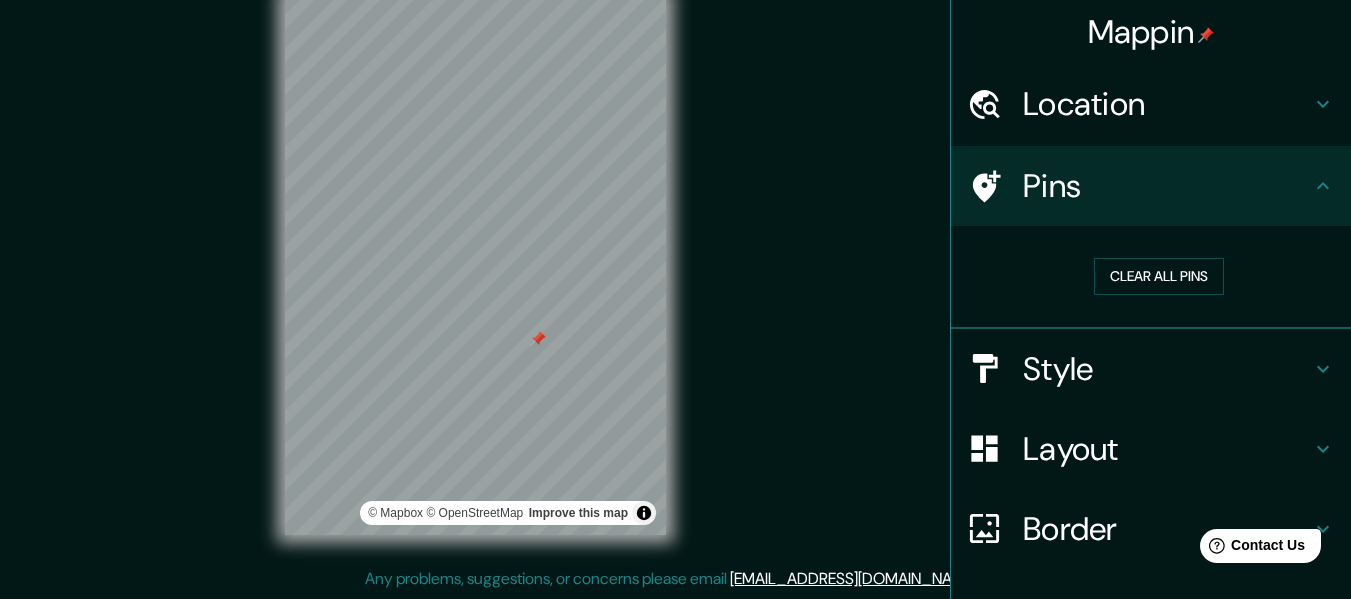 click on "Layout" at bounding box center (1167, 449) 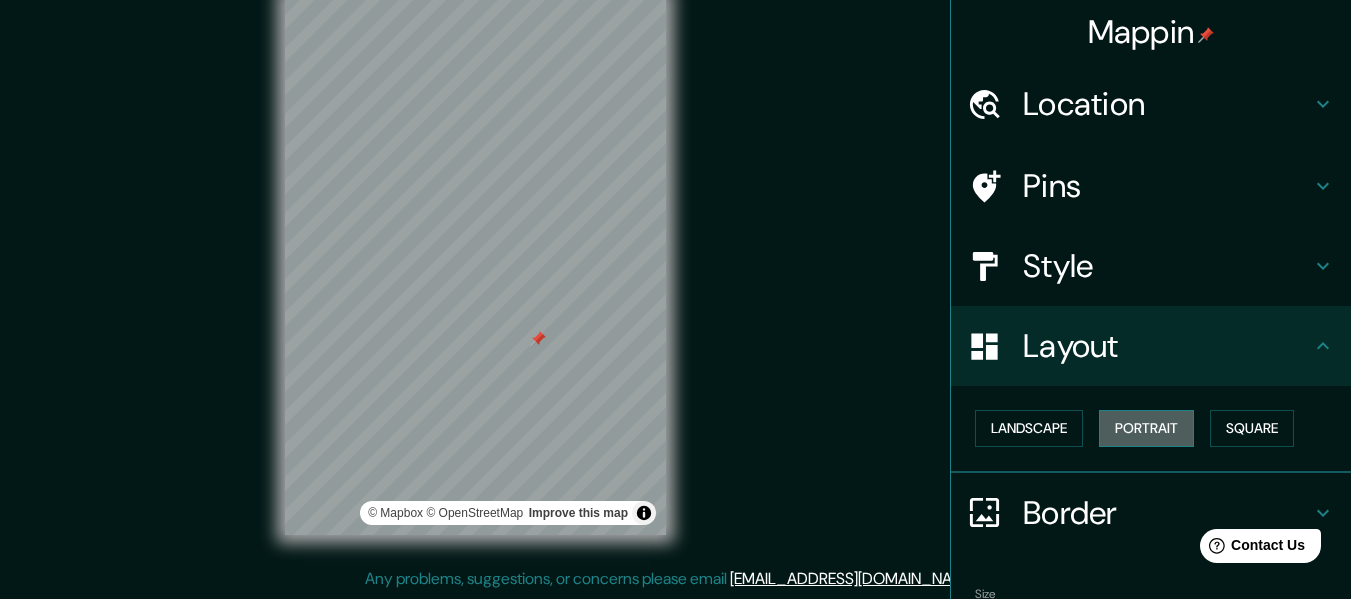click on "Portrait" at bounding box center (1146, 428) 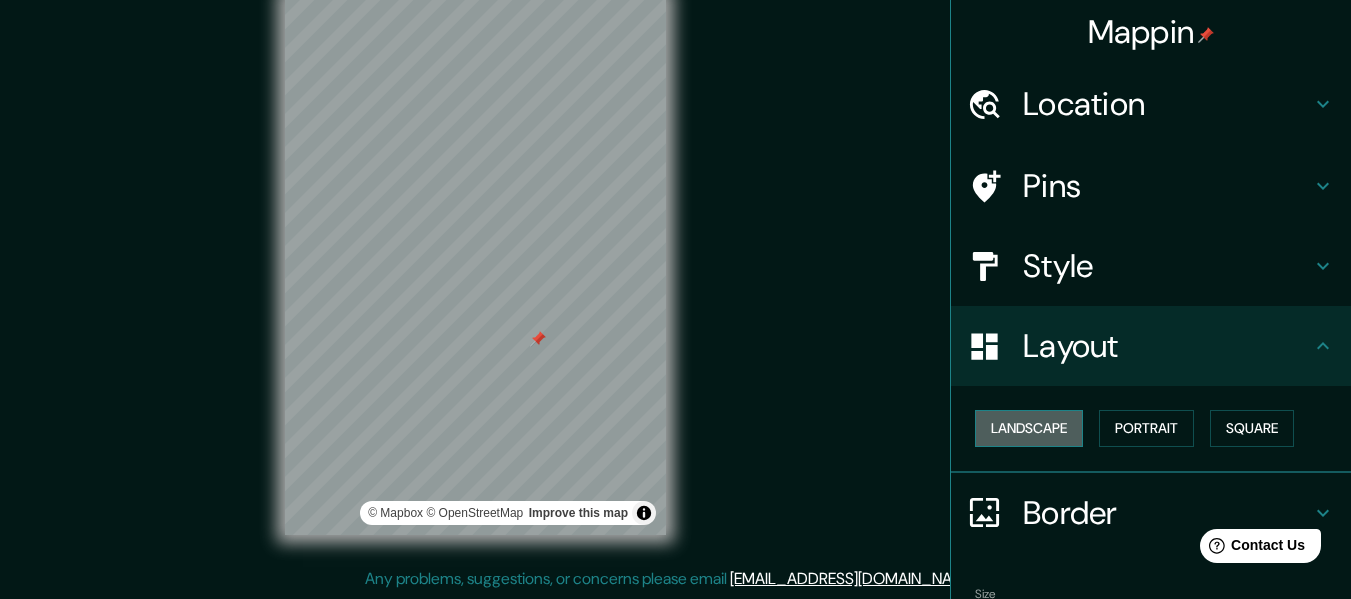 click on "Landscape" at bounding box center [1029, 428] 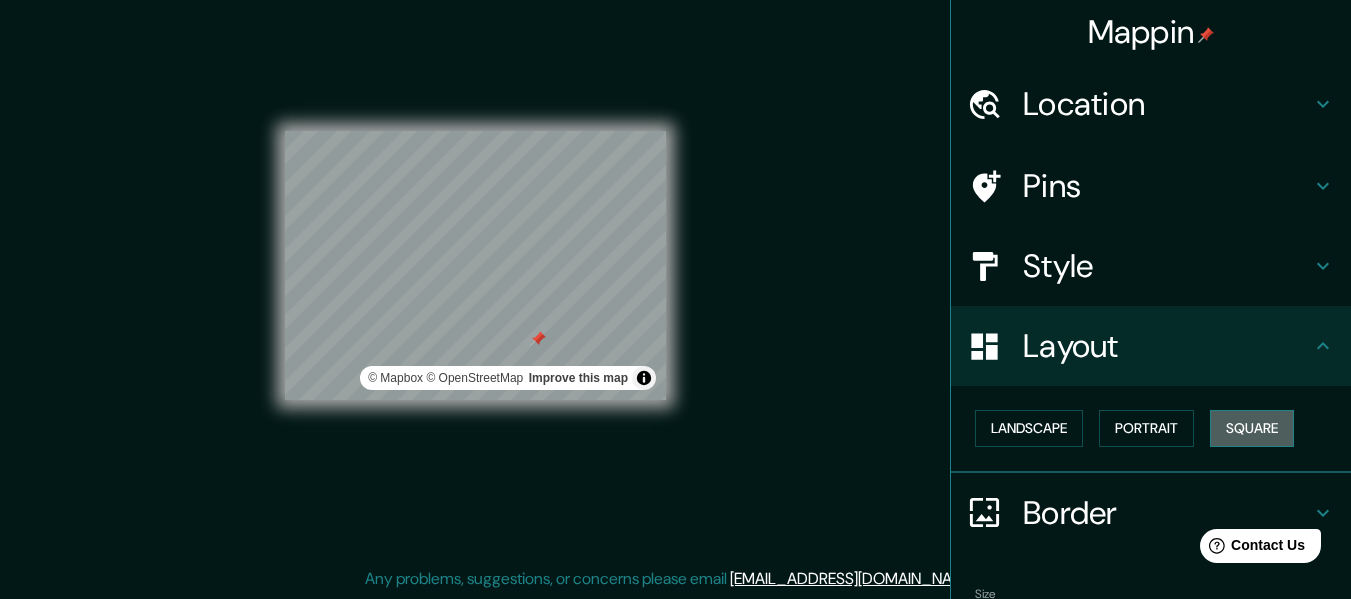 click on "Square" at bounding box center (1252, 428) 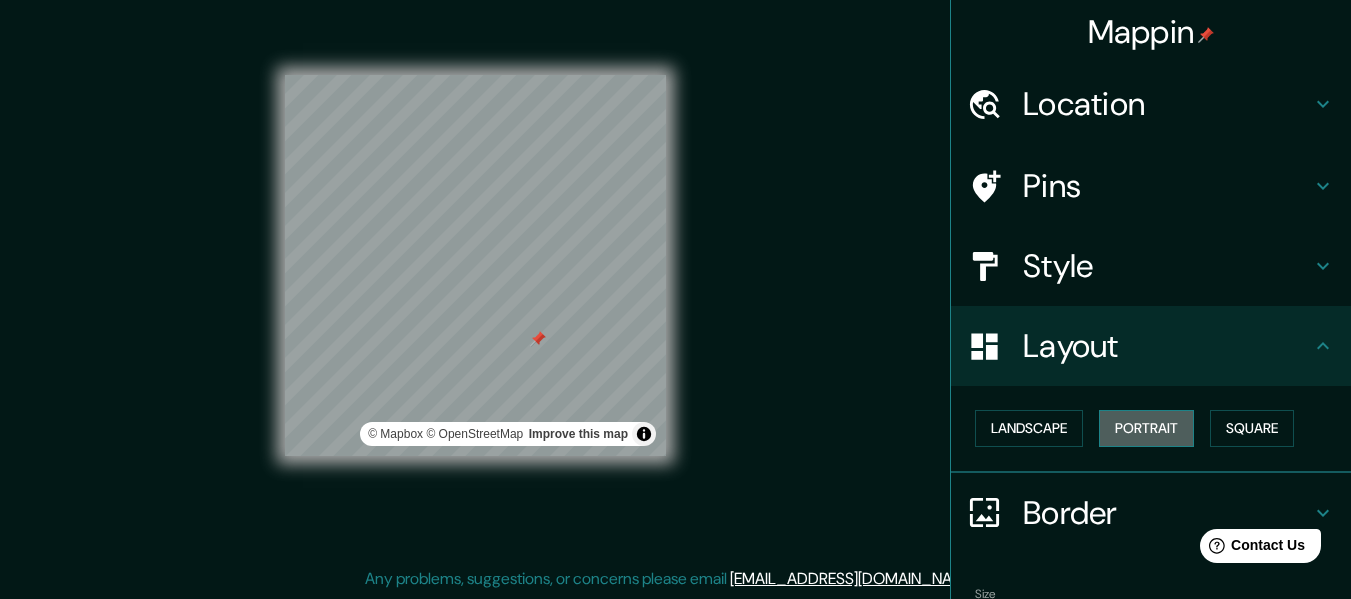 click on "Portrait" at bounding box center (1146, 428) 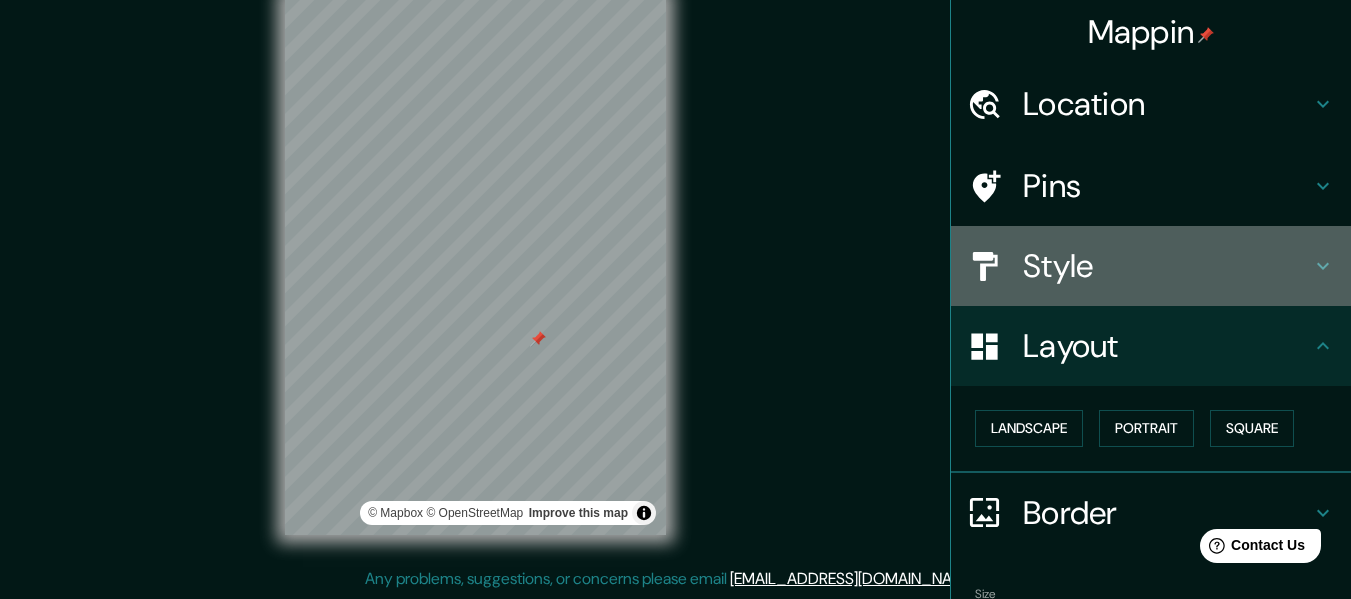 click on "Style" at bounding box center [1167, 266] 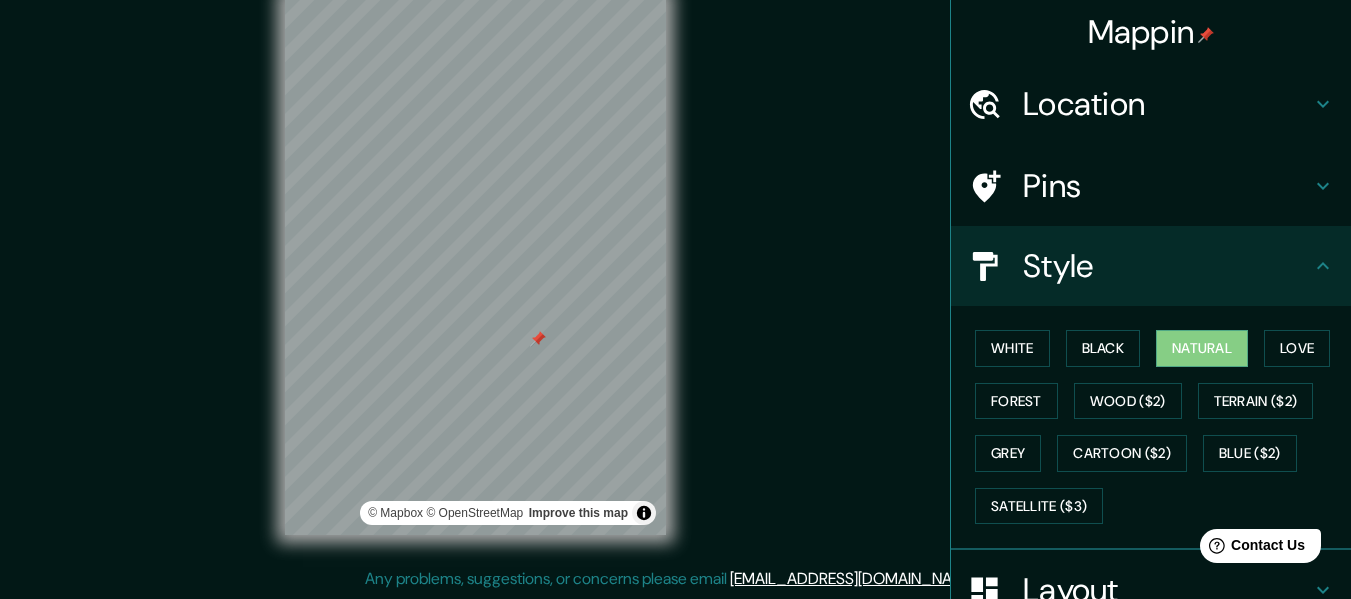 click on "Pins" at bounding box center [1167, 186] 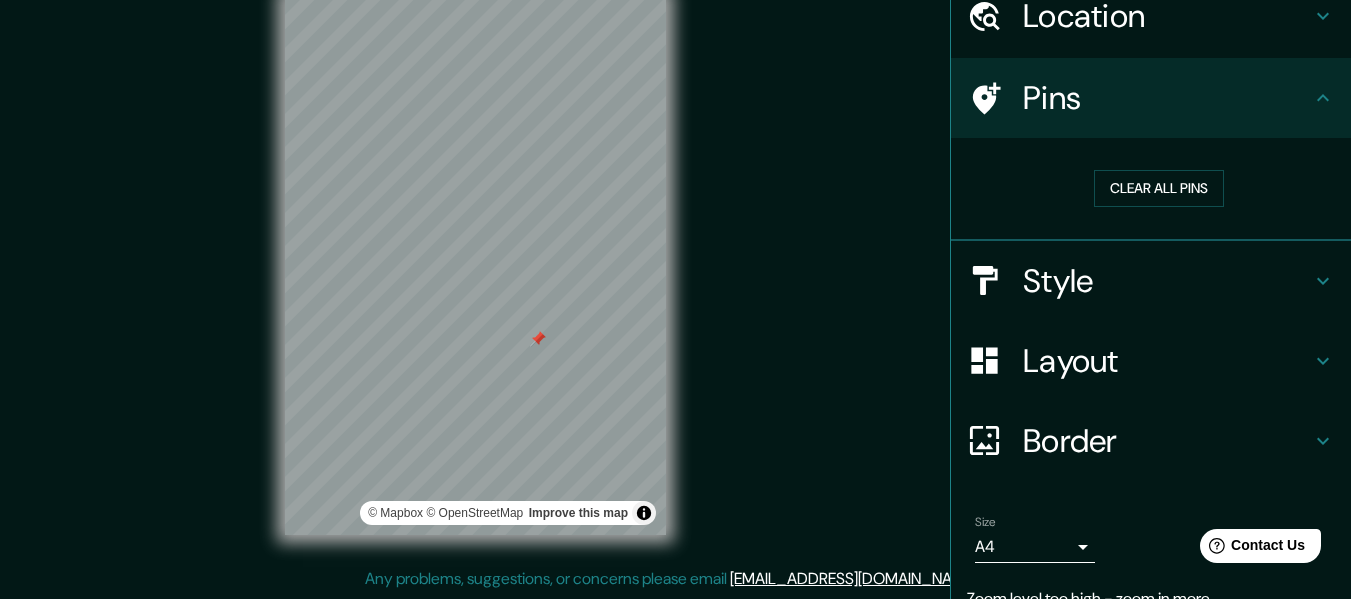 scroll, scrollTop: 176, scrollLeft: 0, axis: vertical 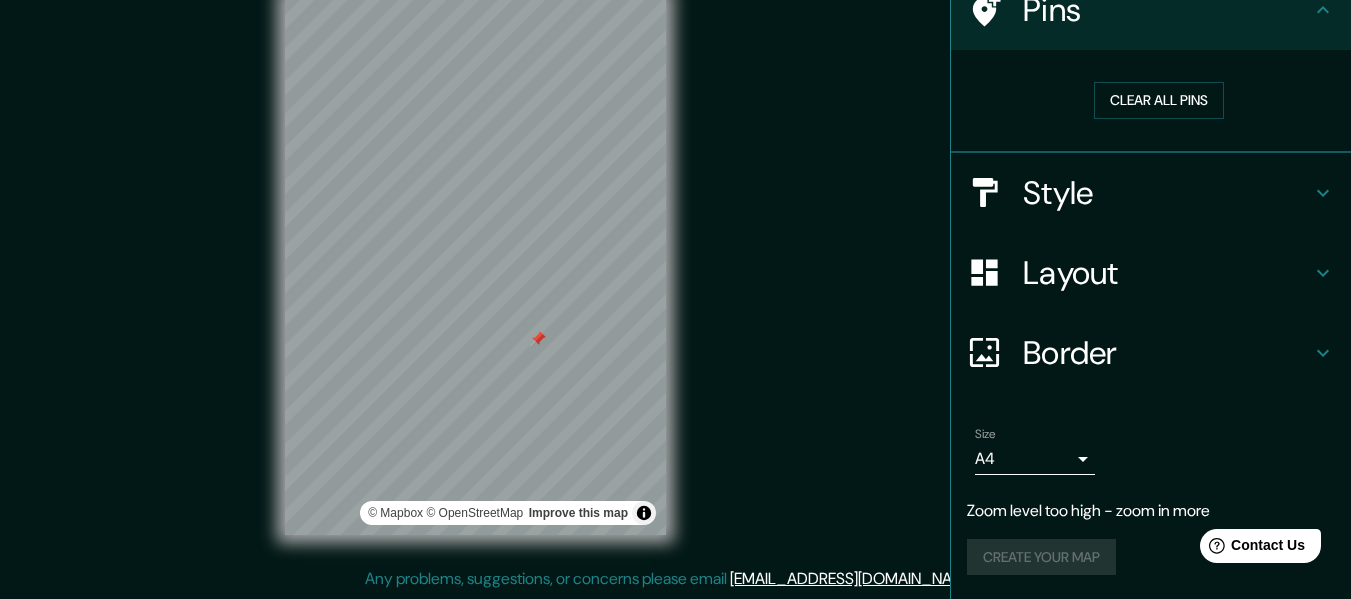 click on "Layout" at bounding box center [1167, 273] 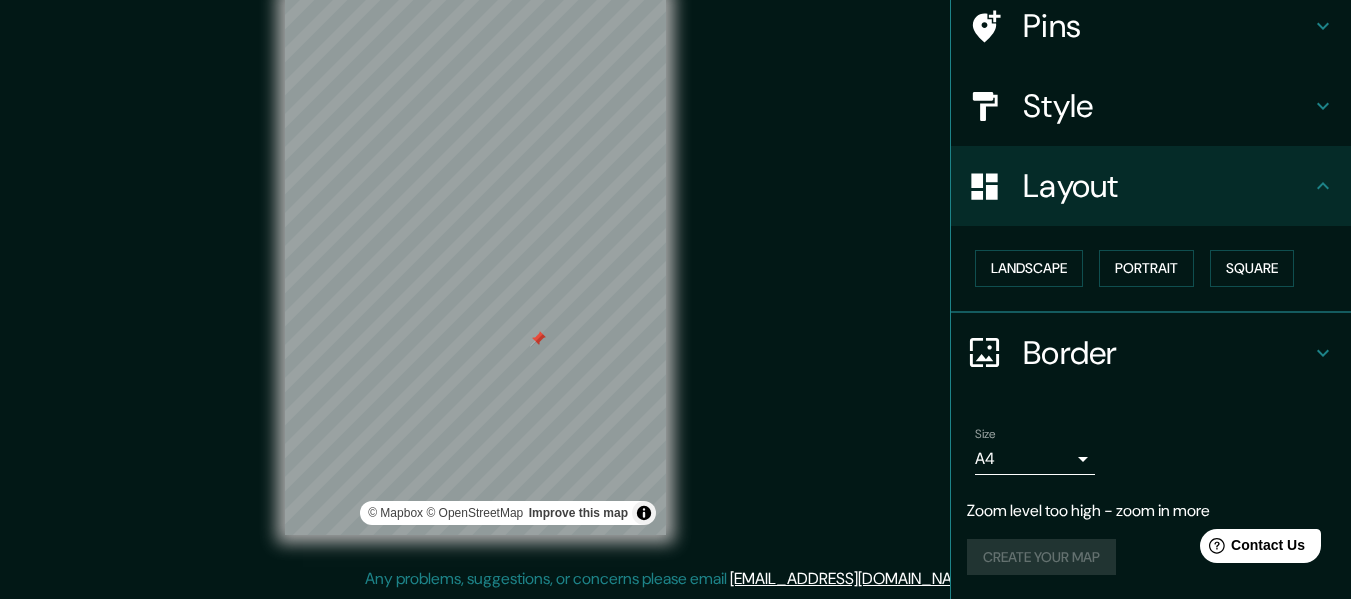 scroll, scrollTop: 160, scrollLeft: 0, axis: vertical 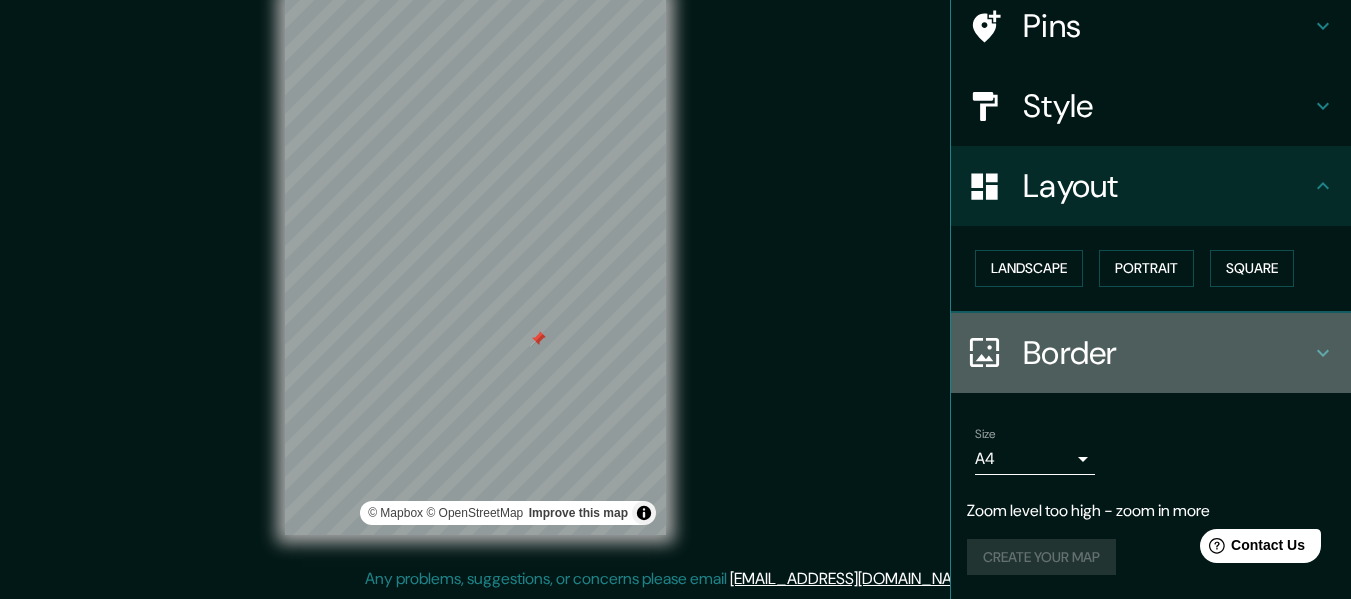 click on "Border" at bounding box center (1167, 353) 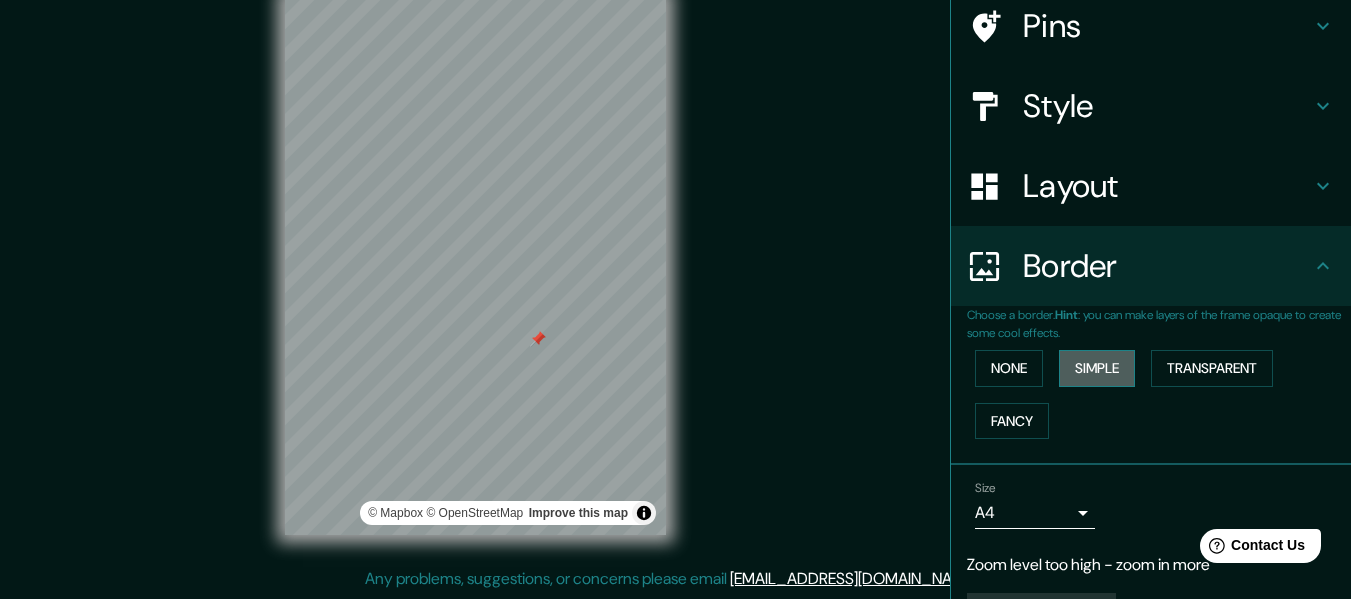 click on "Simple" at bounding box center [1097, 368] 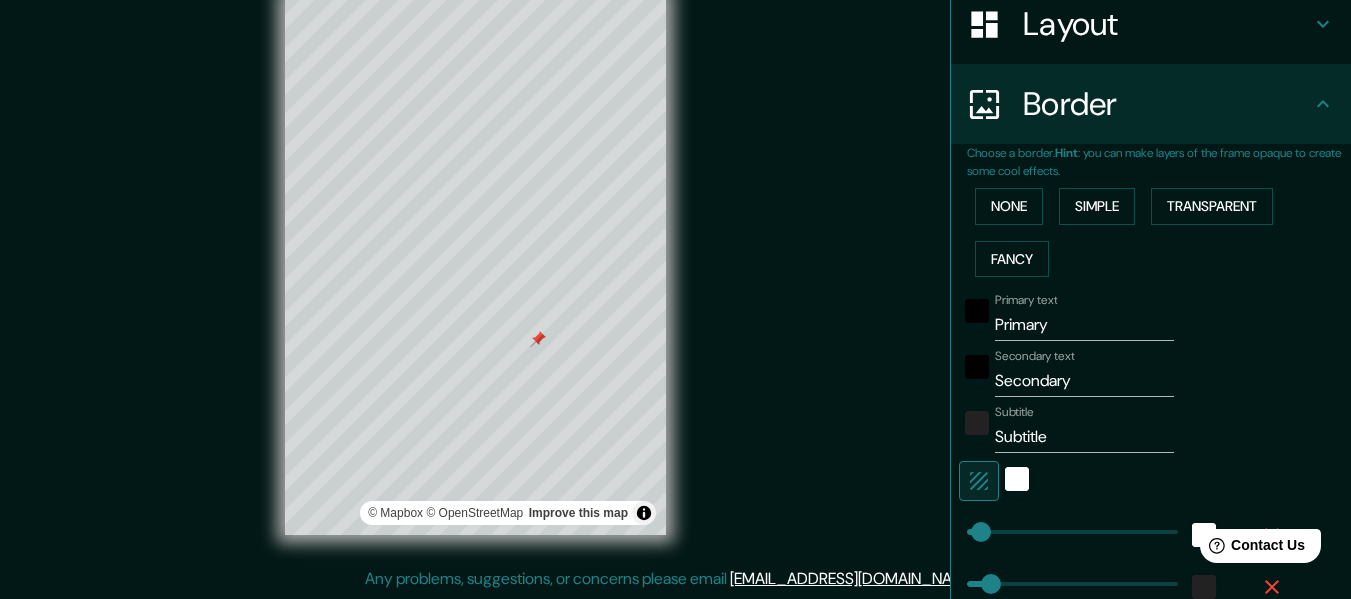 scroll, scrollTop: 360, scrollLeft: 0, axis: vertical 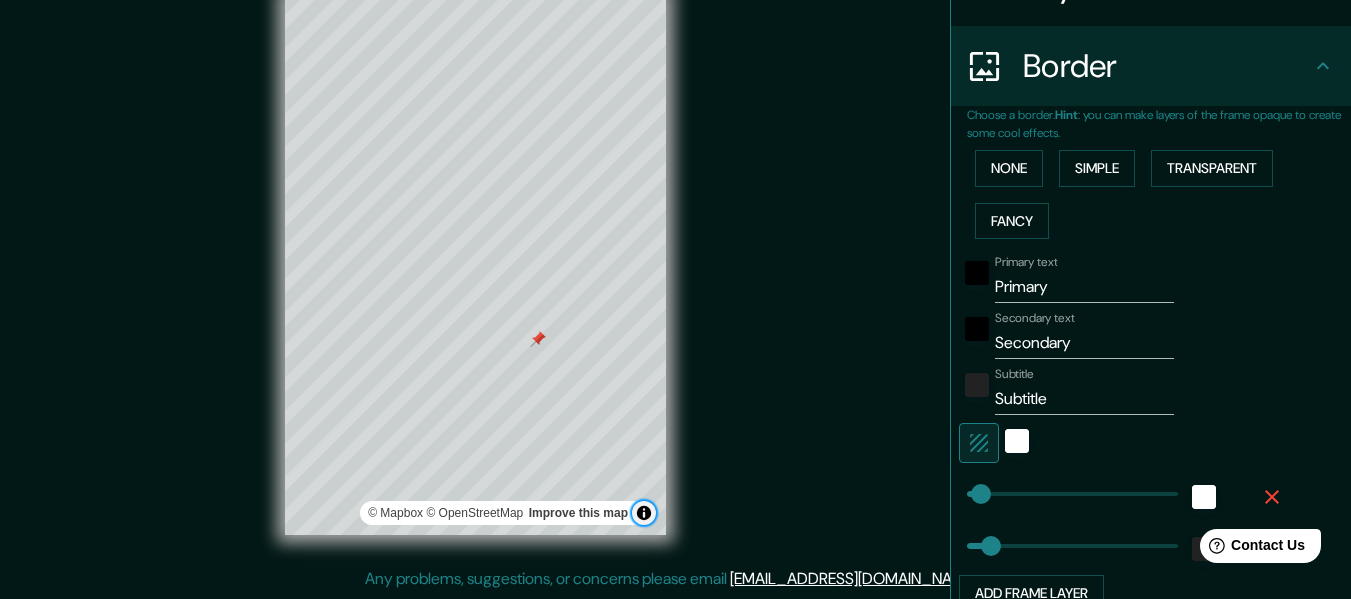 click at bounding box center [644, 513] 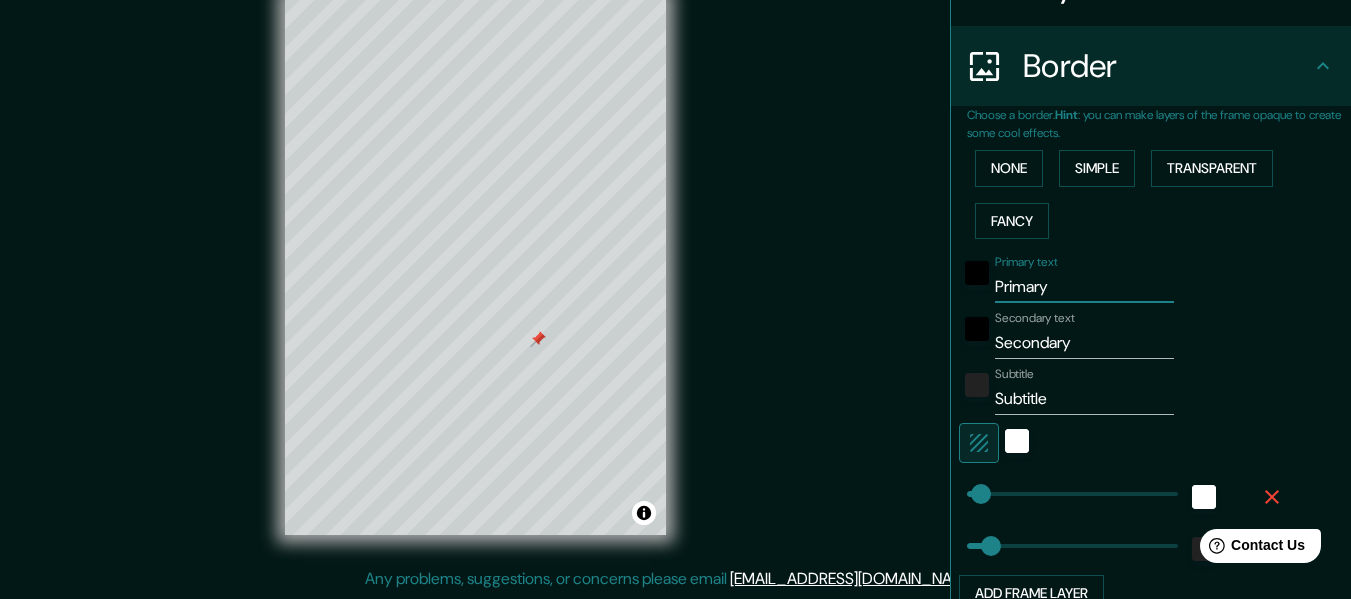 drag, startPoint x: 1052, startPoint y: 286, endPoint x: 1051, endPoint y: 504, distance: 218.00229 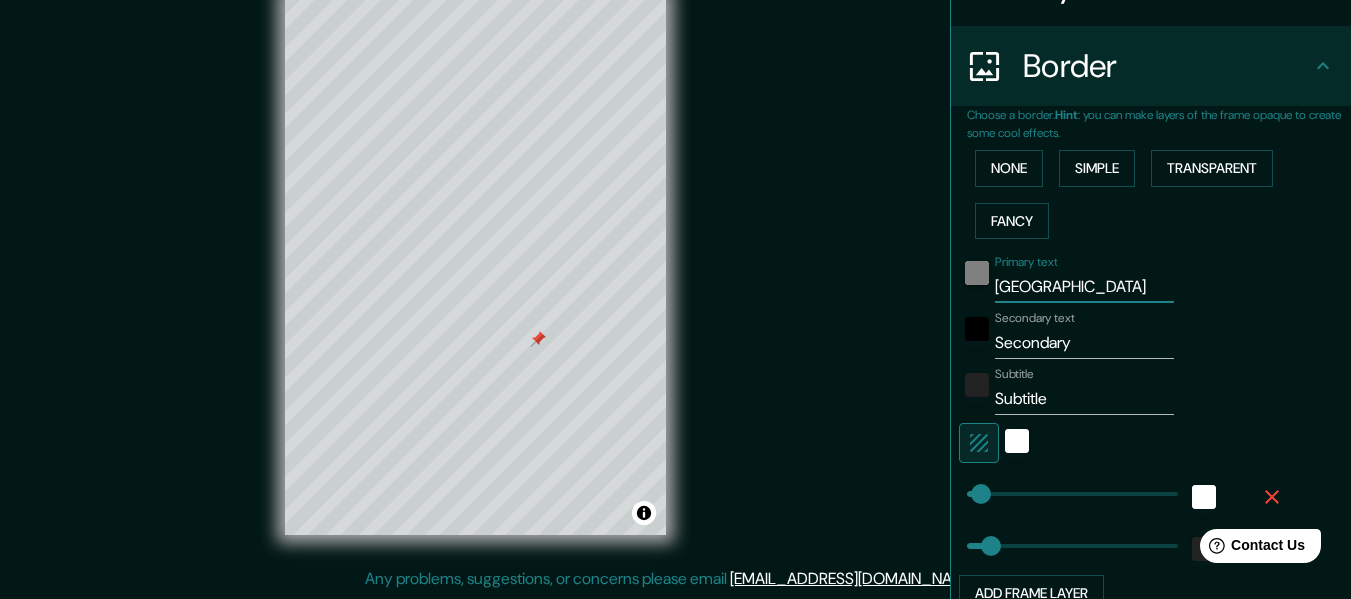 type on "bolivia" 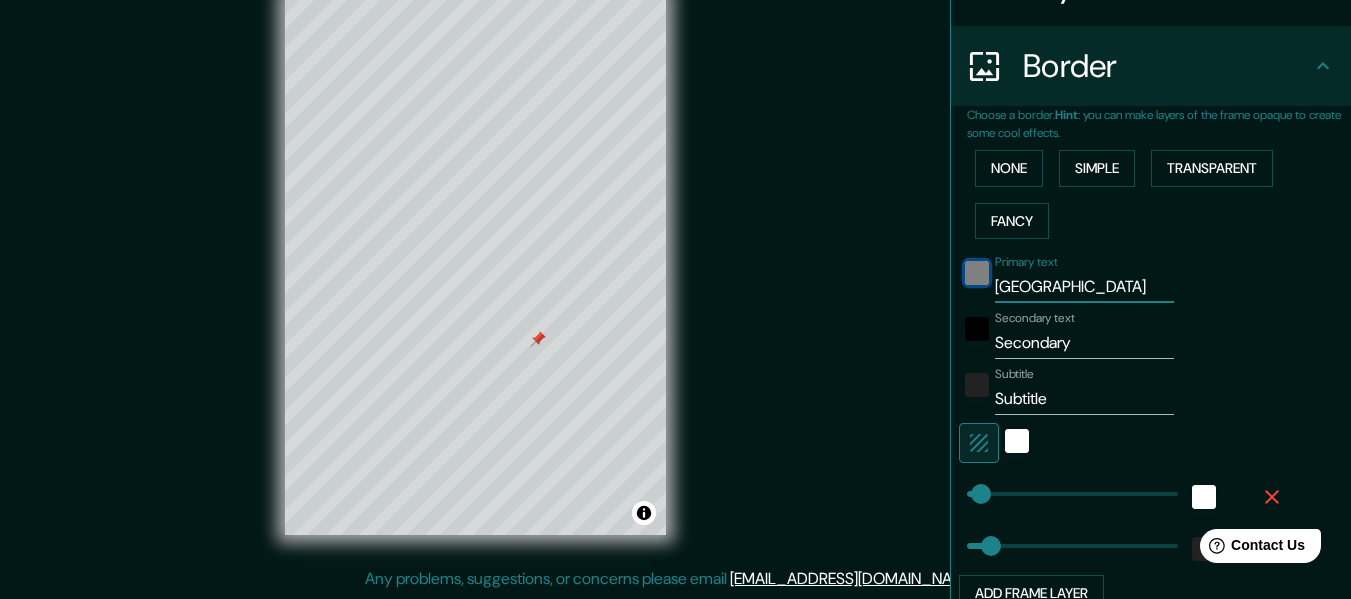 click at bounding box center [977, 273] 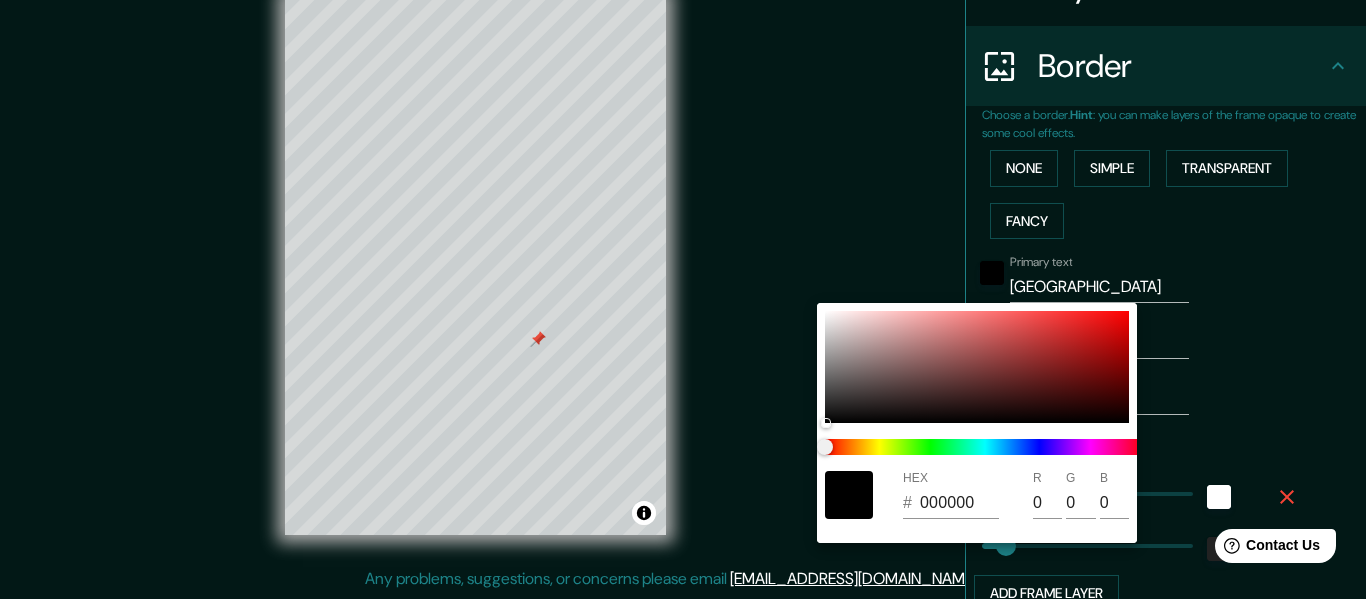click at bounding box center (683, 299) 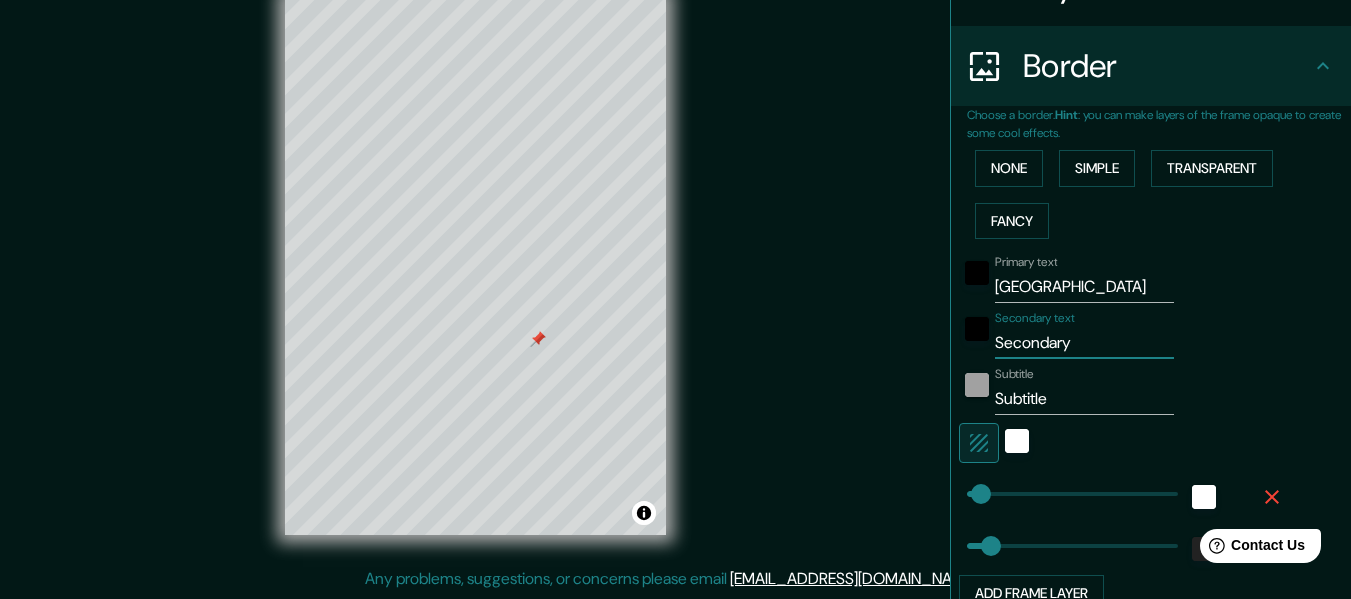 drag, startPoint x: 1019, startPoint y: 357, endPoint x: 962, endPoint y: 385, distance: 63.505905 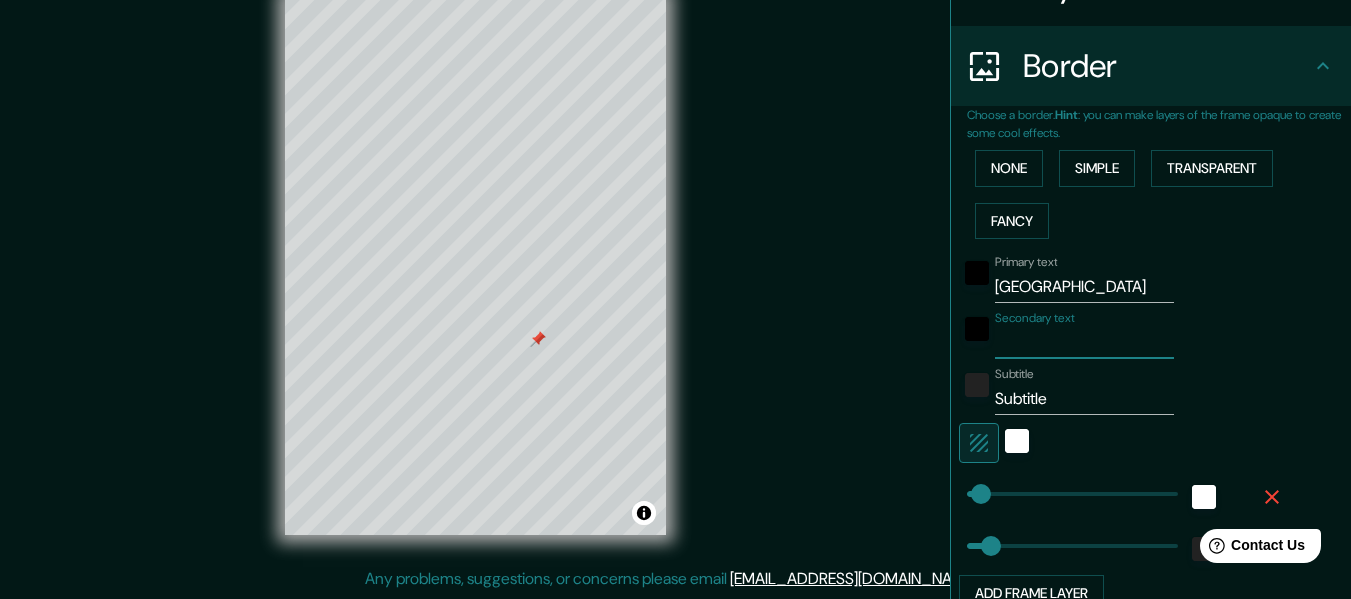 type 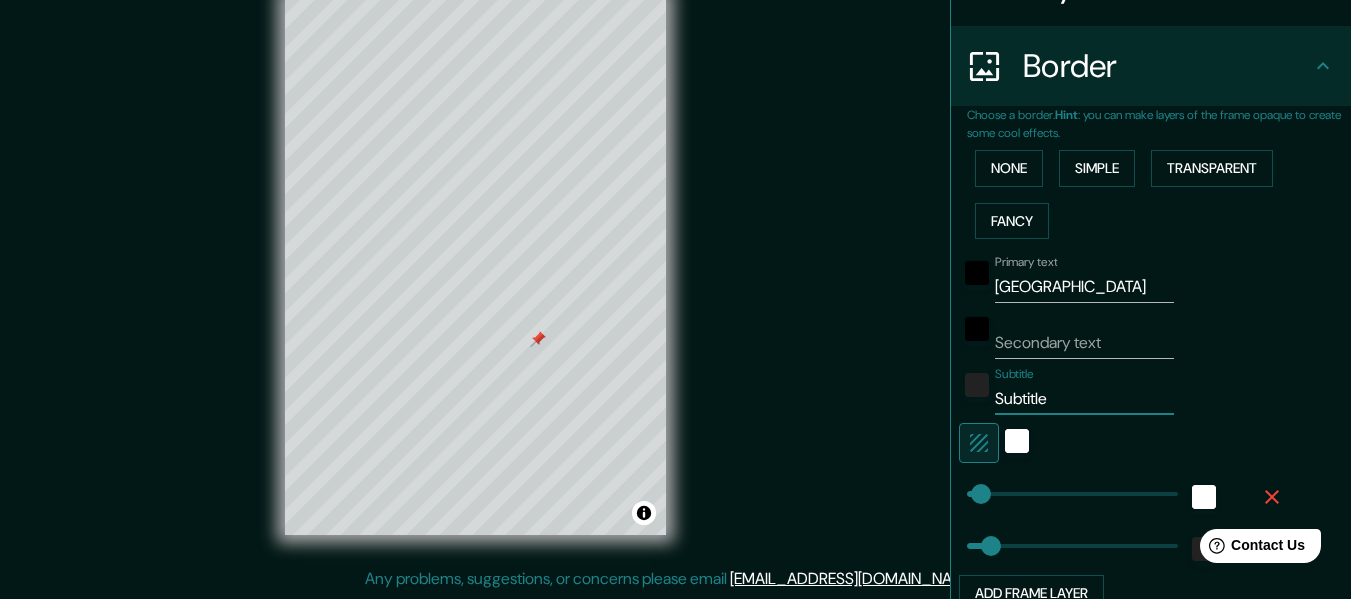 drag, startPoint x: 1048, startPoint y: 398, endPoint x: 956, endPoint y: 414, distance: 93.38094 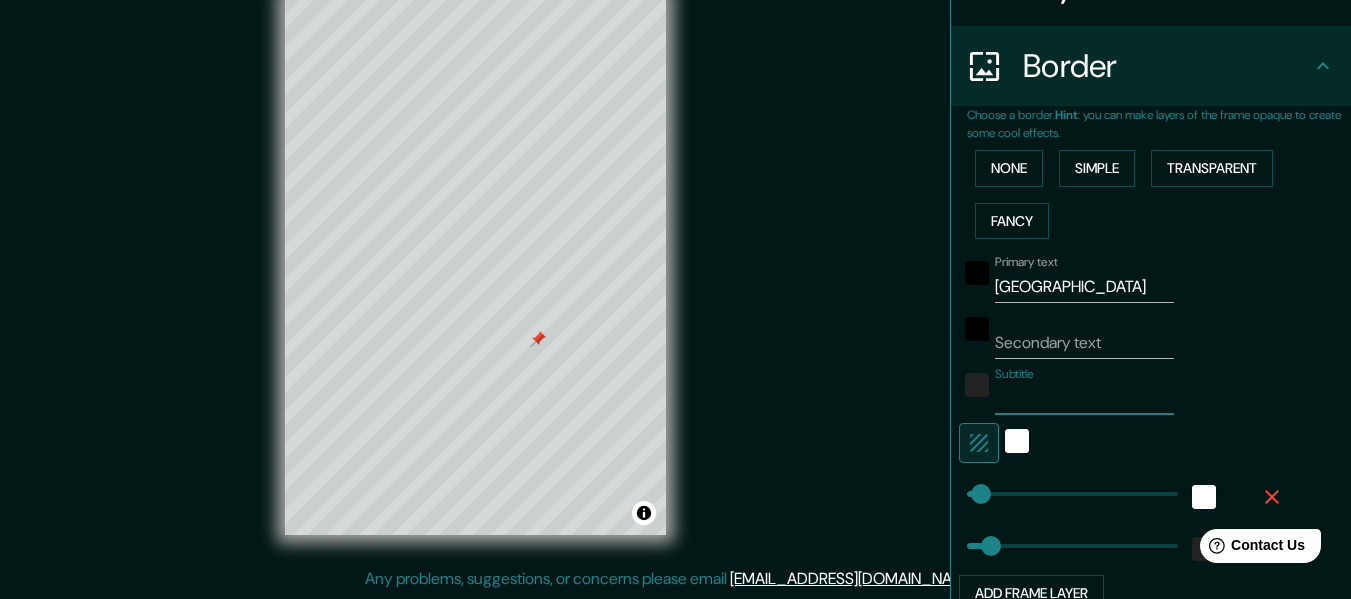 type 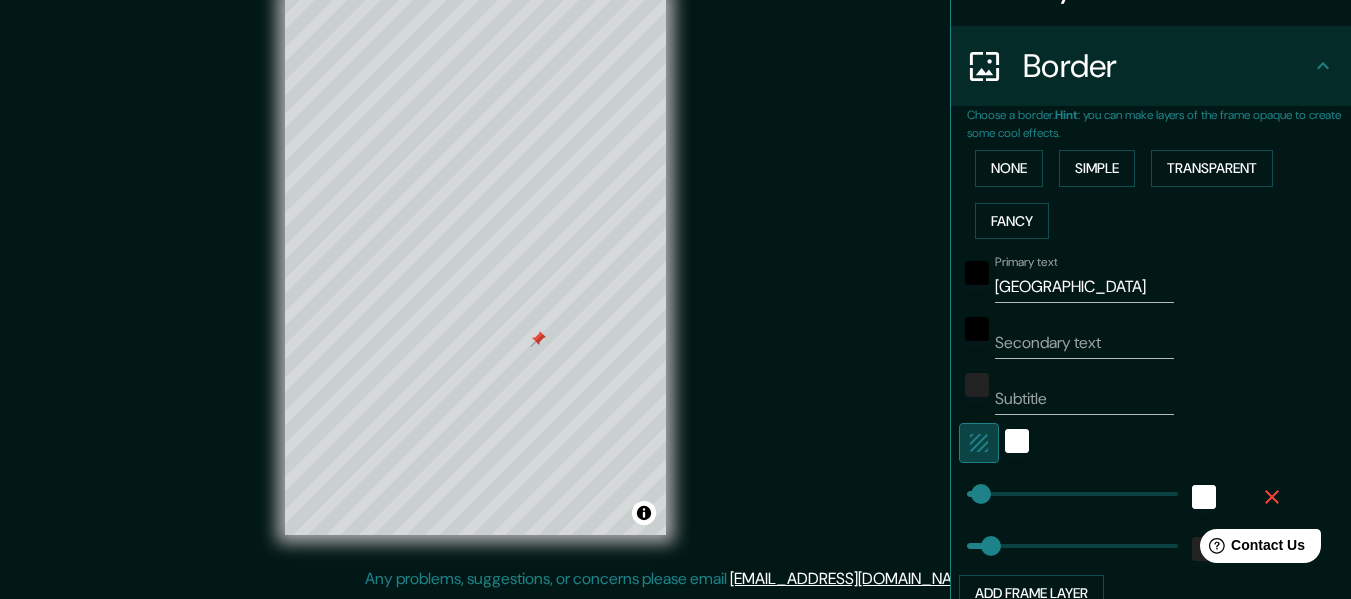 click 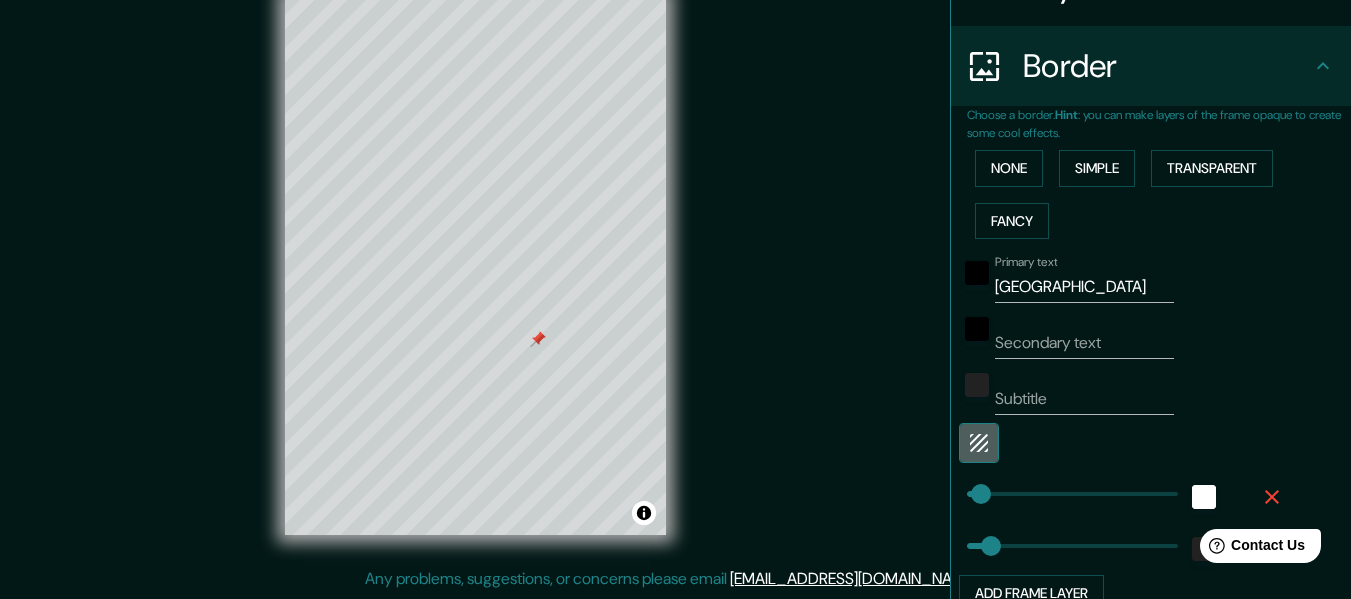click 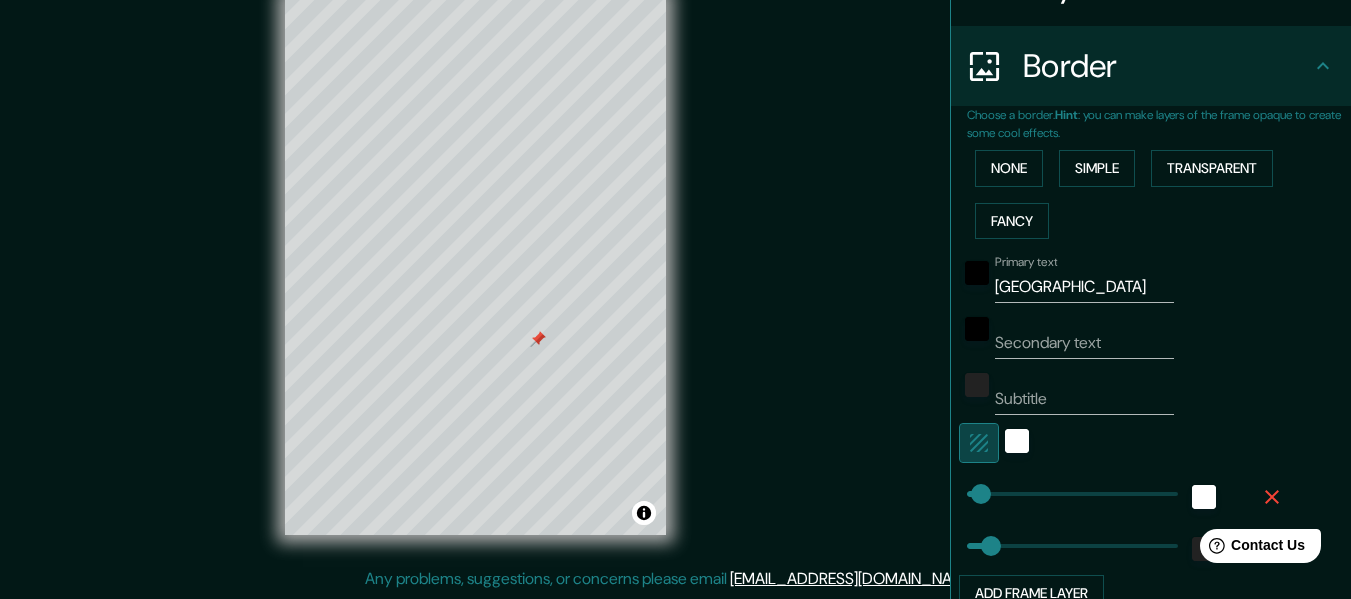 click 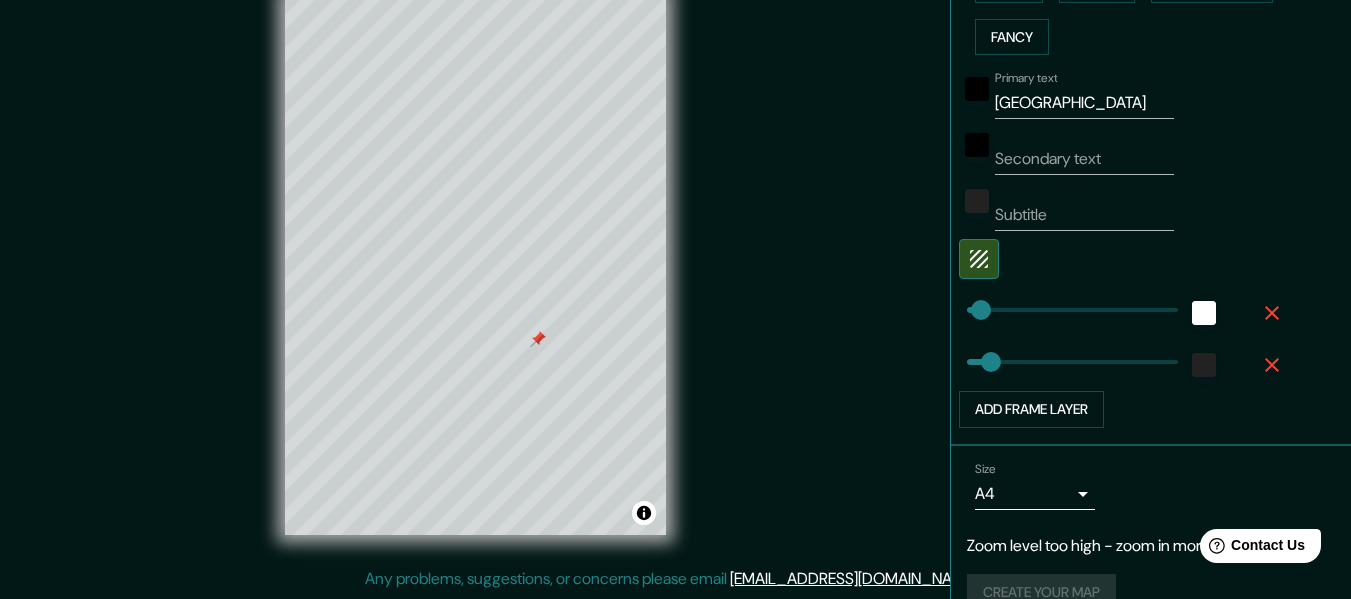 scroll, scrollTop: 560, scrollLeft: 0, axis: vertical 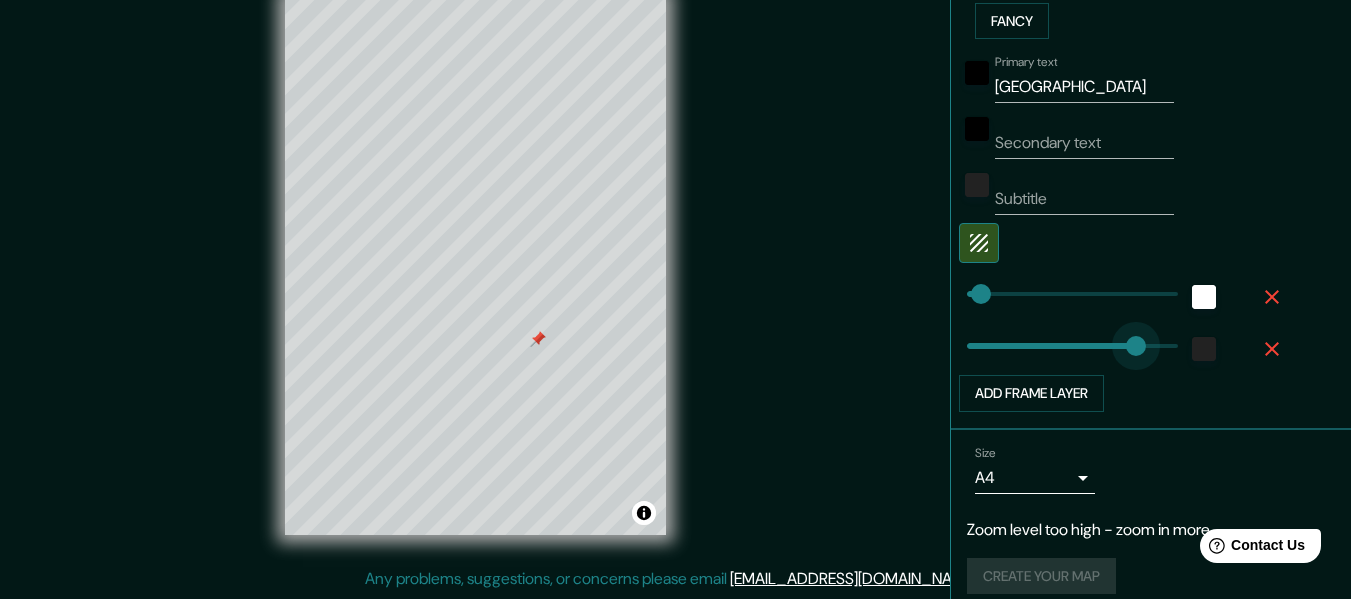 type on "309" 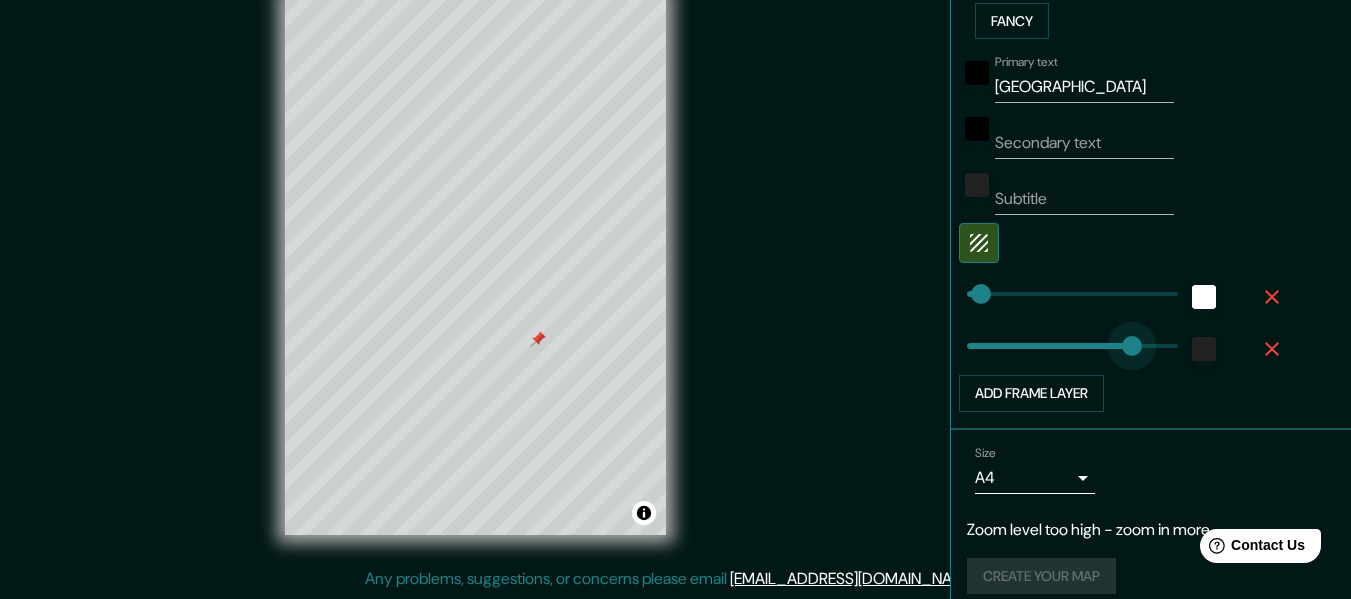 type on "0" 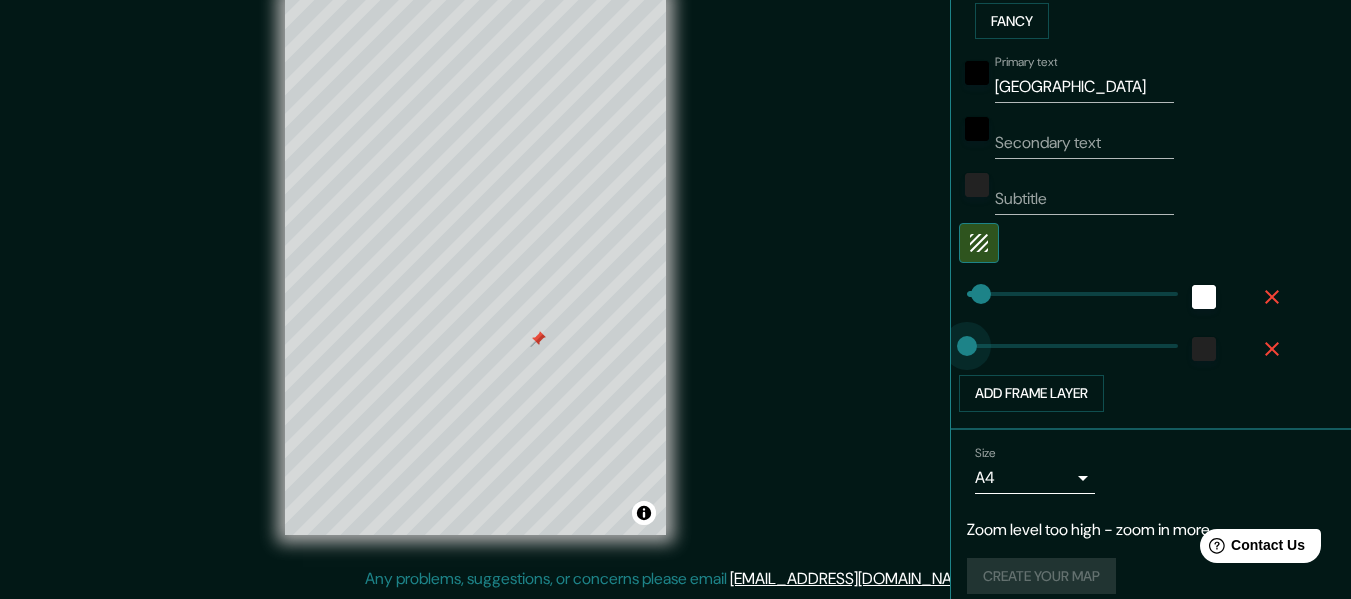 drag, startPoint x: 1117, startPoint y: 346, endPoint x: 898, endPoint y: 378, distance: 221.32555 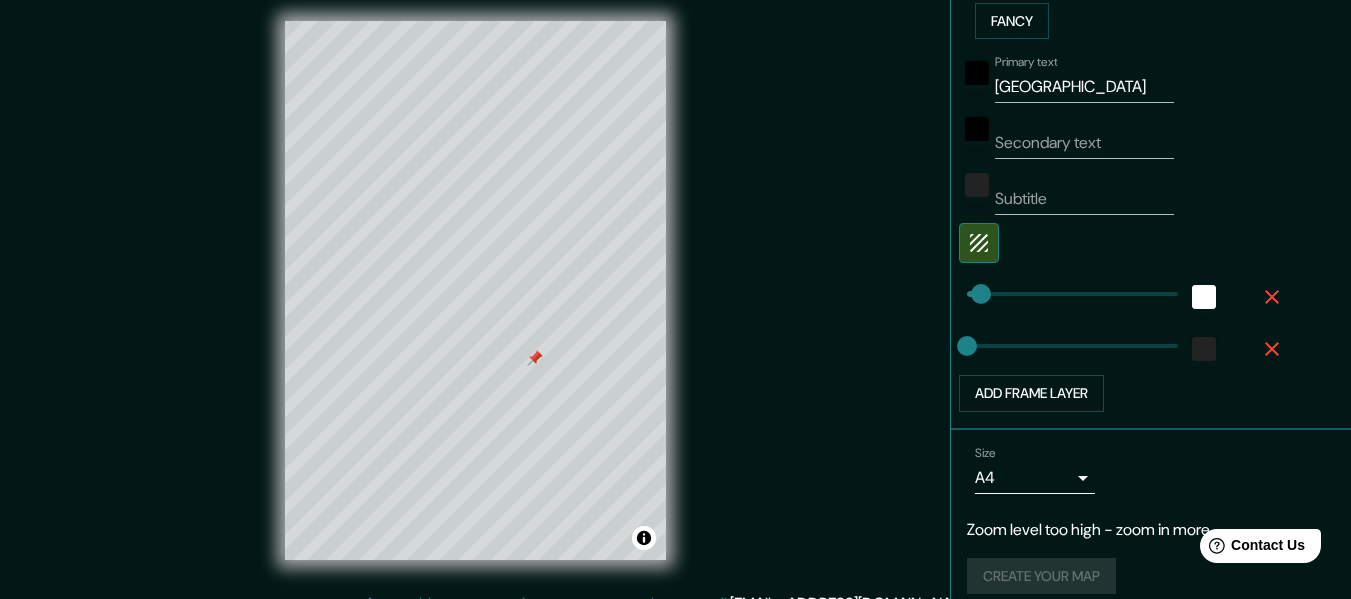 scroll, scrollTop: 0, scrollLeft: 0, axis: both 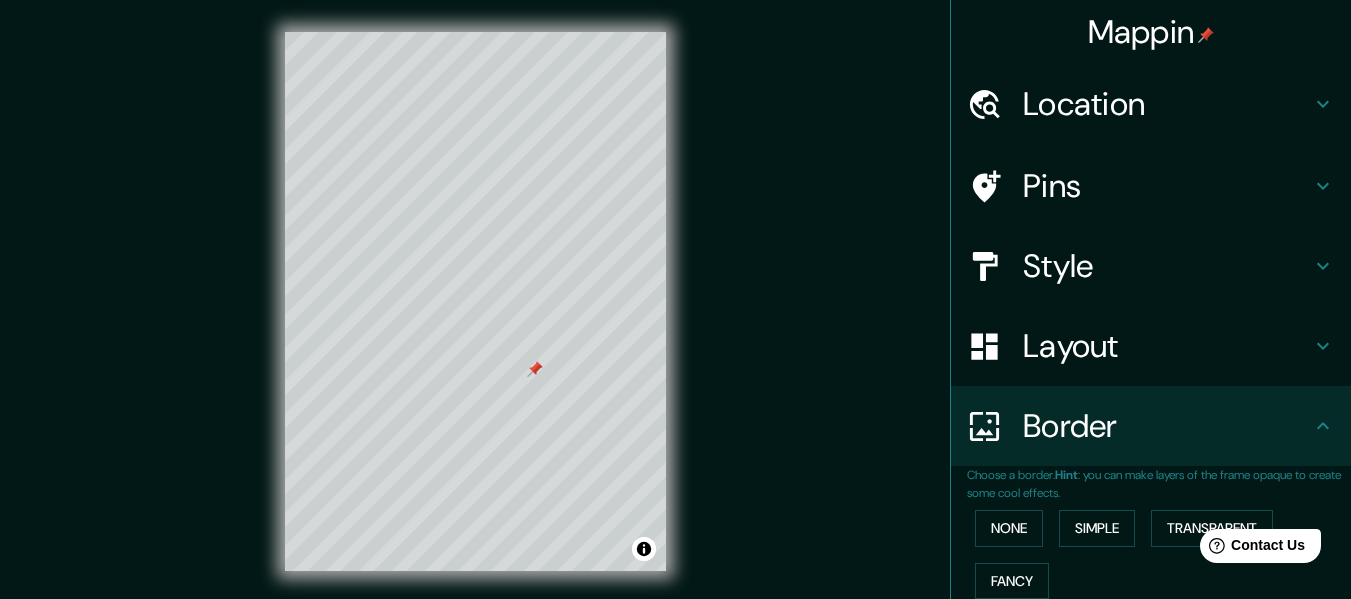 click on "Location" at bounding box center [1167, 104] 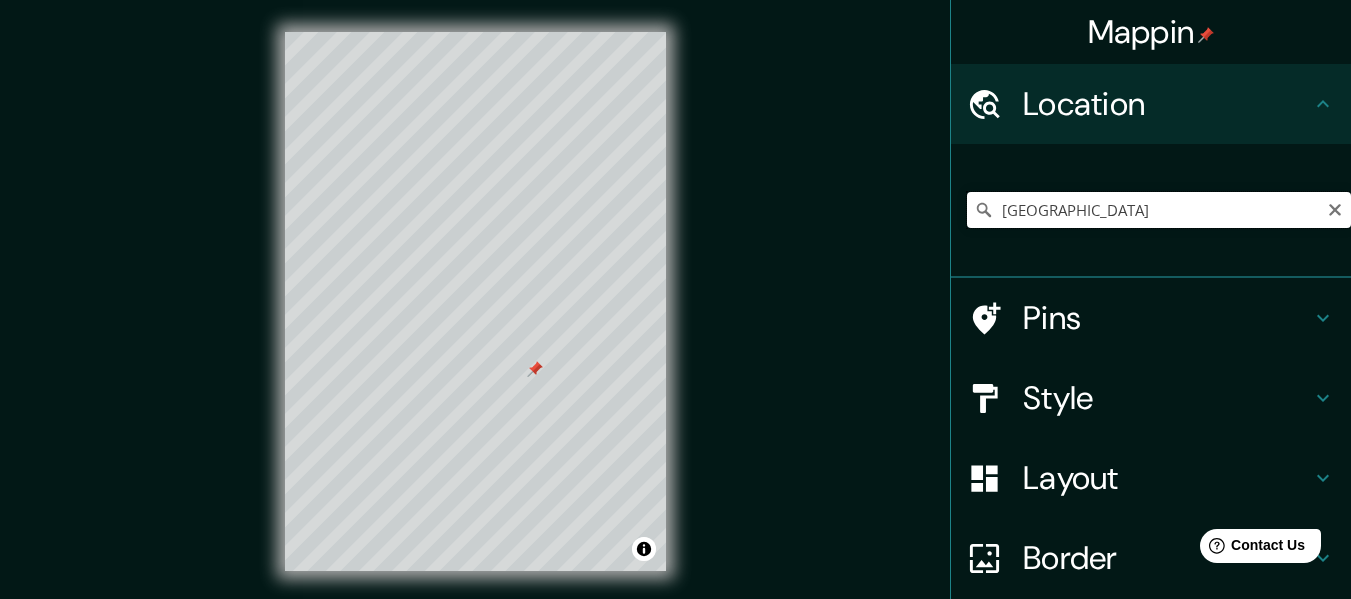 click on "[GEOGRAPHIC_DATA]" at bounding box center [1159, 210] 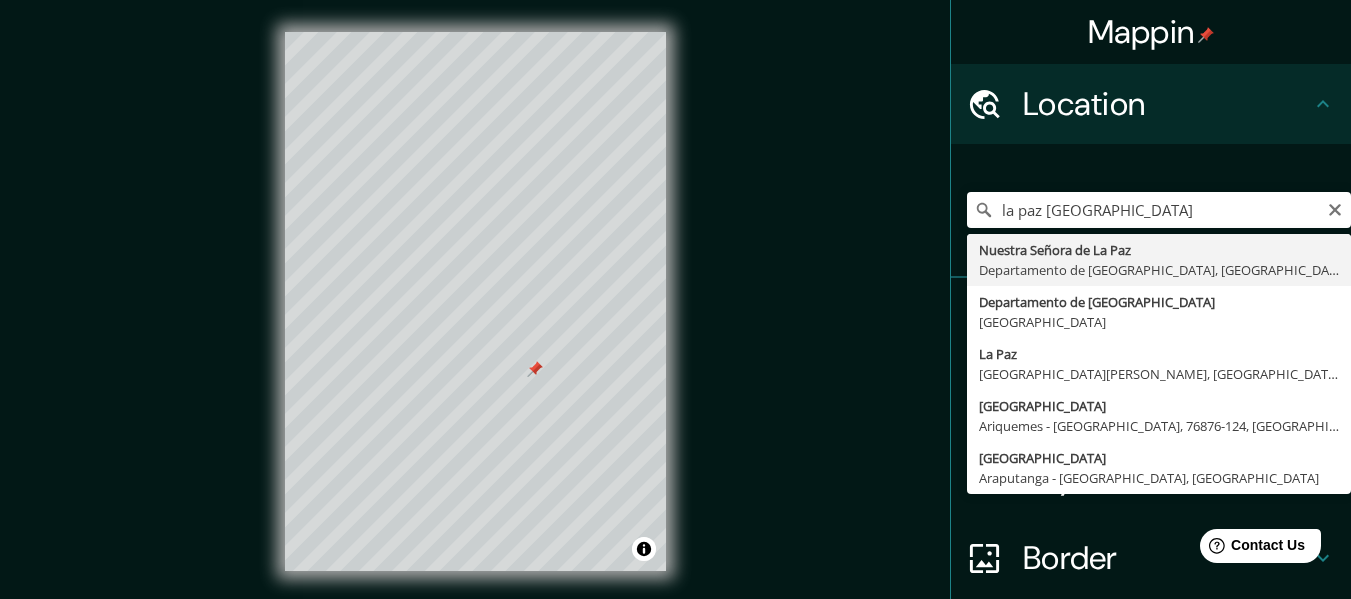 type on "[GEOGRAPHIC_DATA], [GEOGRAPHIC_DATA], [GEOGRAPHIC_DATA]" 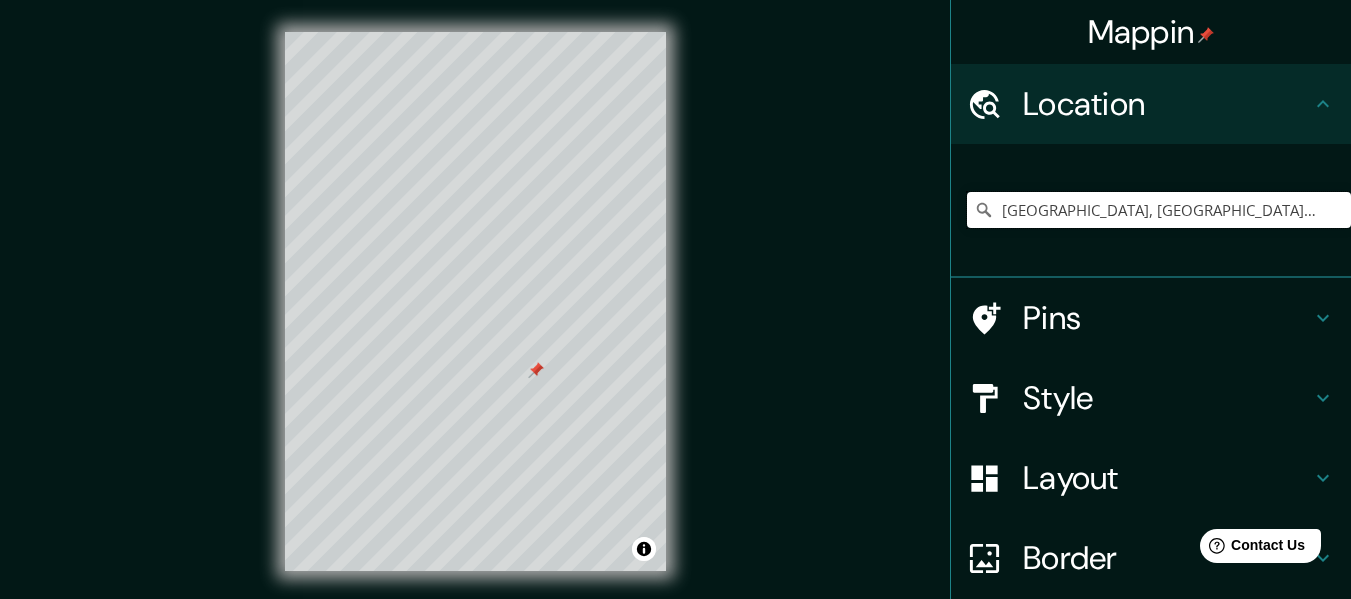 scroll, scrollTop: 0, scrollLeft: 0, axis: both 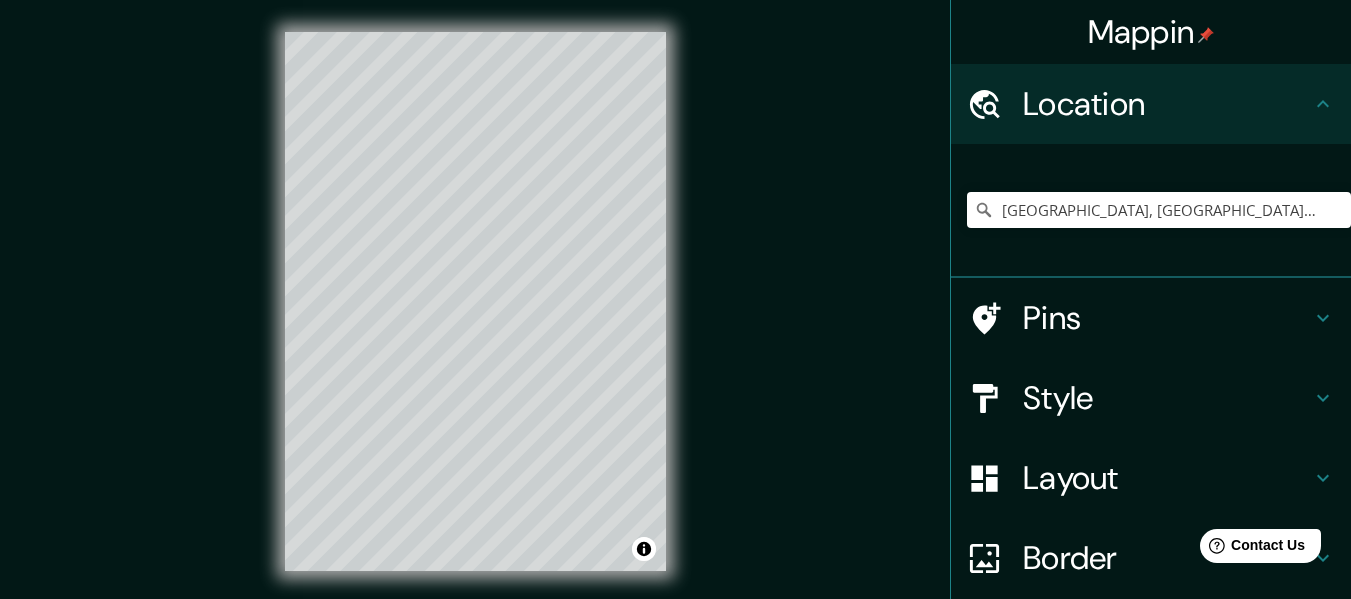 click on "Pins" at bounding box center (1167, 318) 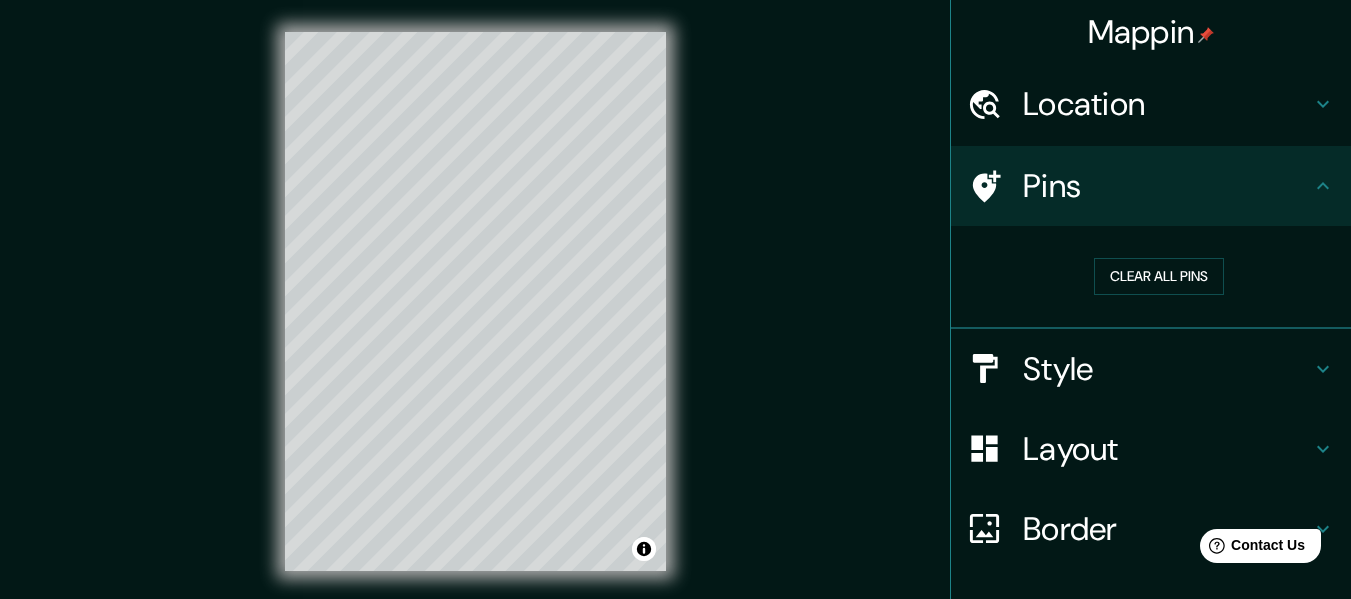 click on "Style" at bounding box center [1167, 369] 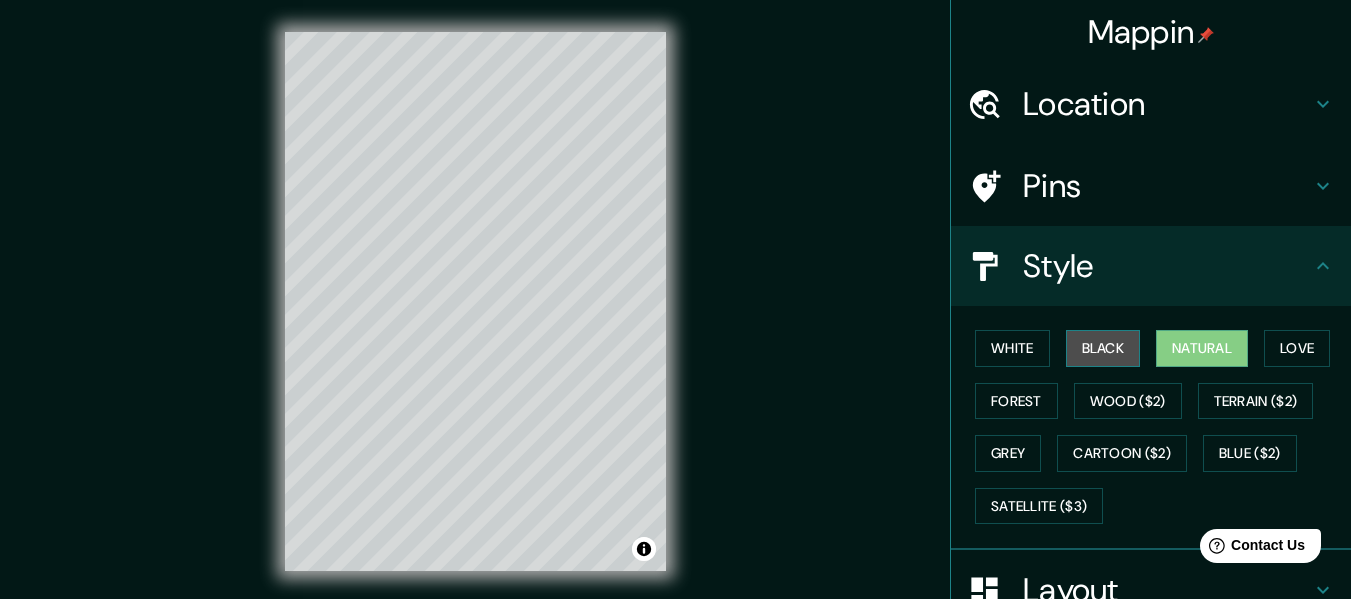 click on "Black" at bounding box center [1103, 348] 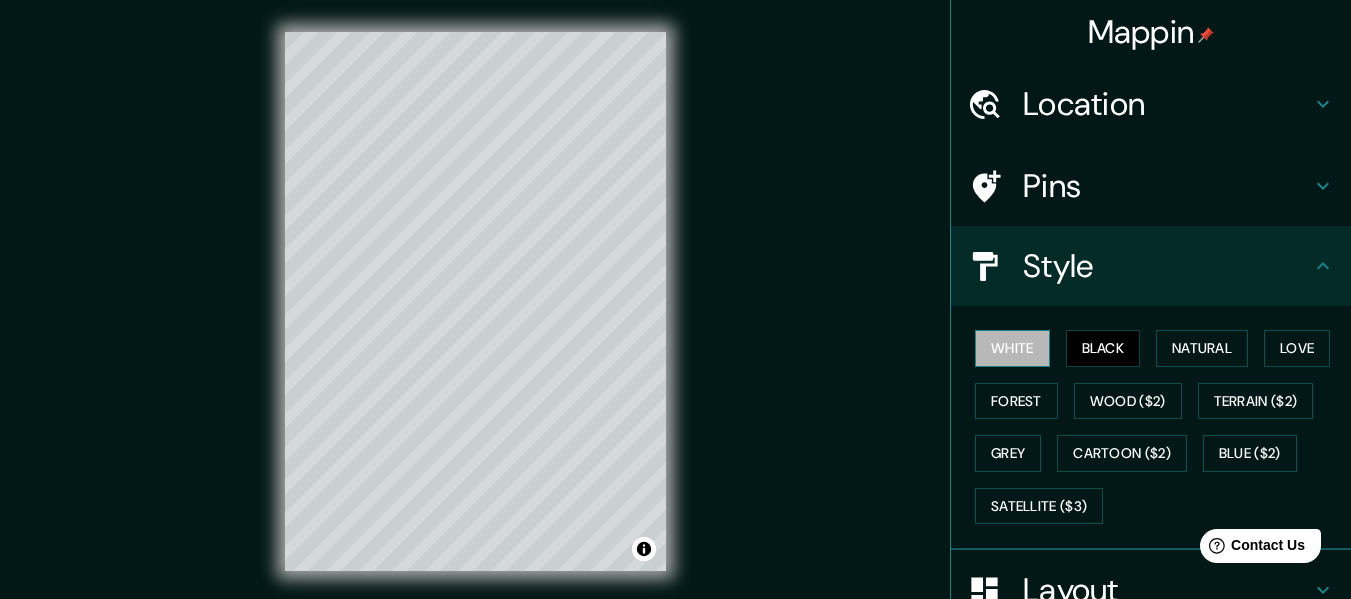 click on "White" at bounding box center [1012, 348] 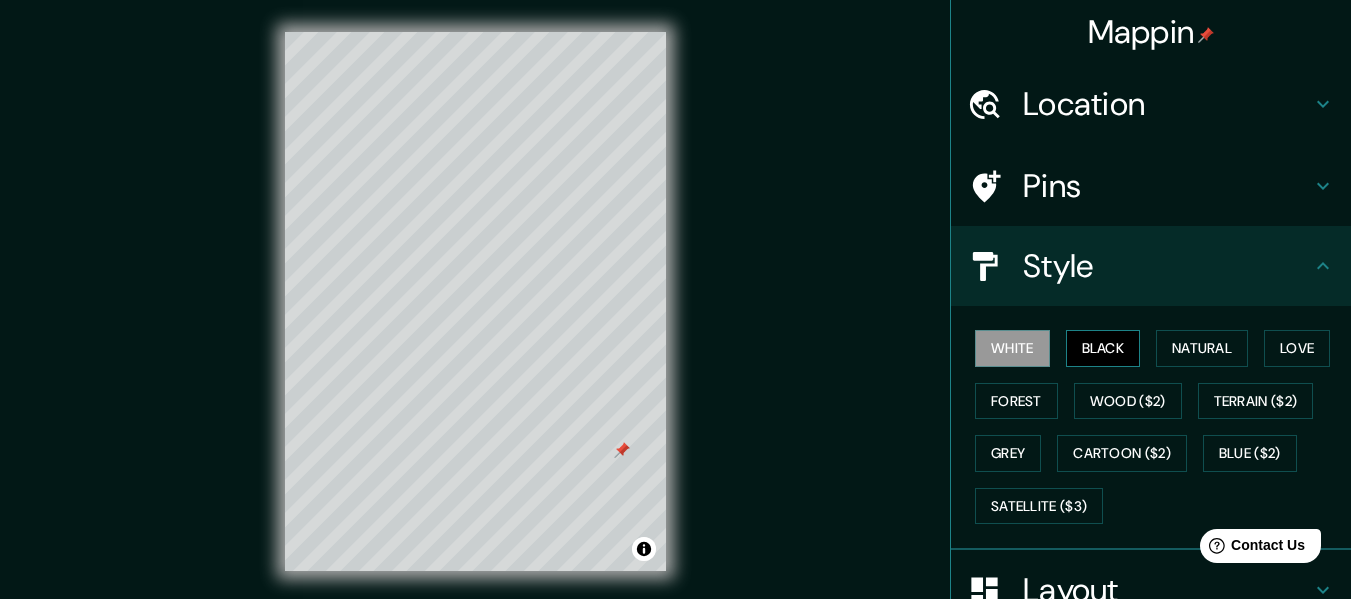click on "Black" at bounding box center [1103, 348] 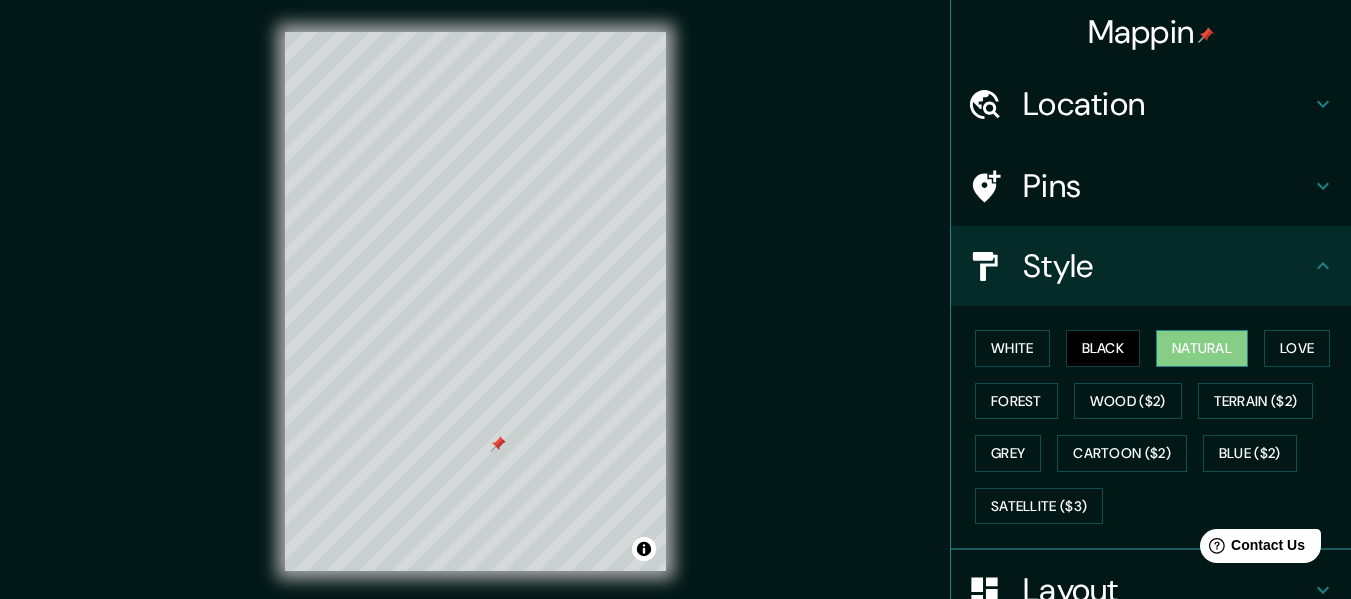 click on "Natural" at bounding box center (1202, 348) 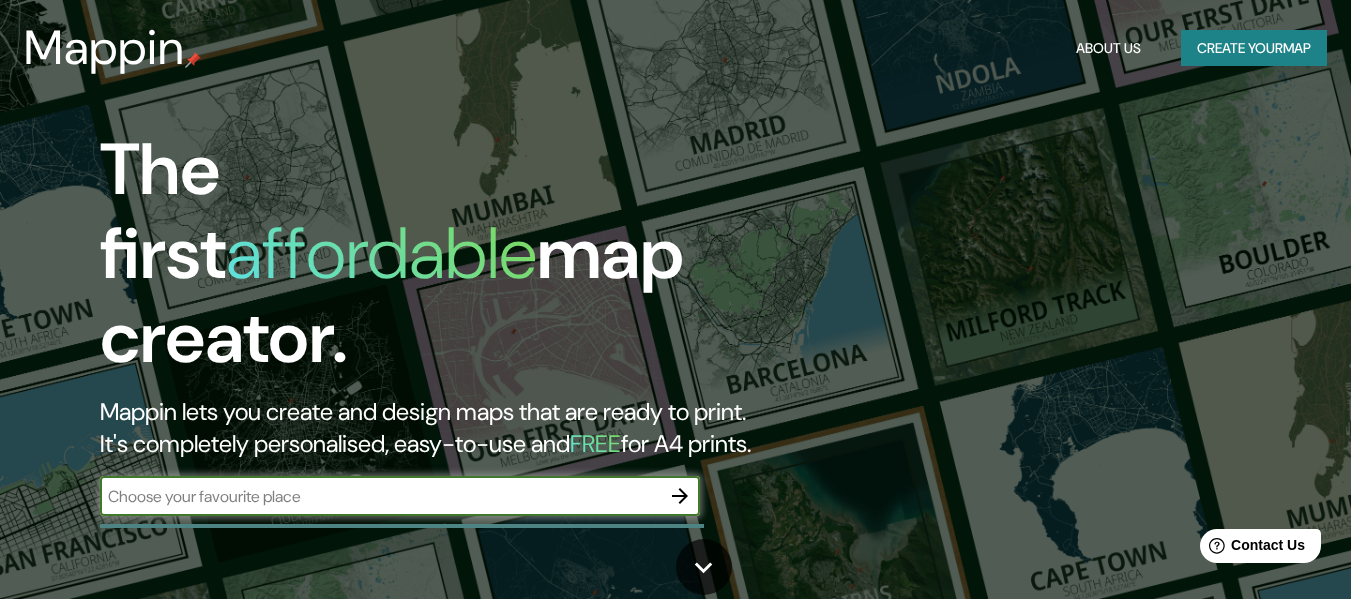 click at bounding box center [380, 496] 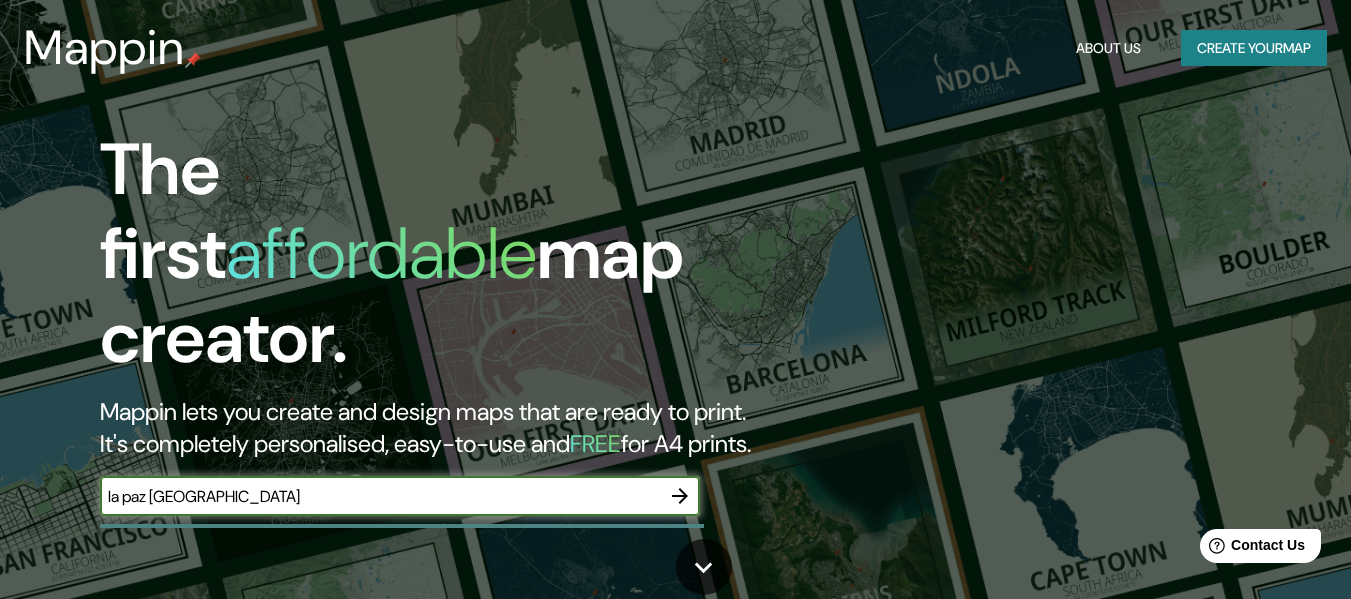 type on "la paz [GEOGRAPHIC_DATA]" 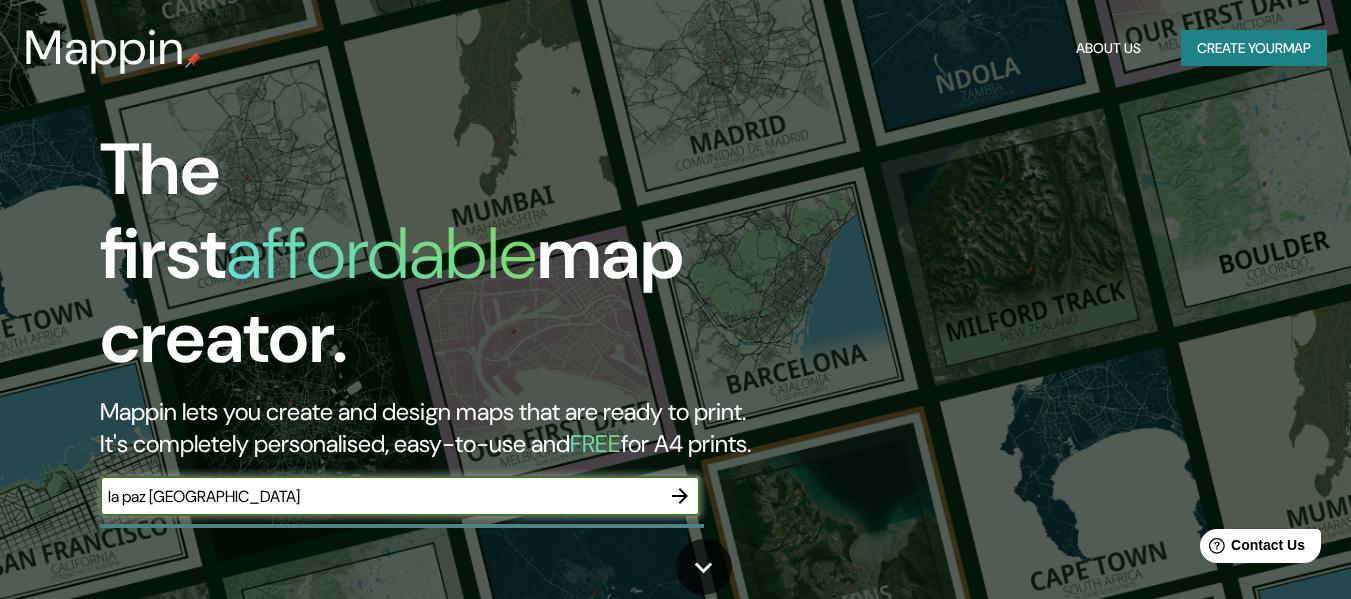 click 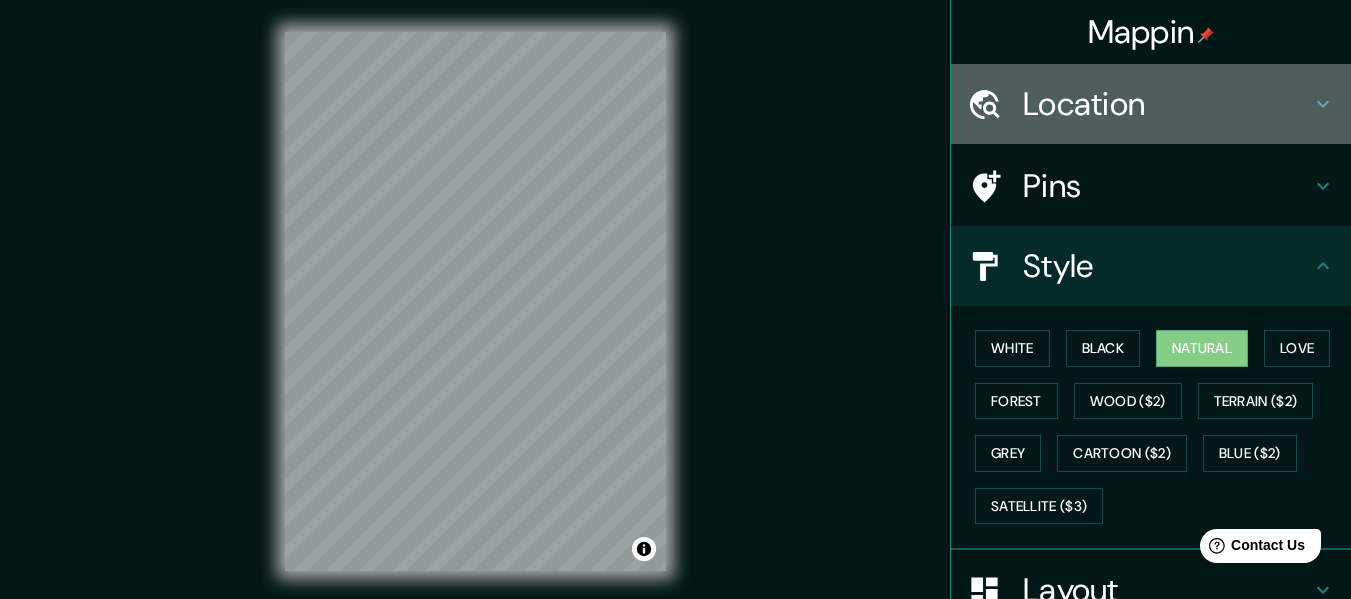click on "Location" at bounding box center [1167, 104] 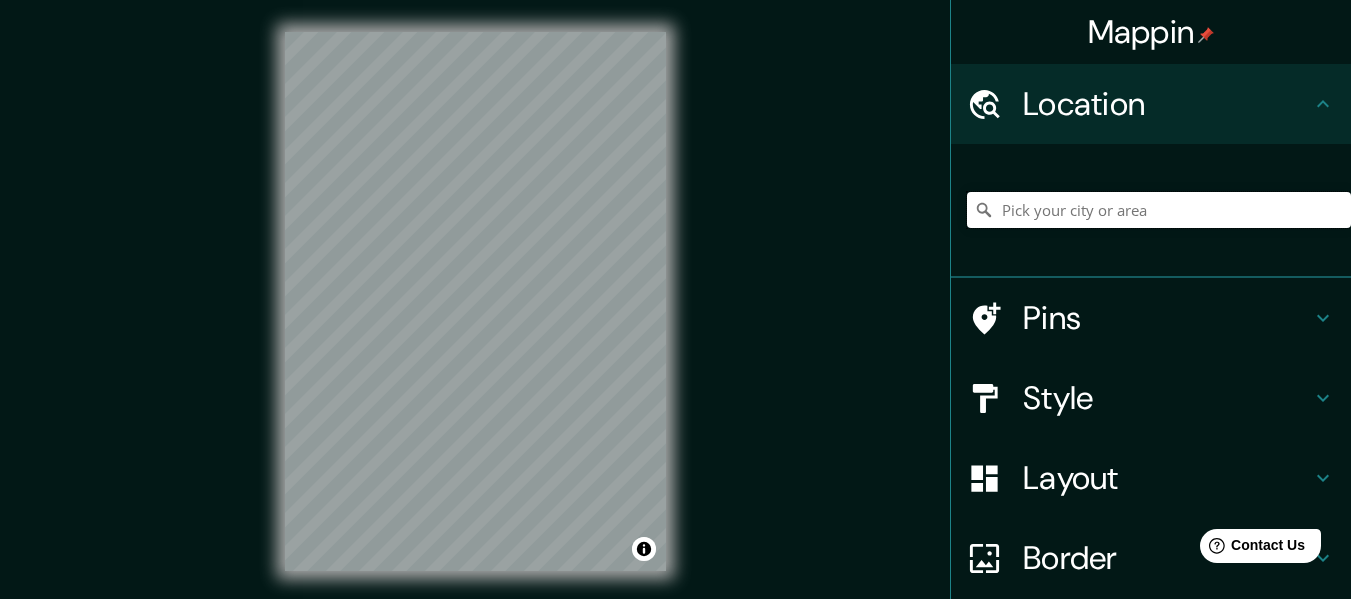 click at bounding box center (1159, 210) 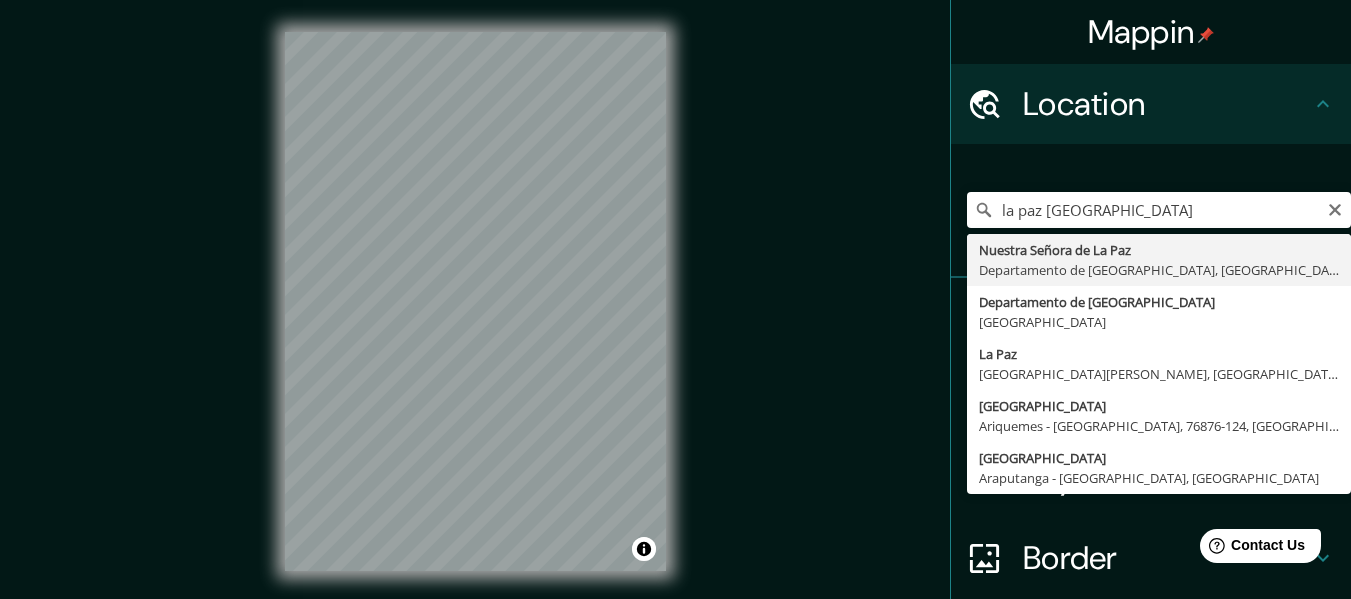 type on "[GEOGRAPHIC_DATA], [GEOGRAPHIC_DATA], [GEOGRAPHIC_DATA]" 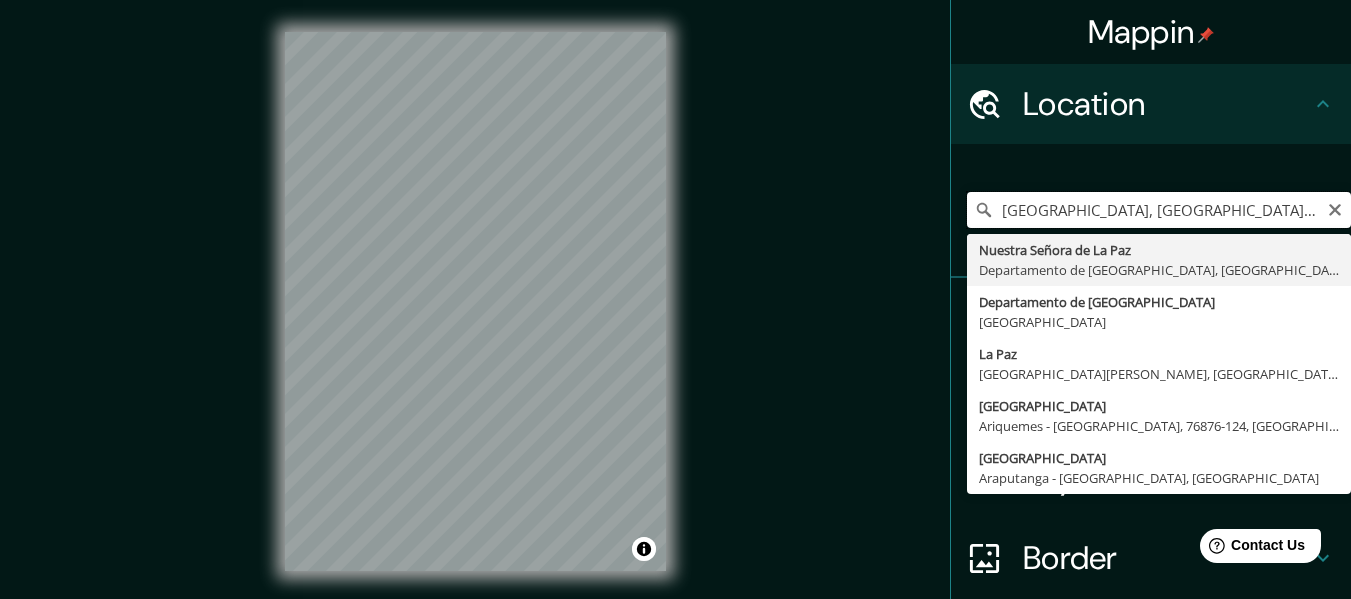 scroll, scrollTop: 0, scrollLeft: 0, axis: both 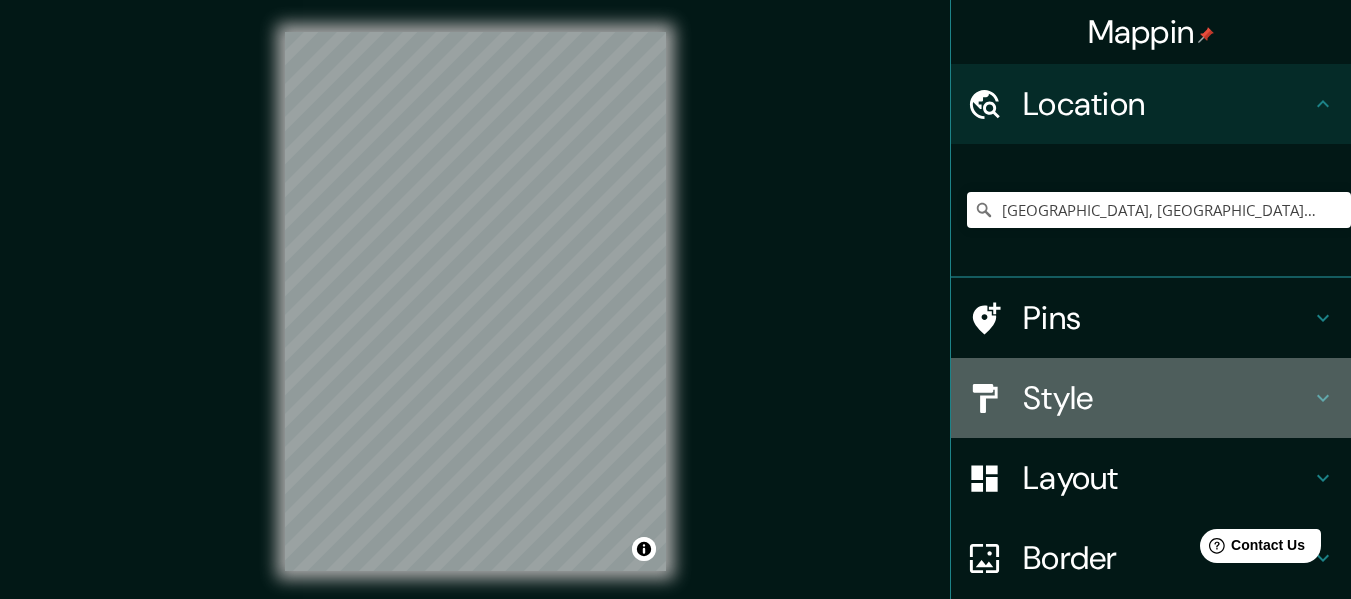 click on "Style" at bounding box center (1167, 398) 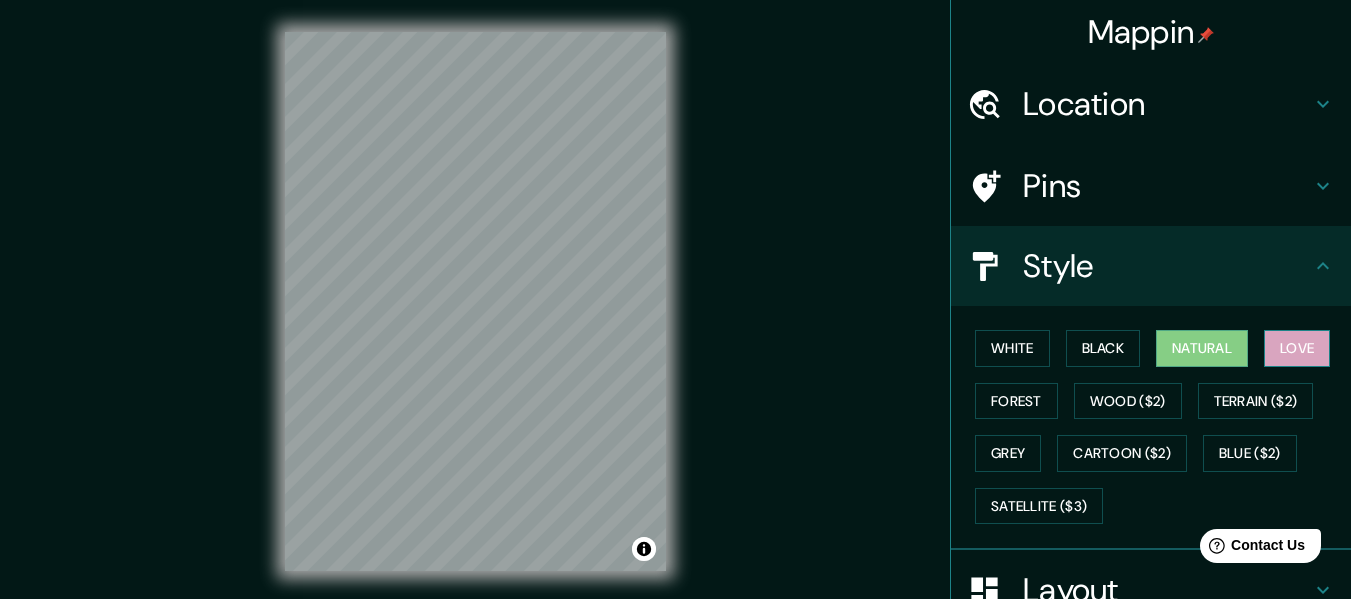 click on "Love" at bounding box center [1297, 348] 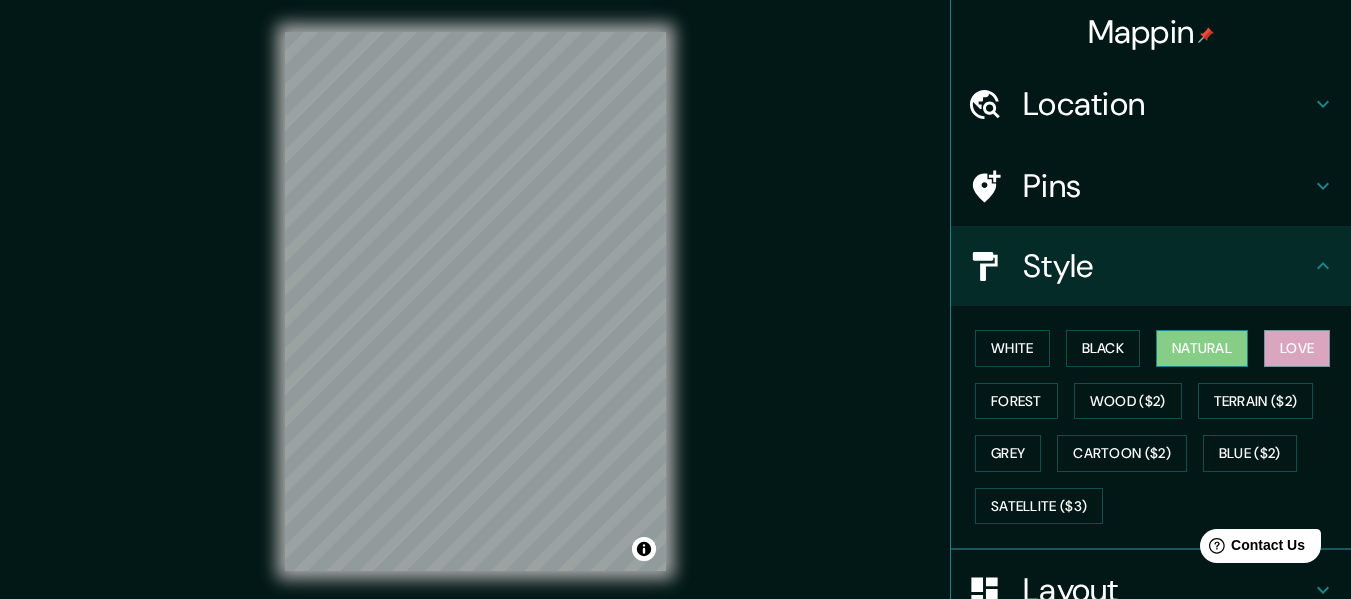 click on "Natural" at bounding box center [1202, 348] 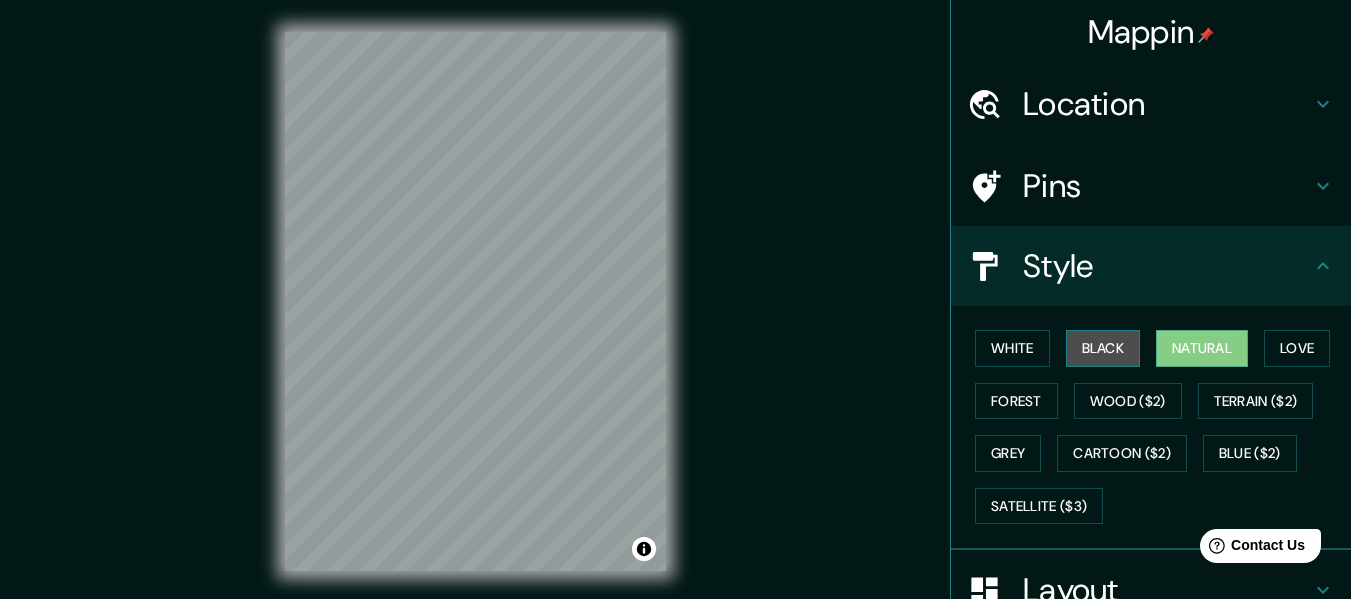 click on "Black" at bounding box center [1103, 348] 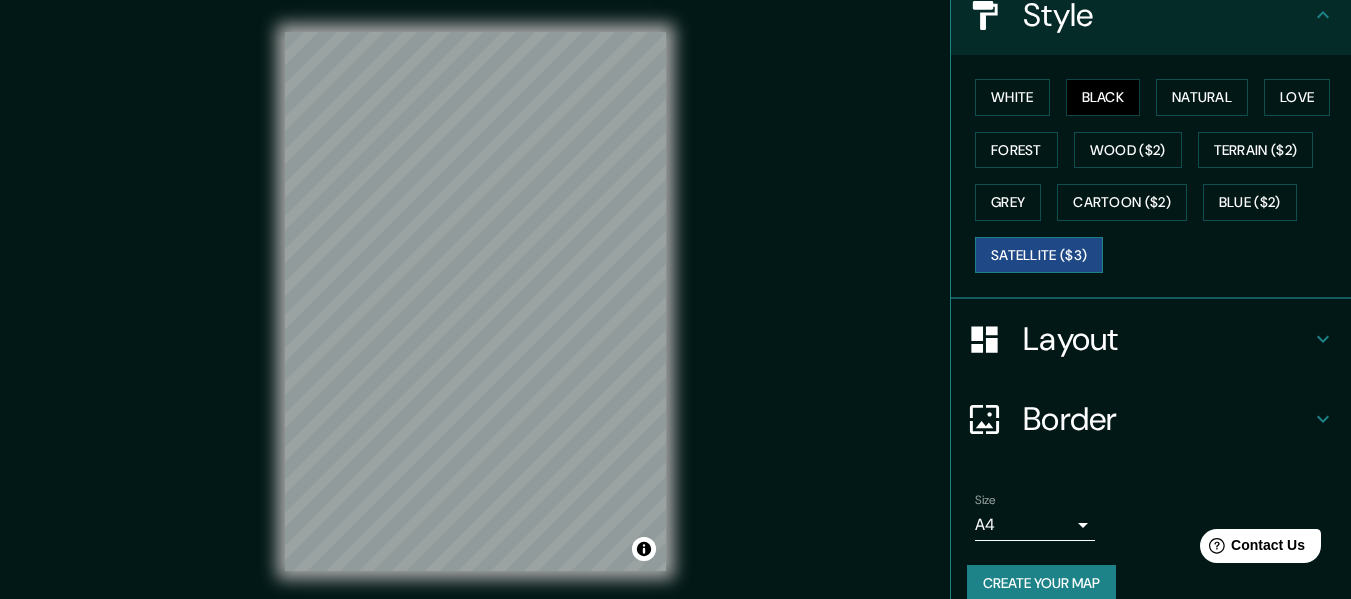 scroll, scrollTop: 278, scrollLeft: 0, axis: vertical 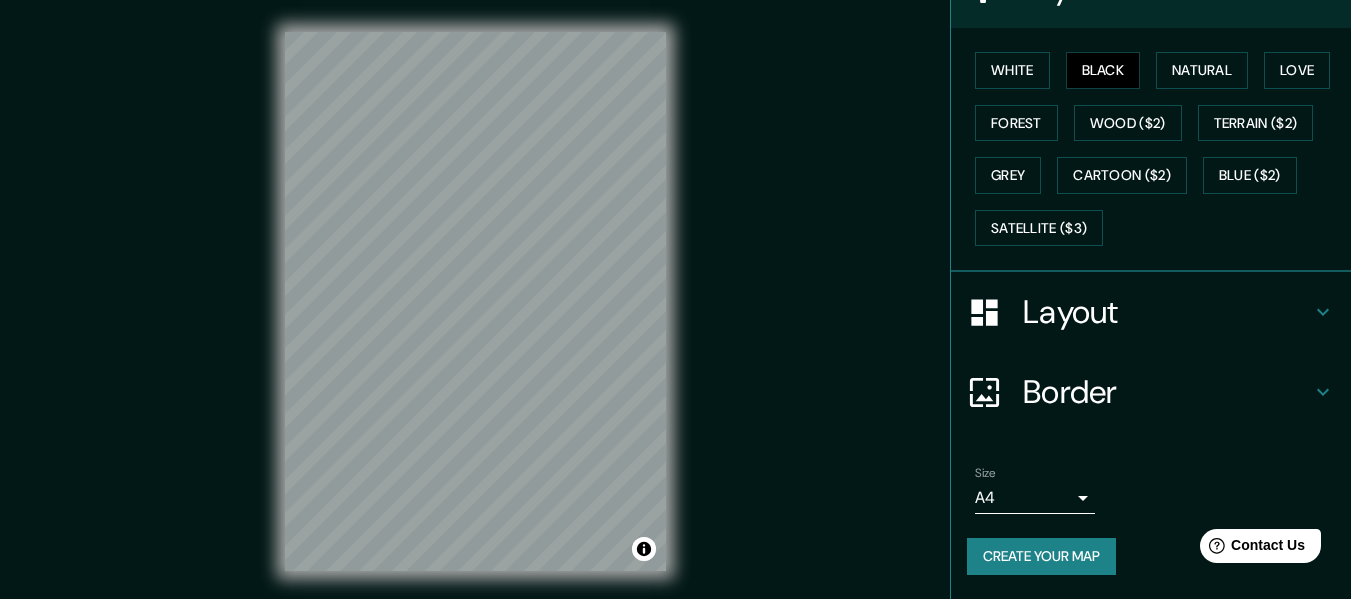 click on "Layout" at bounding box center [1167, 312] 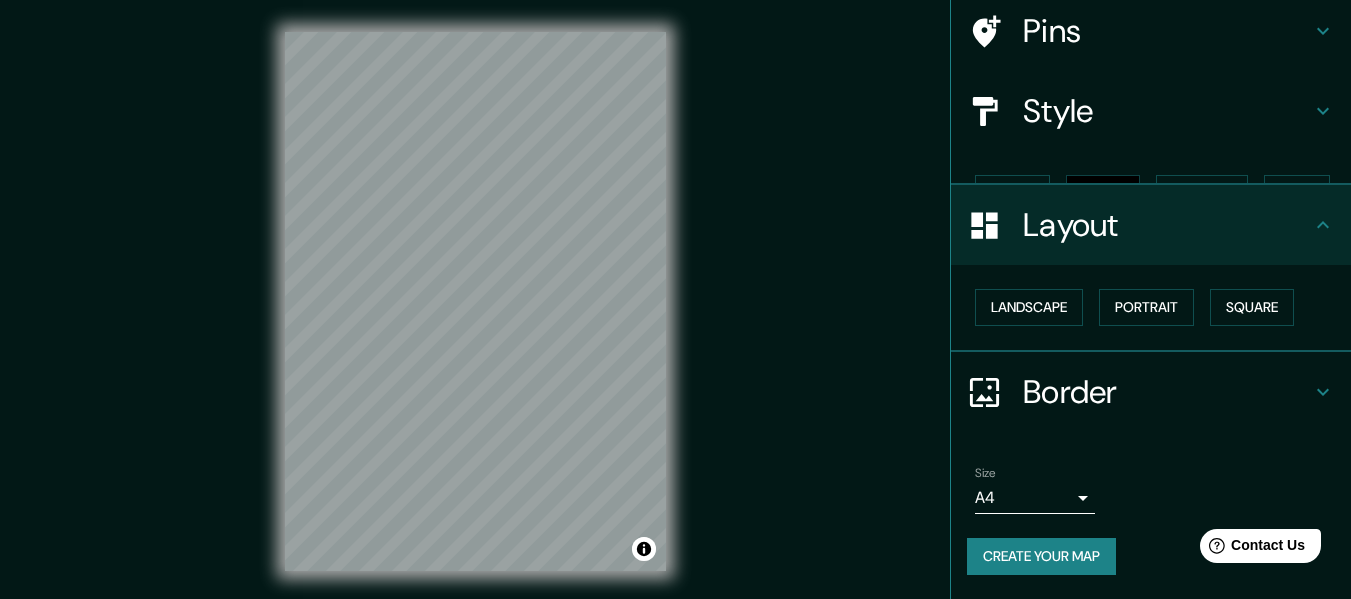 scroll, scrollTop: 120, scrollLeft: 0, axis: vertical 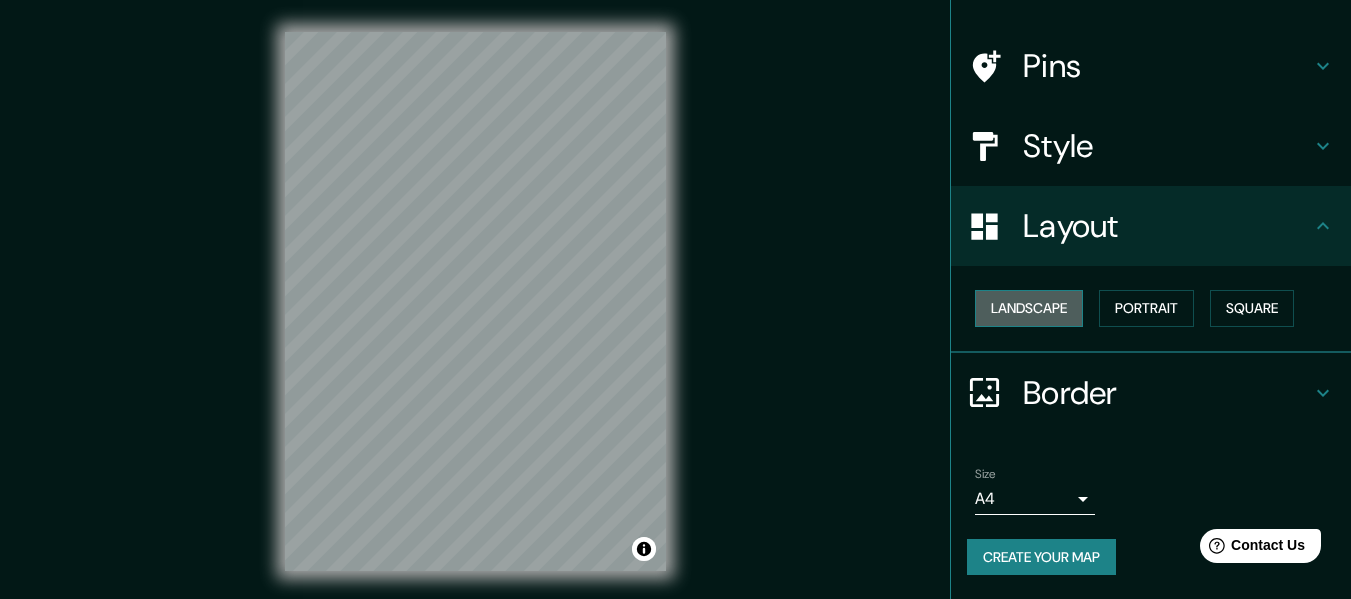 click on "Landscape" at bounding box center [1029, 308] 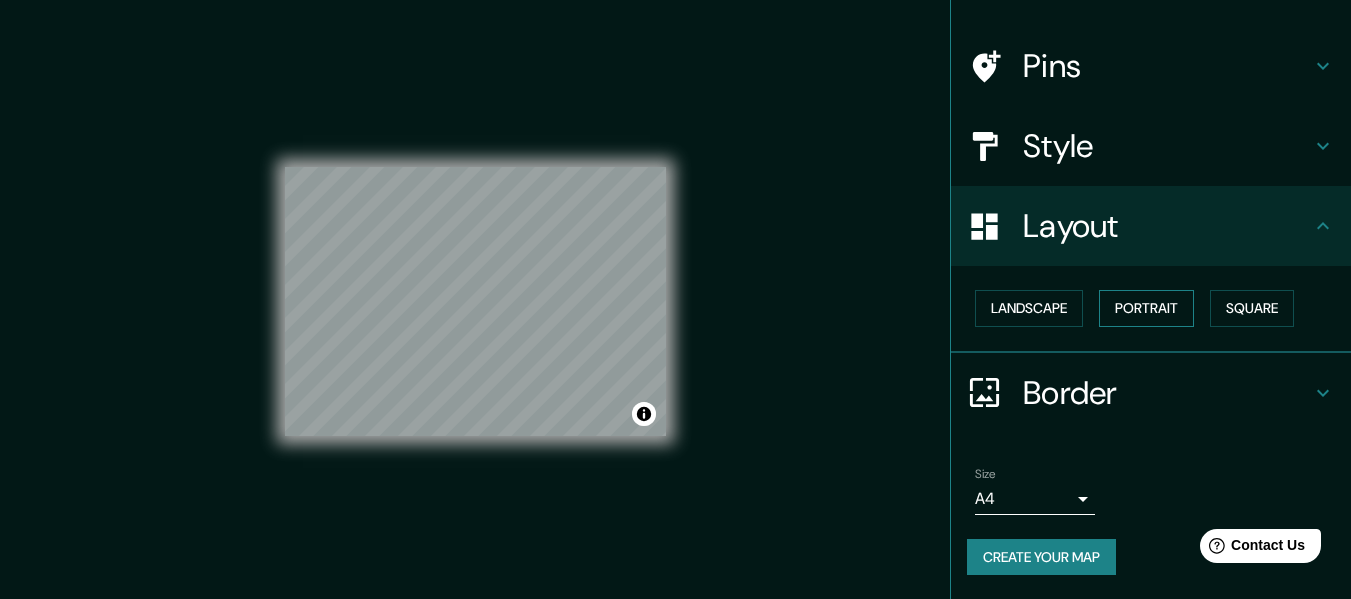click on "Portrait" at bounding box center [1146, 308] 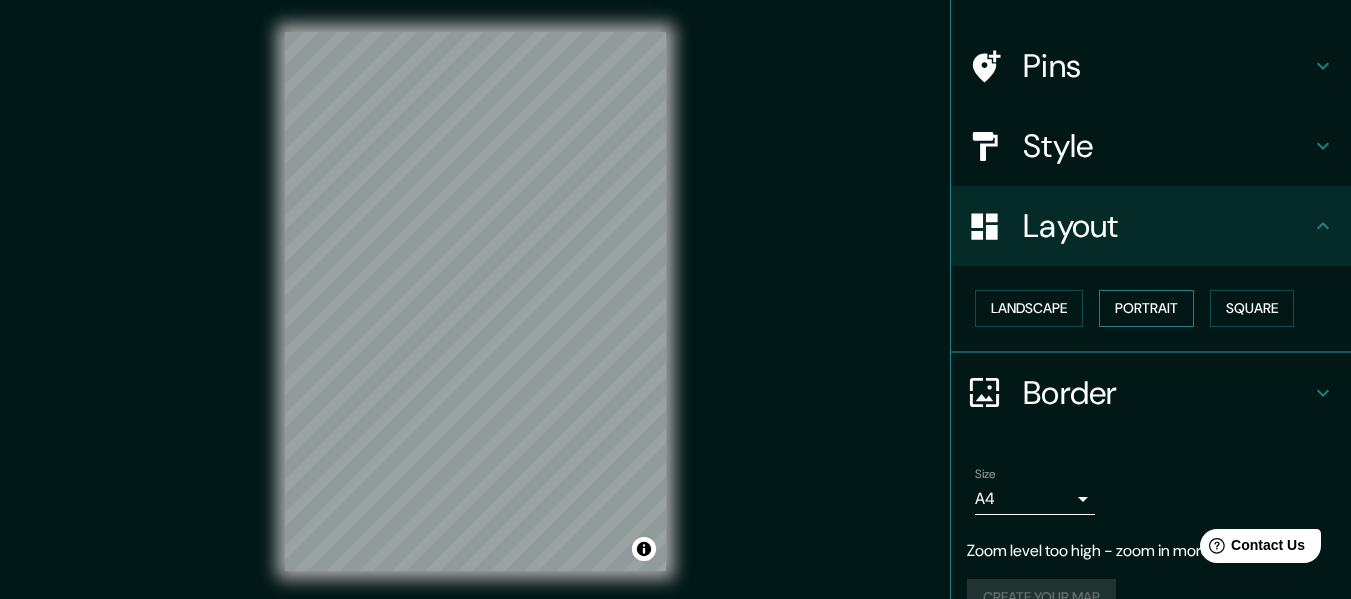 click on "Portrait" at bounding box center [1146, 308] 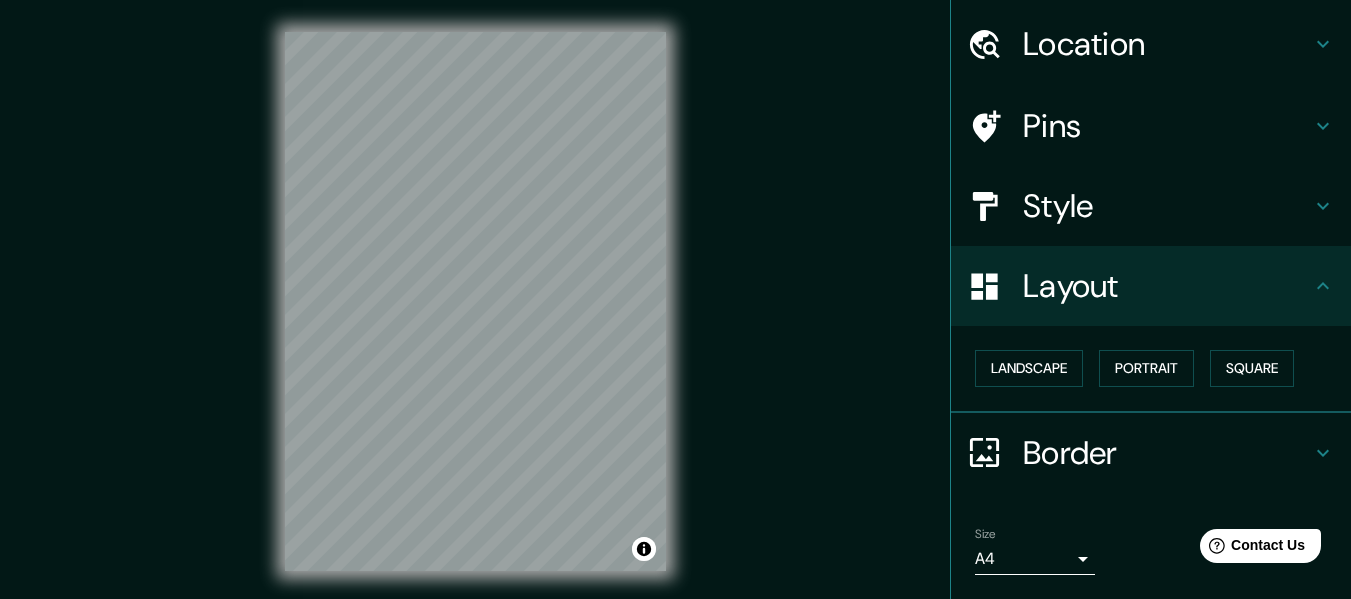scroll, scrollTop: 0, scrollLeft: 0, axis: both 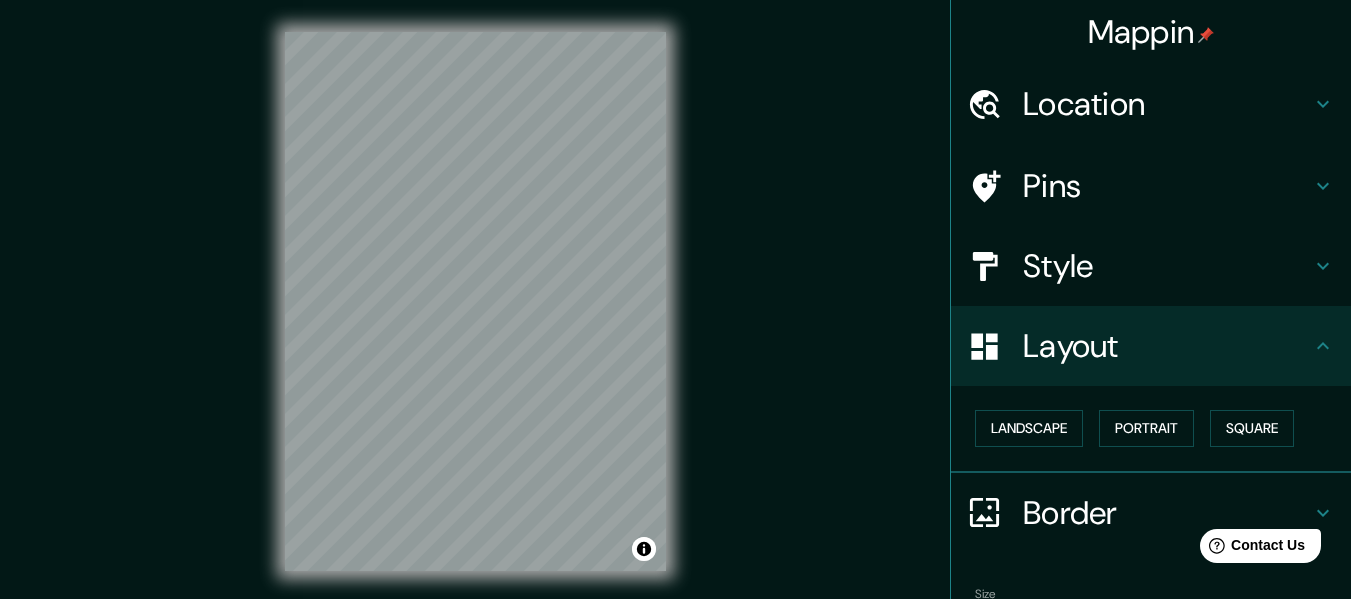 click on "Pins" at bounding box center (1167, 186) 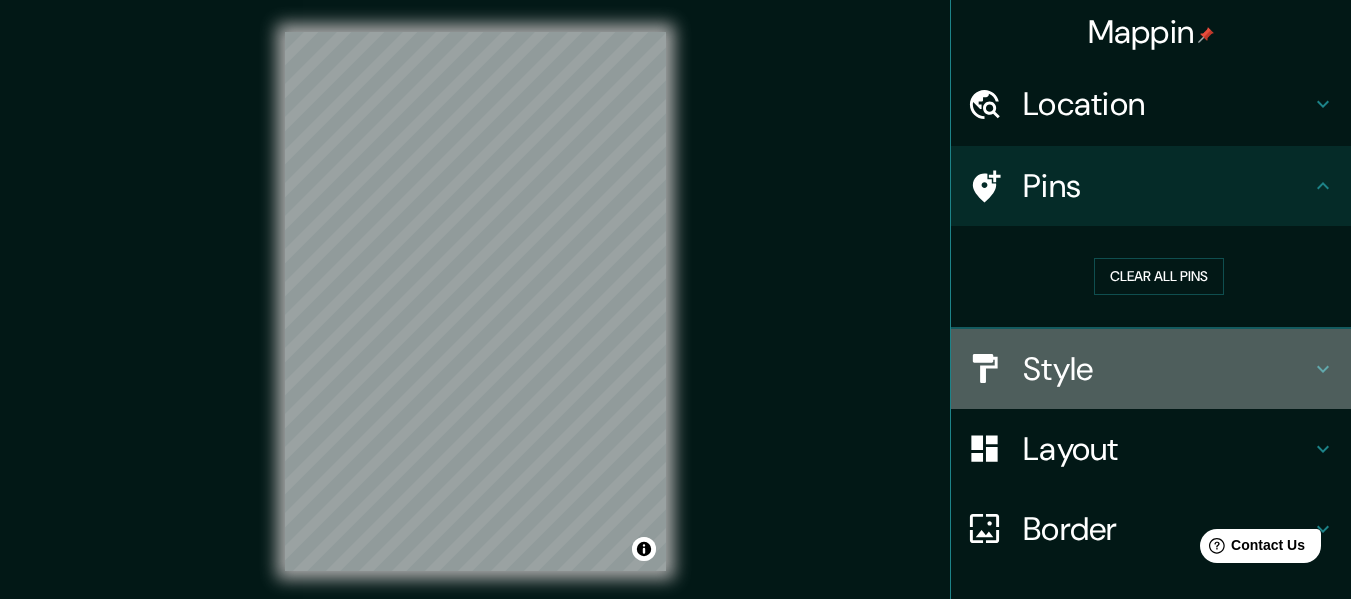 click on "Style" at bounding box center [1167, 369] 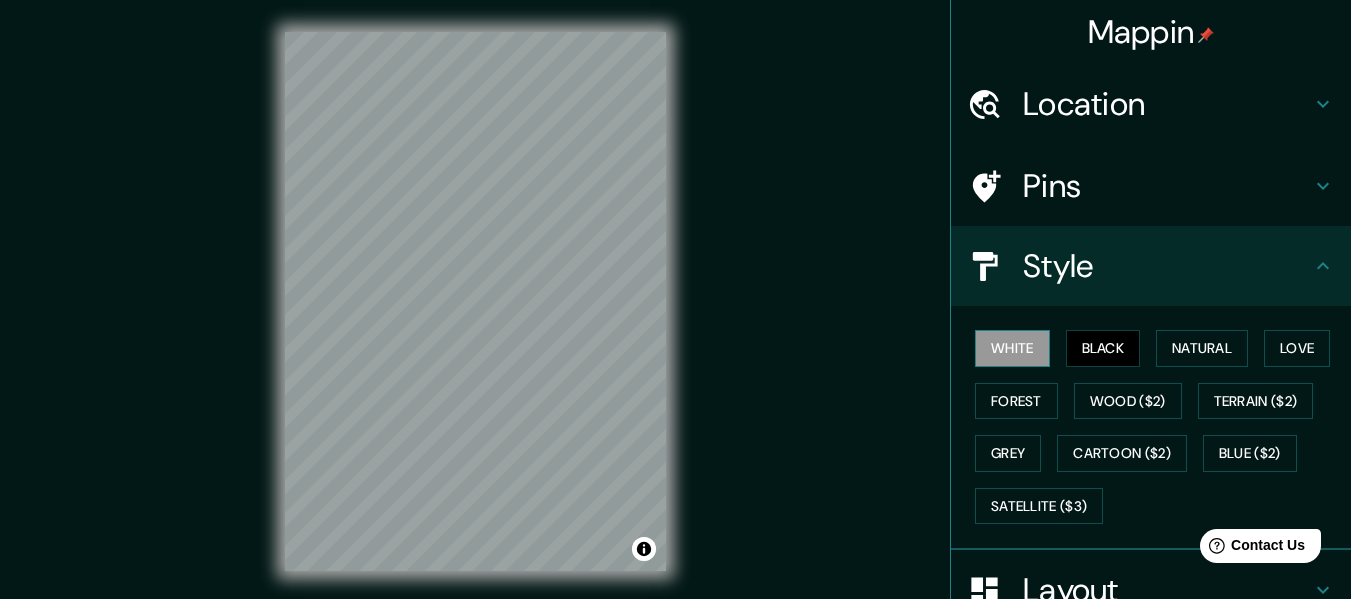 click on "White" at bounding box center (1012, 348) 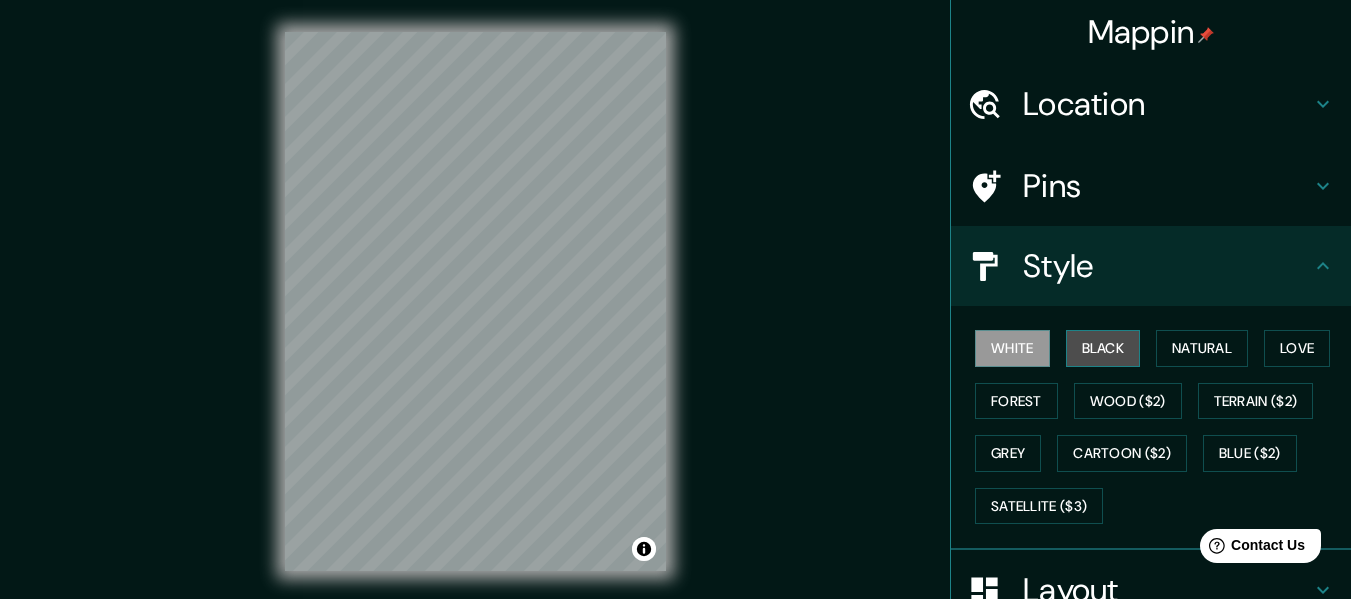 click on "Black" at bounding box center [1103, 348] 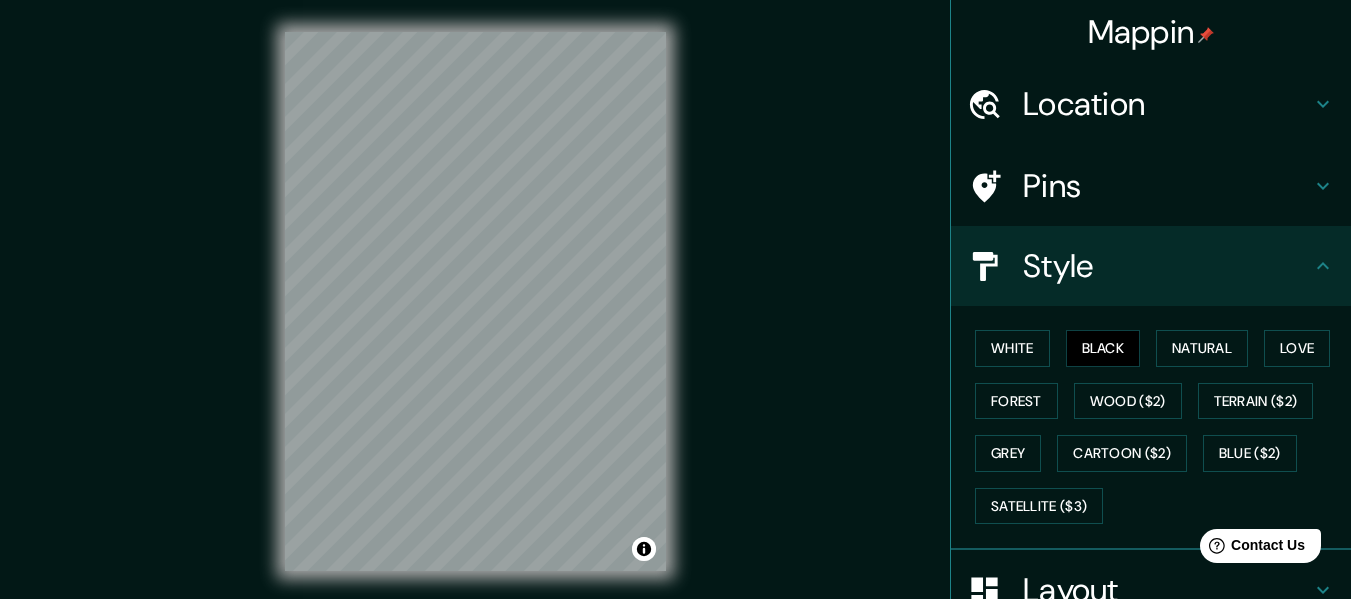 click on "Location" at bounding box center (1167, 104) 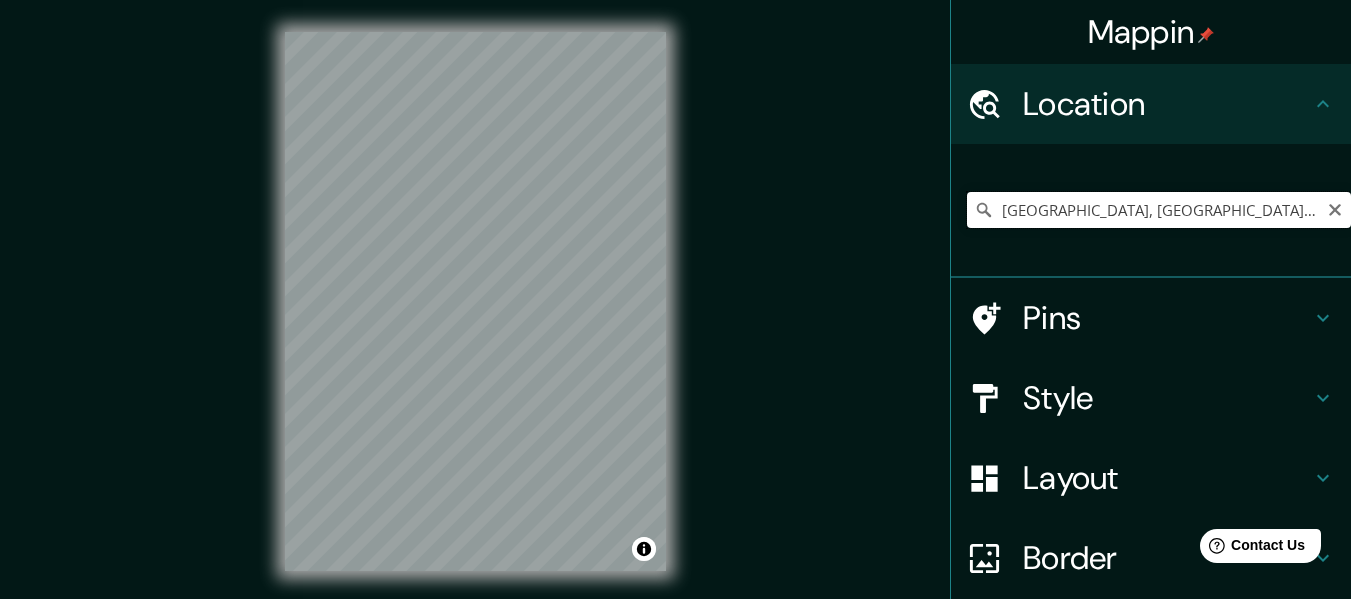 click on "[GEOGRAPHIC_DATA], [GEOGRAPHIC_DATA], [GEOGRAPHIC_DATA]" at bounding box center (1159, 210) 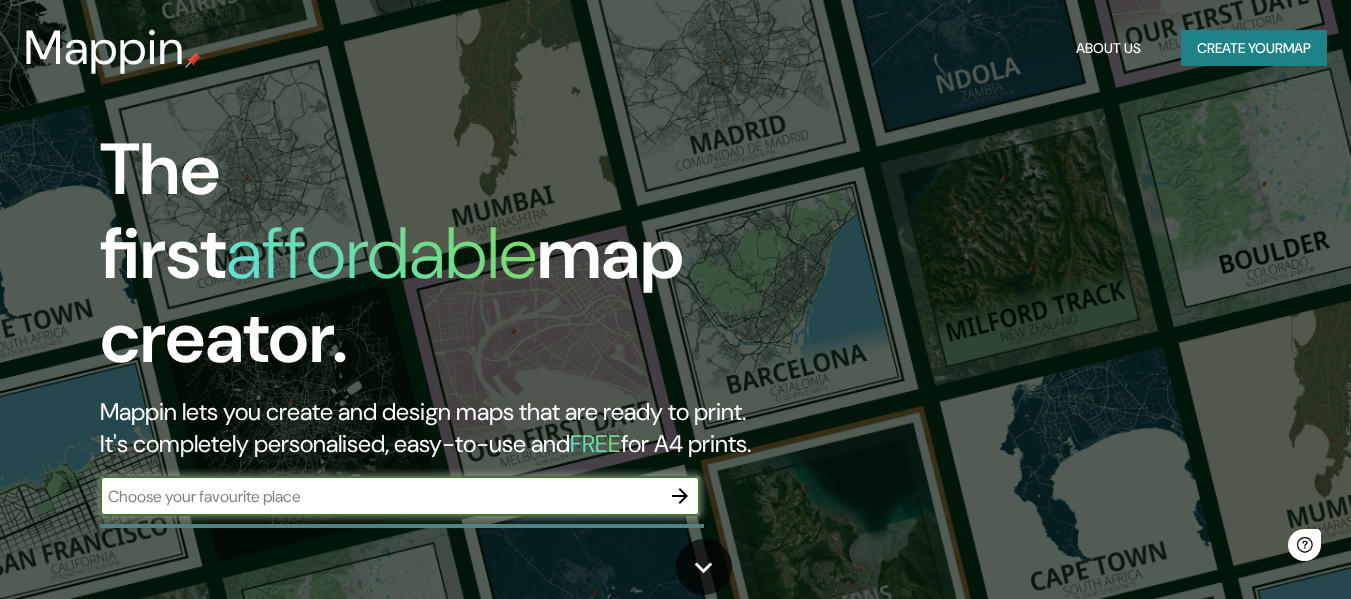 scroll, scrollTop: 0, scrollLeft: 0, axis: both 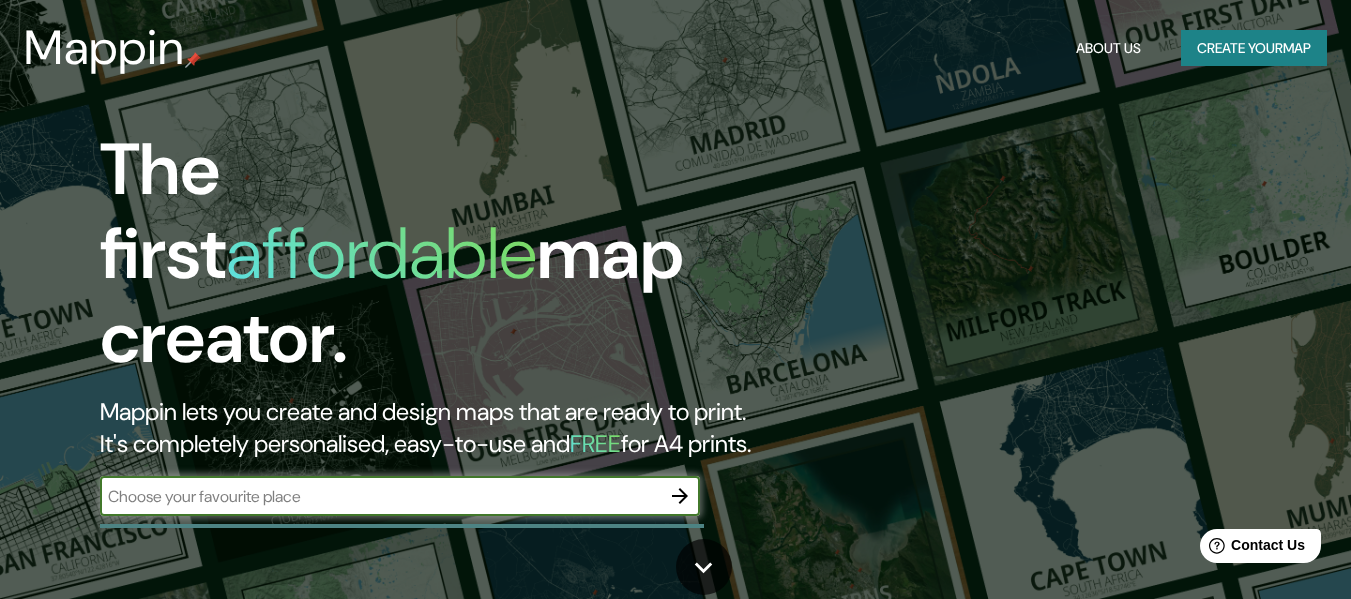 click at bounding box center (380, 496) 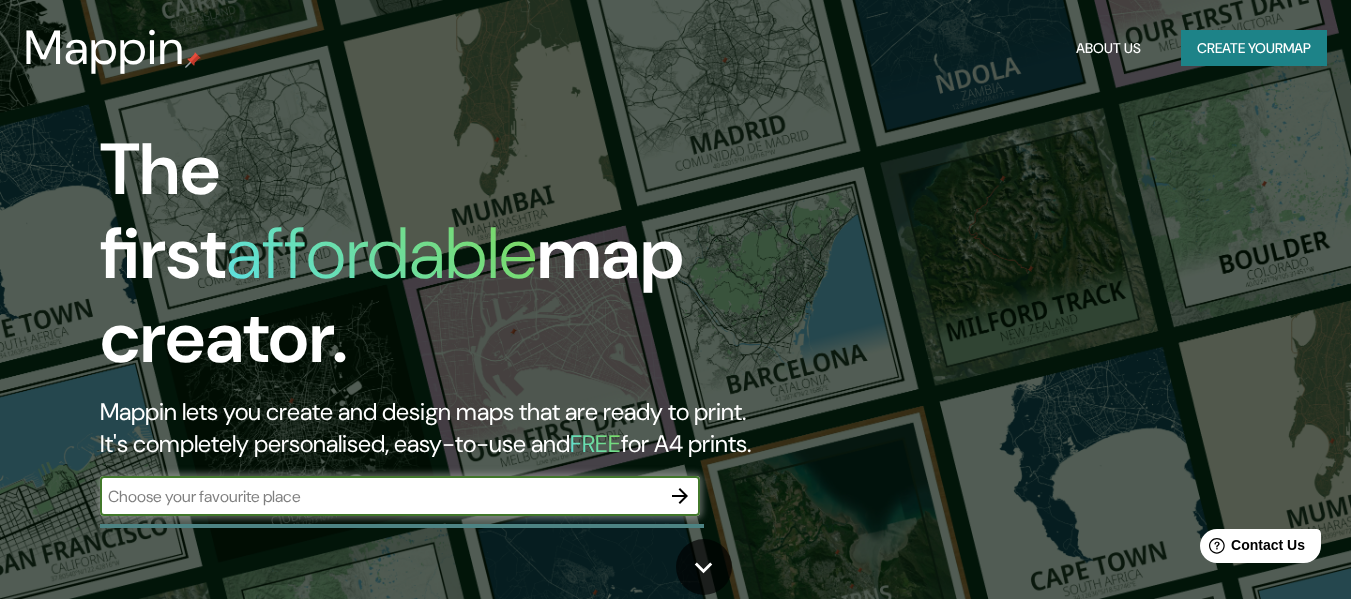 click at bounding box center (380, 496) 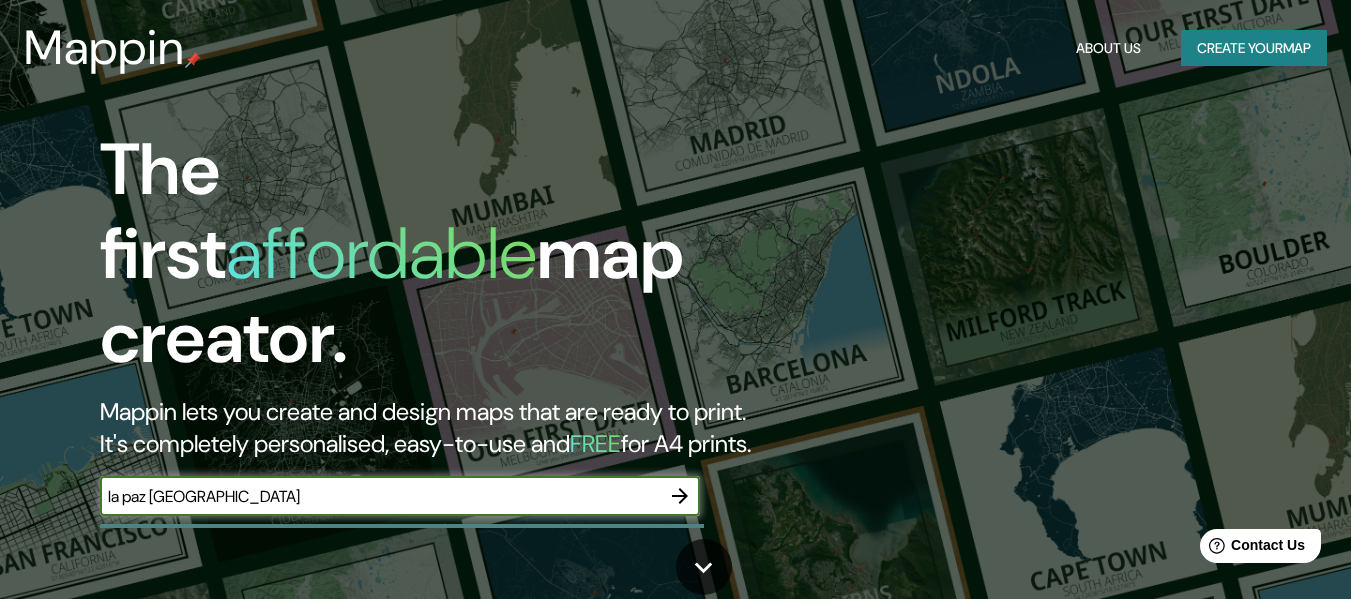 type on "la paz [GEOGRAPHIC_DATA]" 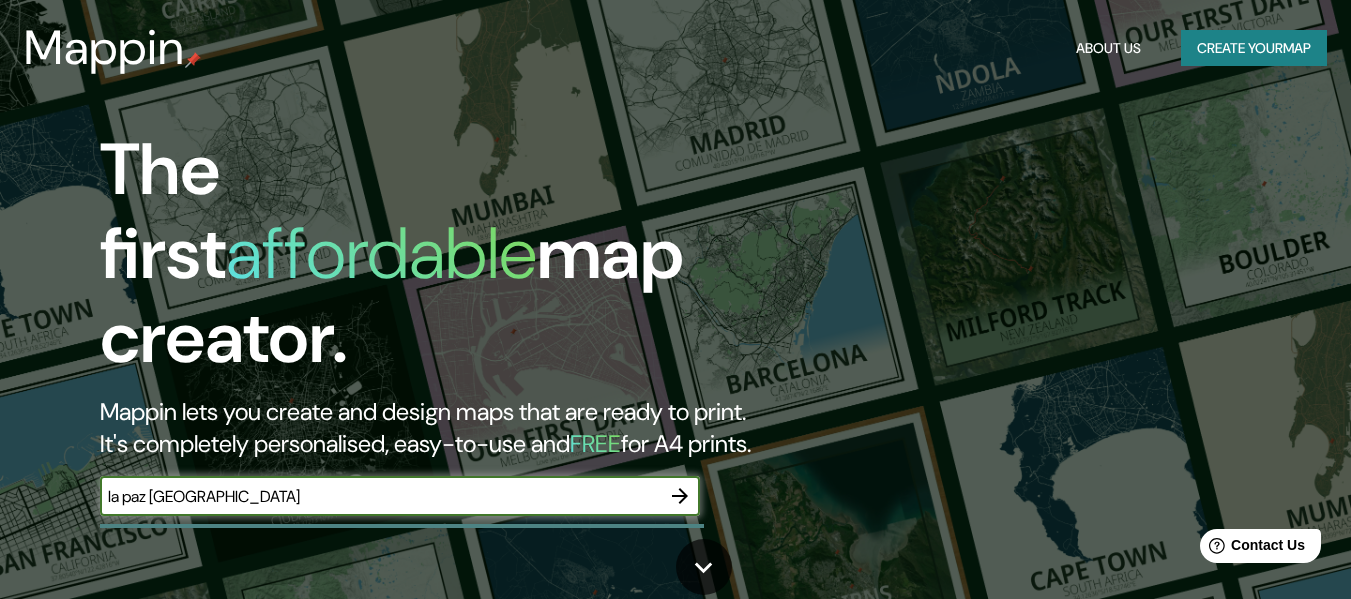 click 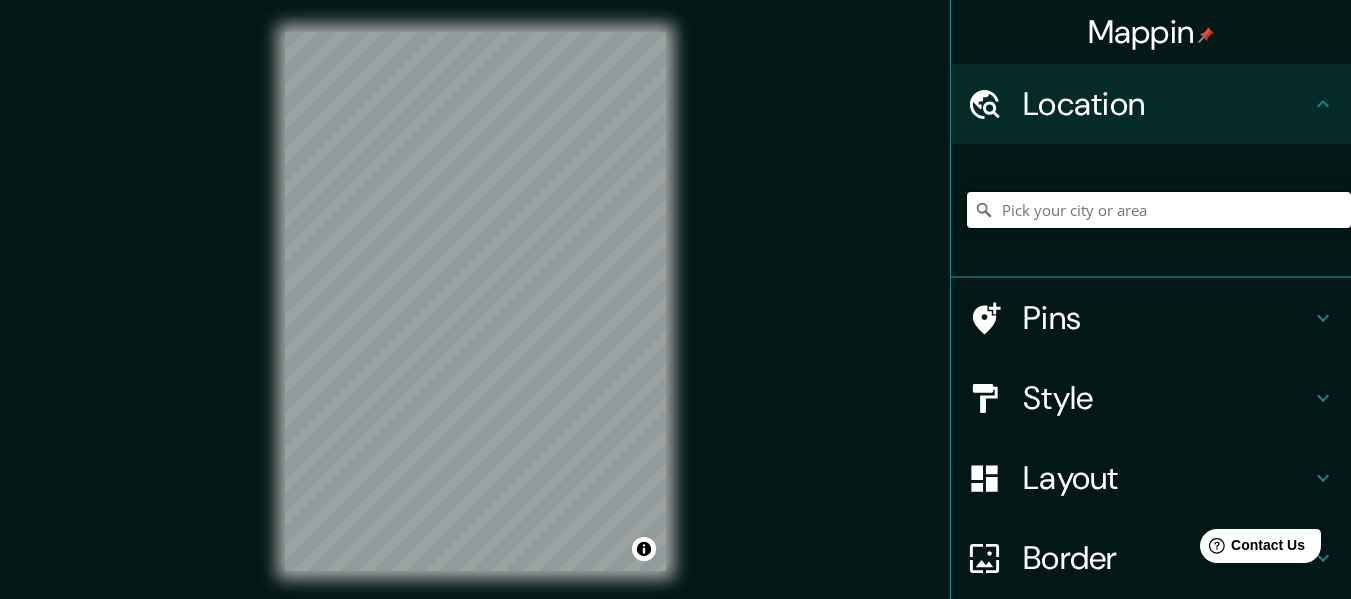 click at bounding box center [1159, 210] 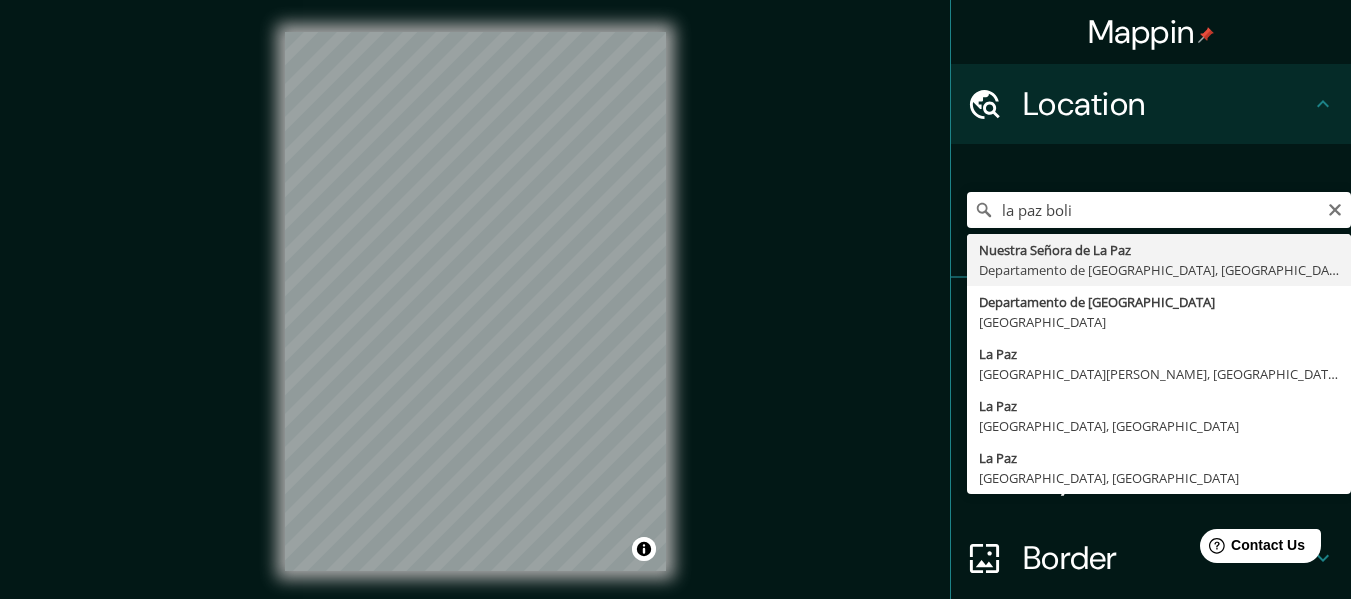 type on "[GEOGRAPHIC_DATA], [GEOGRAPHIC_DATA], [GEOGRAPHIC_DATA]" 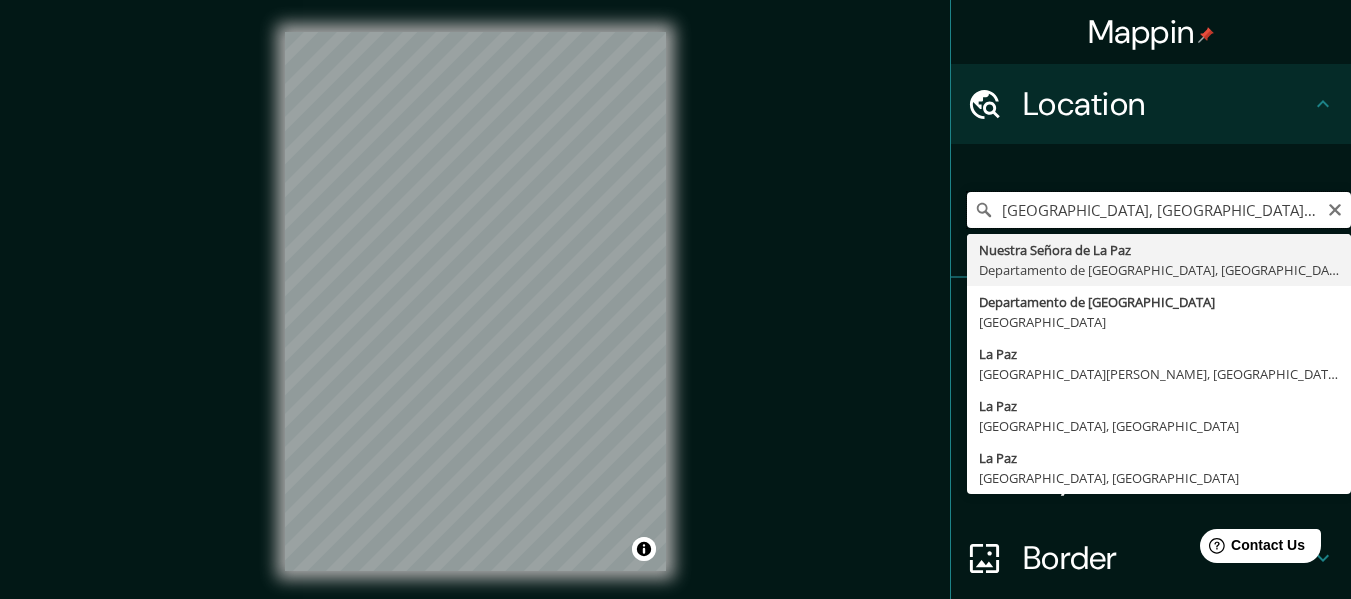 scroll, scrollTop: 0, scrollLeft: 0, axis: both 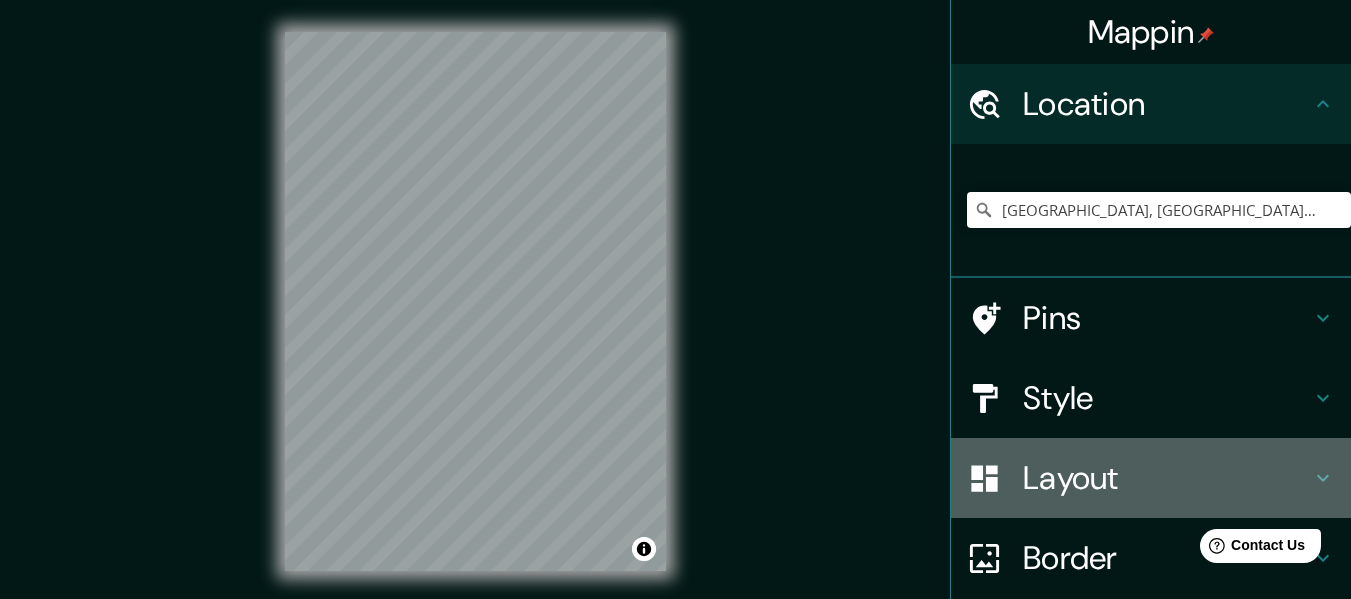 click on "Layout" at bounding box center (1167, 478) 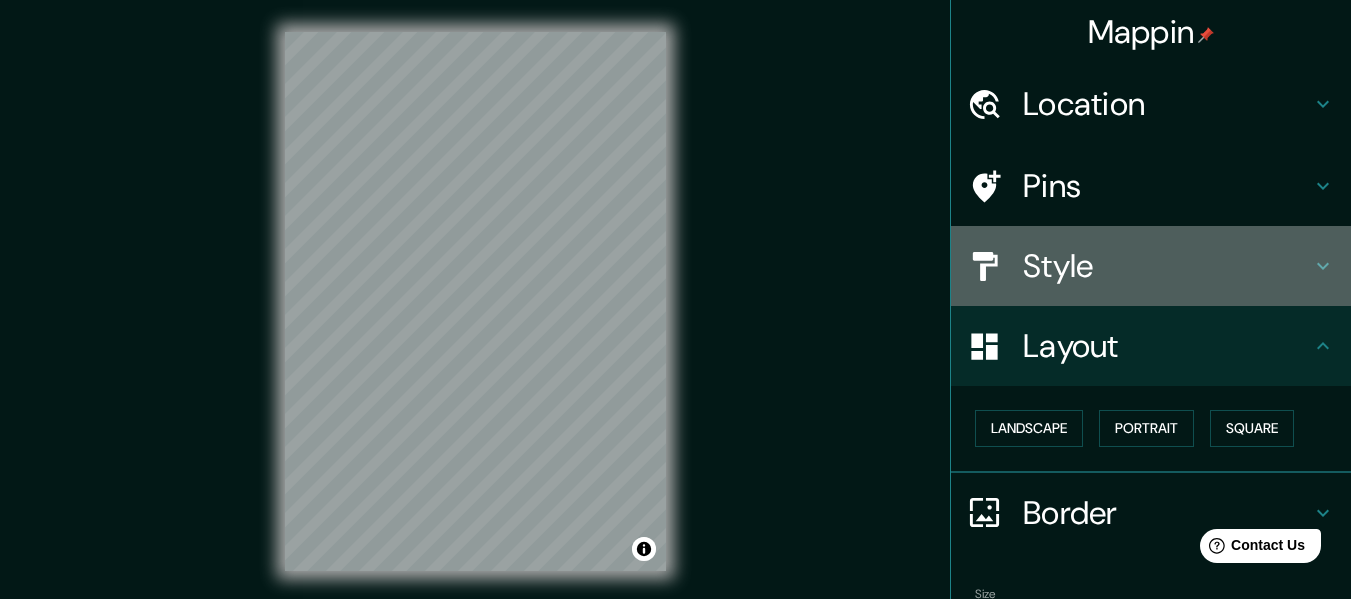 click on "Style" at bounding box center (1167, 266) 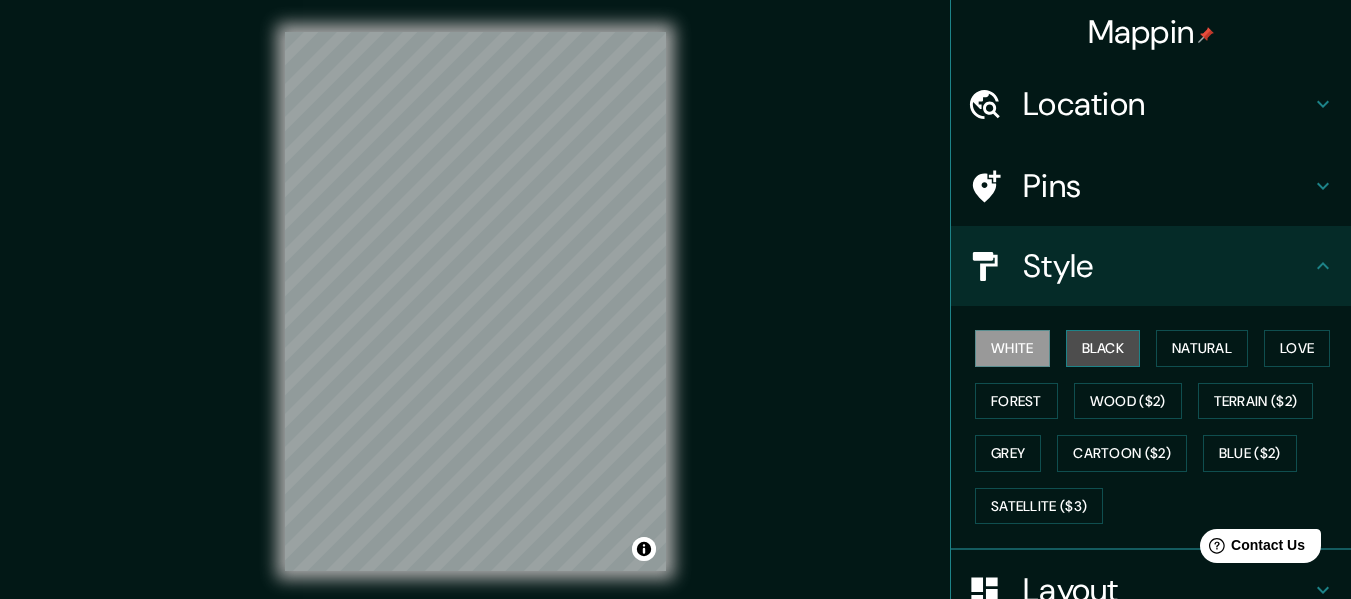 click on "Black" at bounding box center [1103, 348] 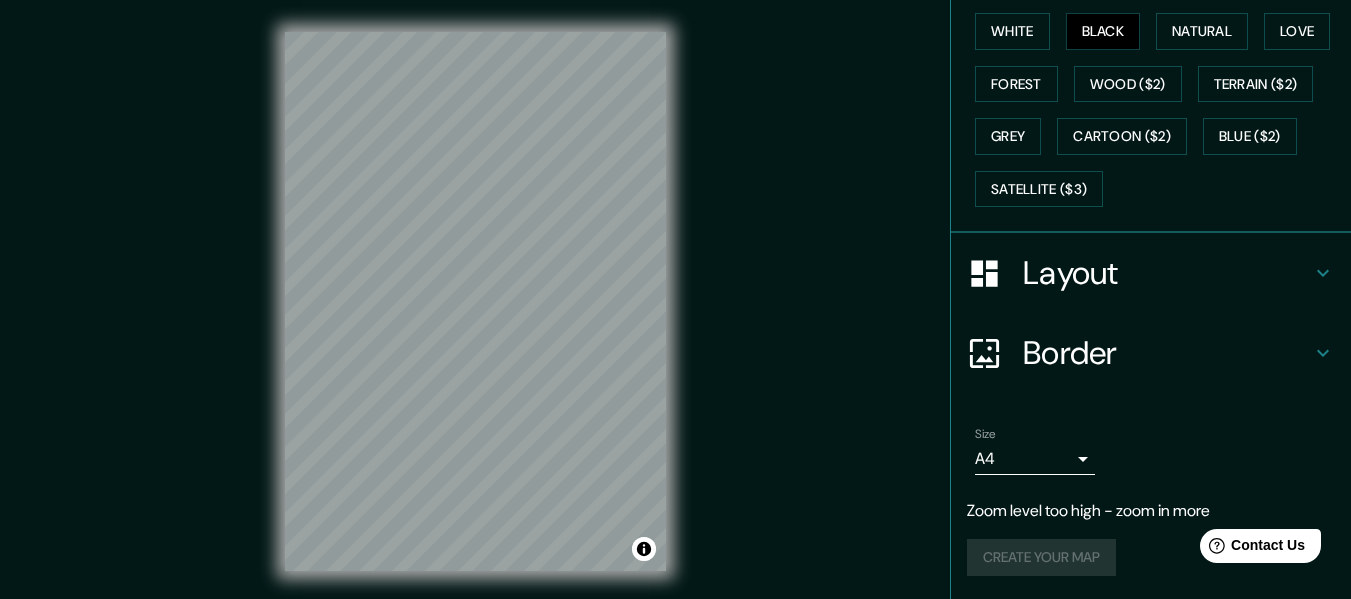 scroll, scrollTop: 318, scrollLeft: 0, axis: vertical 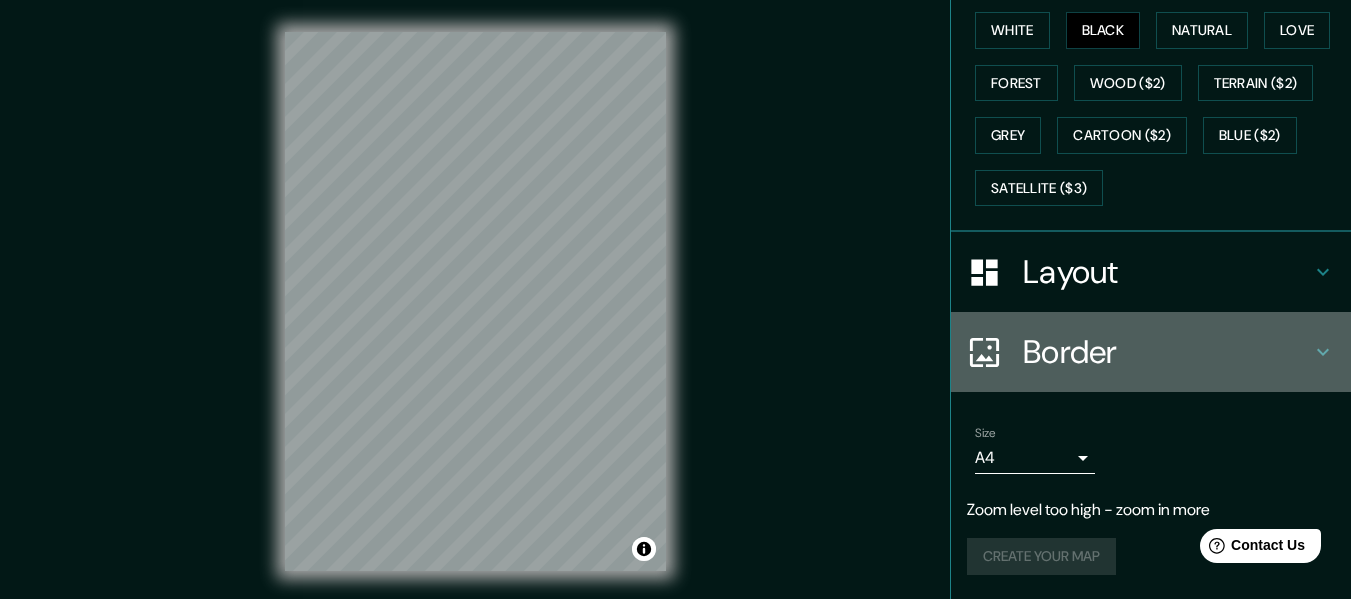 click on "Border" at bounding box center (1167, 352) 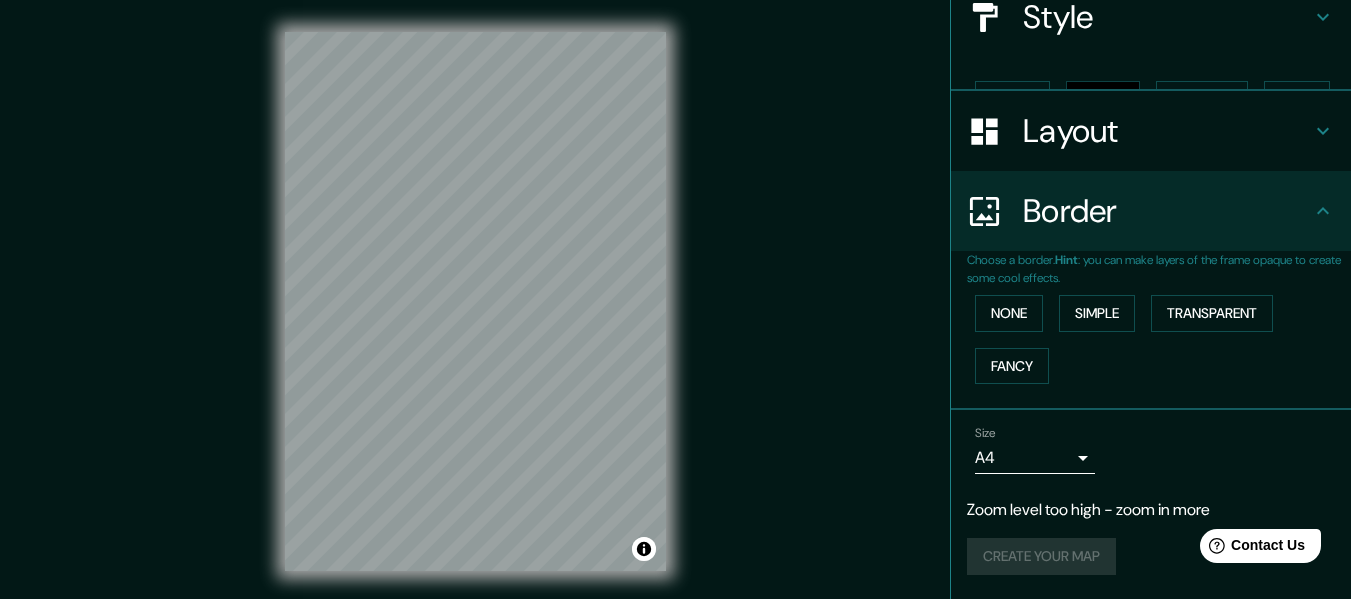 scroll, scrollTop: 215, scrollLeft: 0, axis: vertical 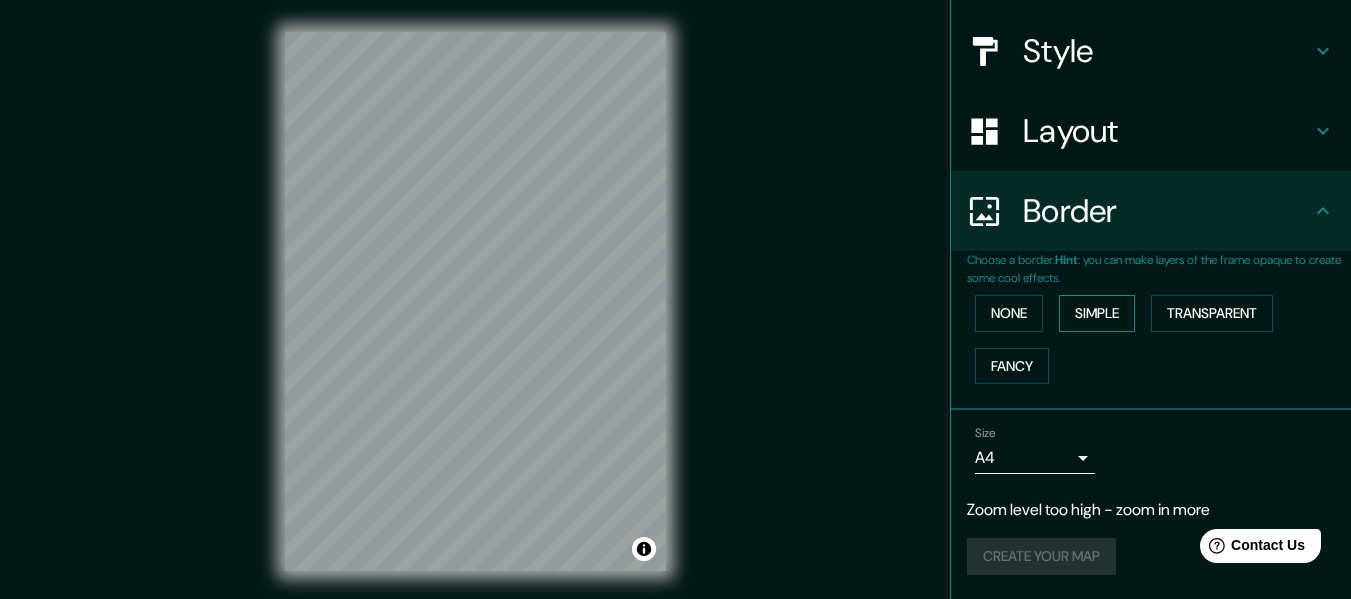 click on "Simple" at bounding box center [1097, 313] 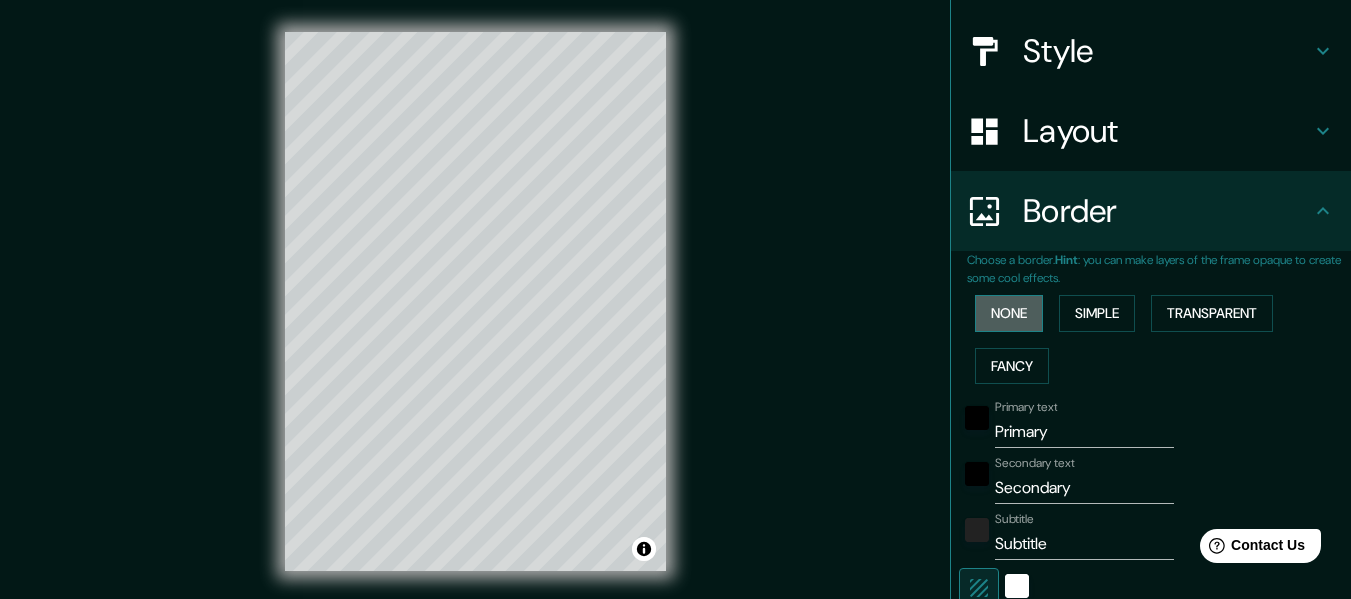 click on "None" at bounding box center (1009, 313) 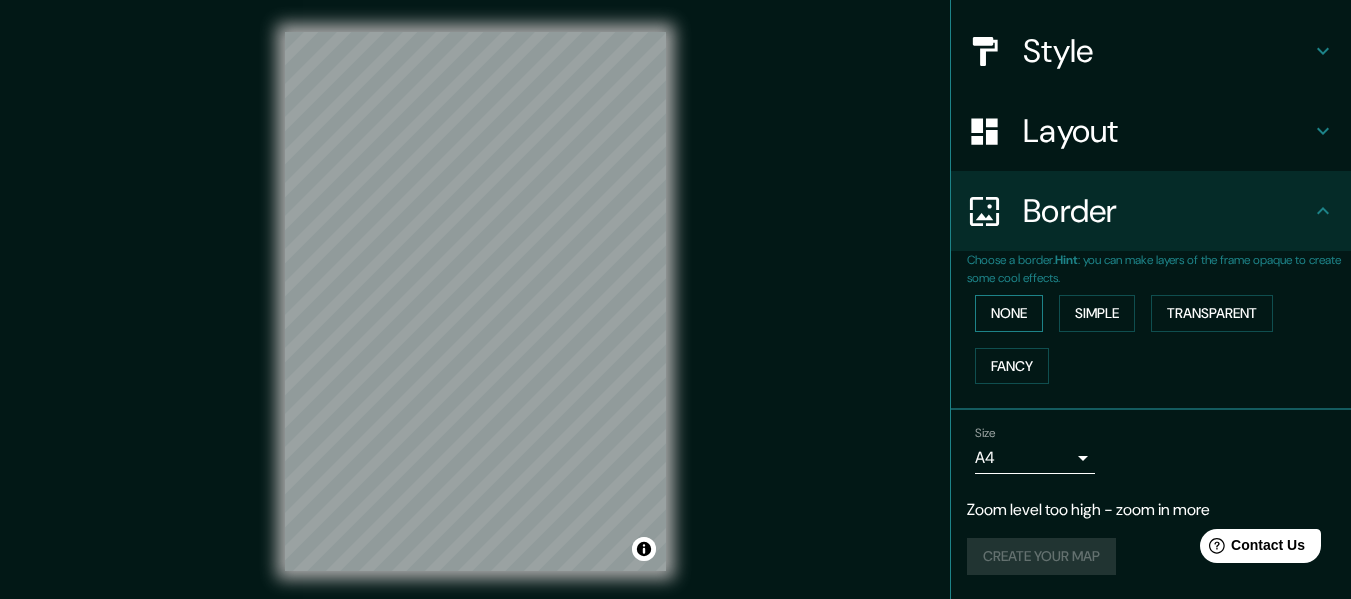 click on "None" at bounding box center (1009, 313) 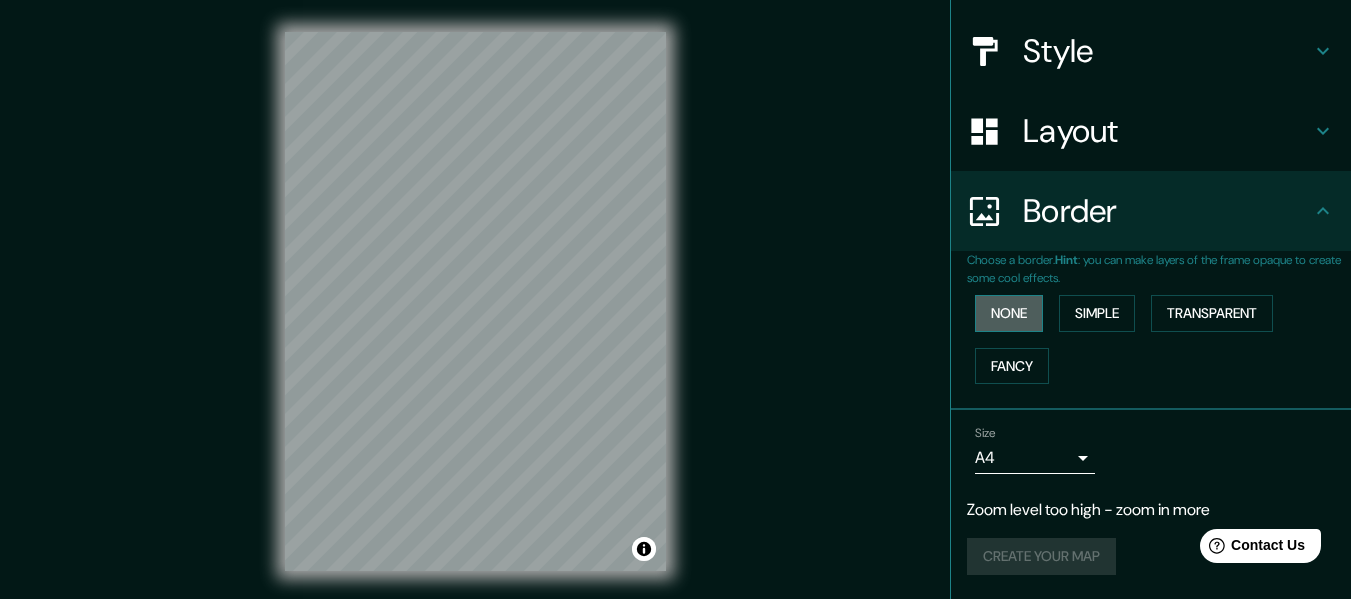 click on "None" at bounding box center [1009, 313] 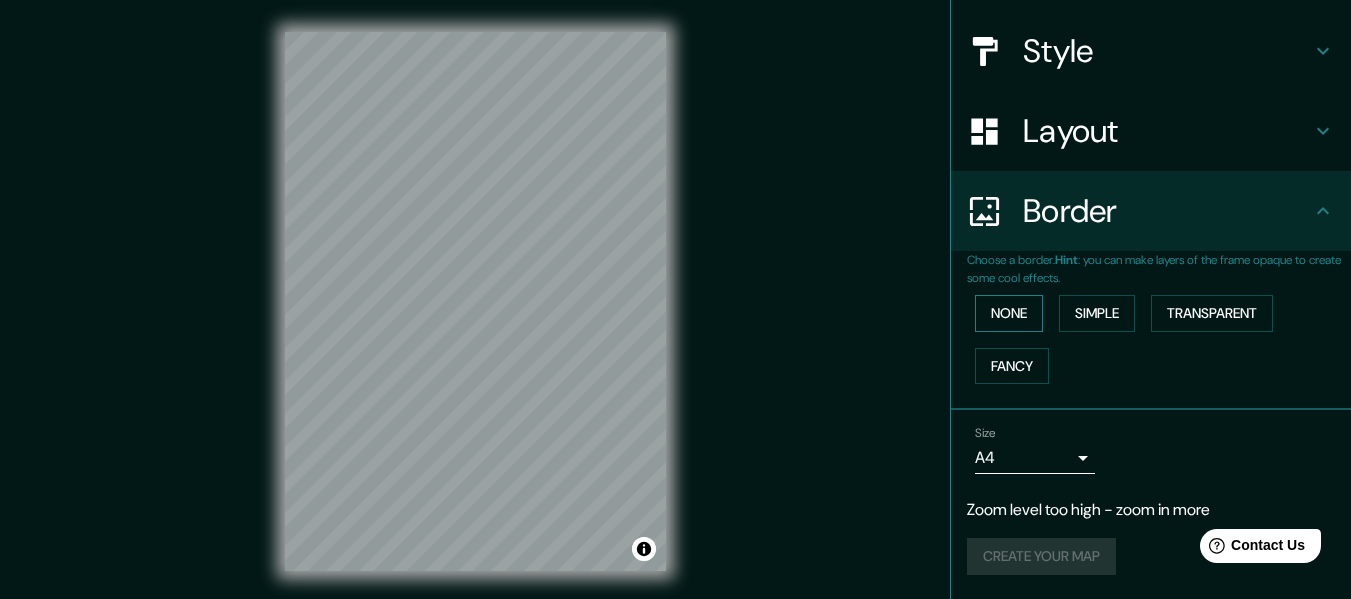 click on "None" at bounding box center [1009, 313] 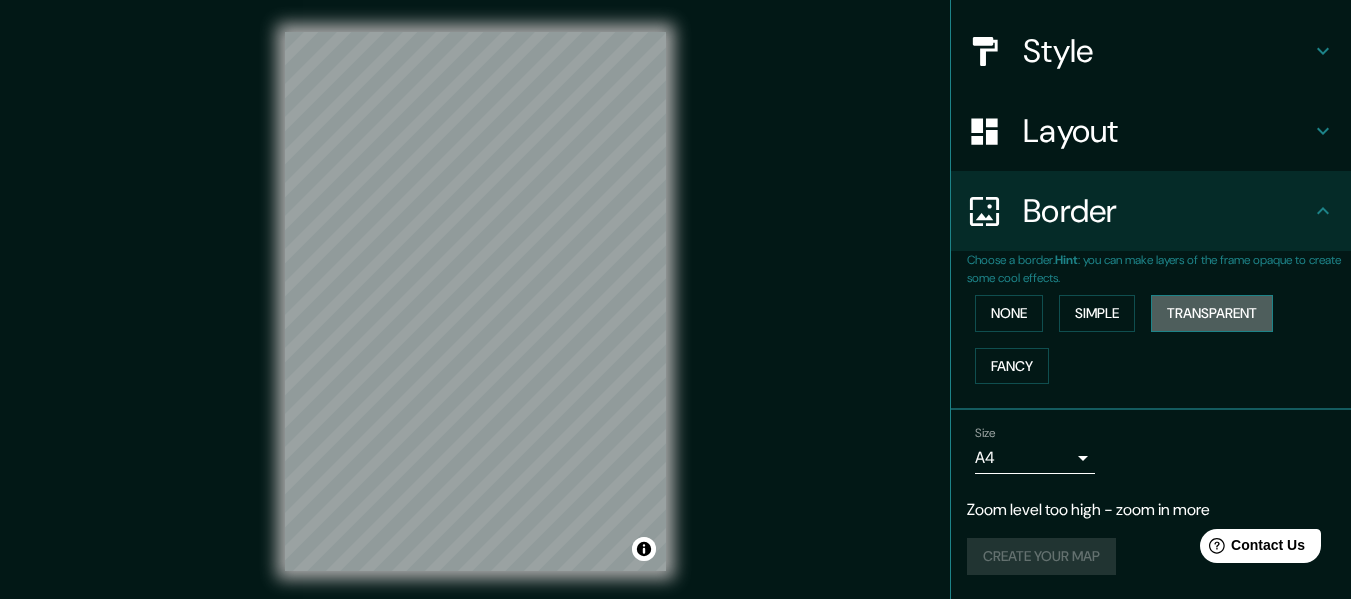 click on "Transparent" at bounding box center (1212, 313) 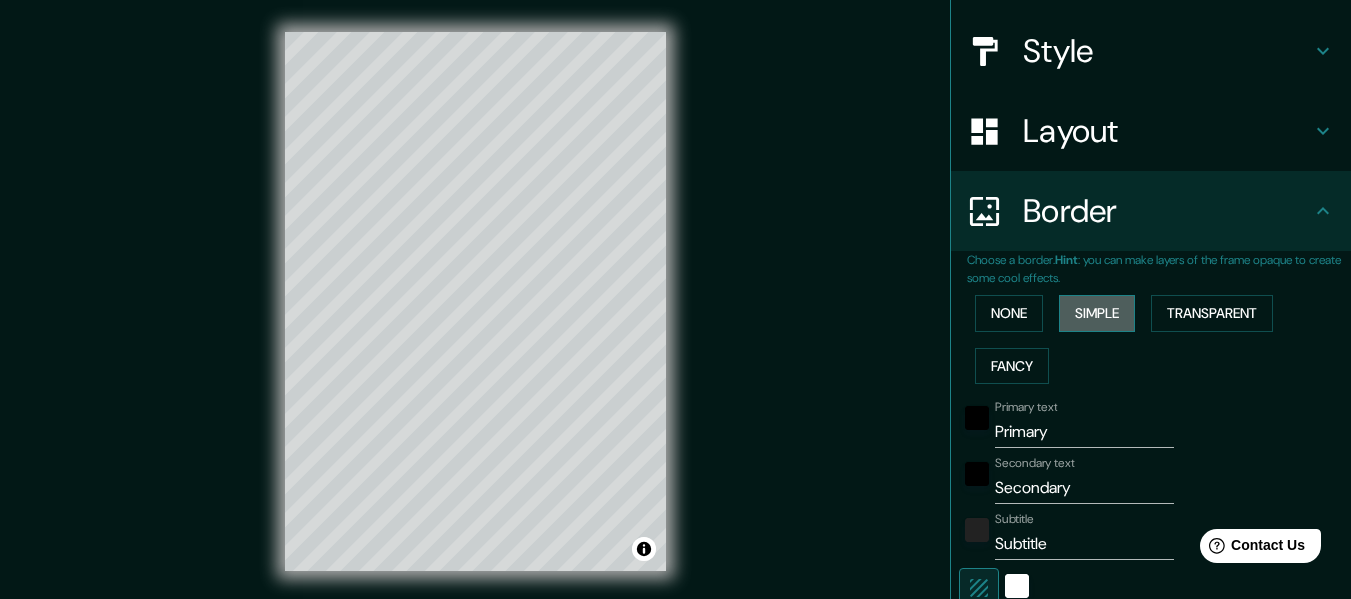 click on "Simple" at bounding box center [1097, 313] 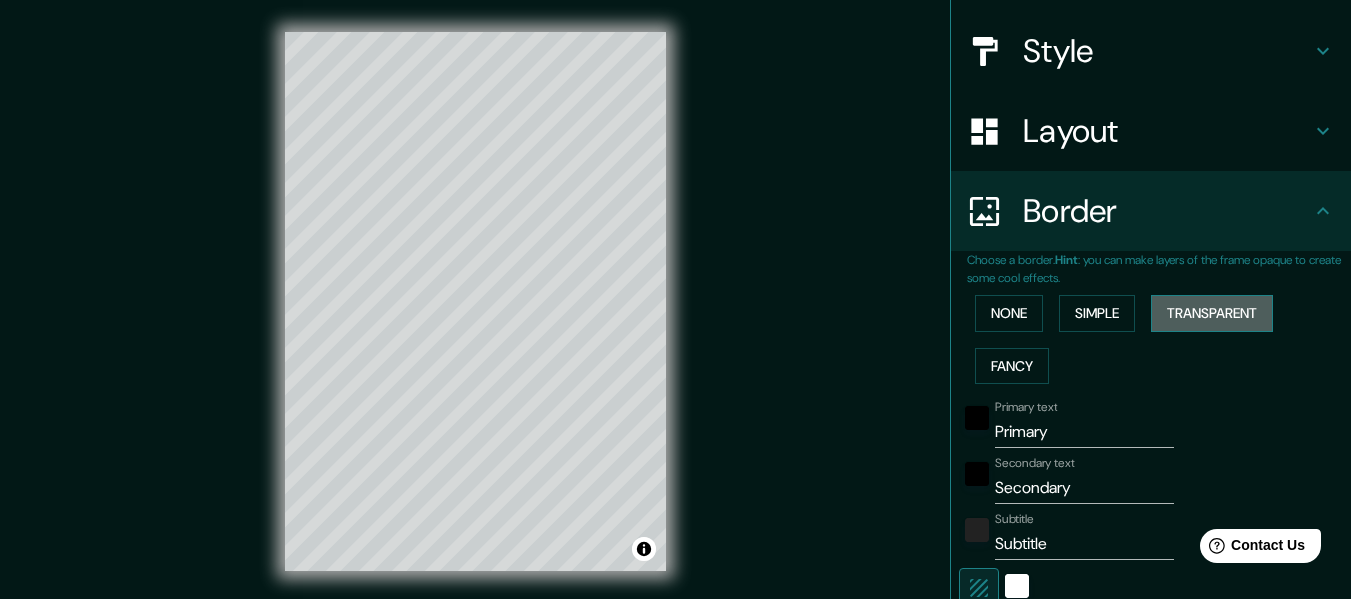 click on "Transparent" at bounding box center [1212, 313] 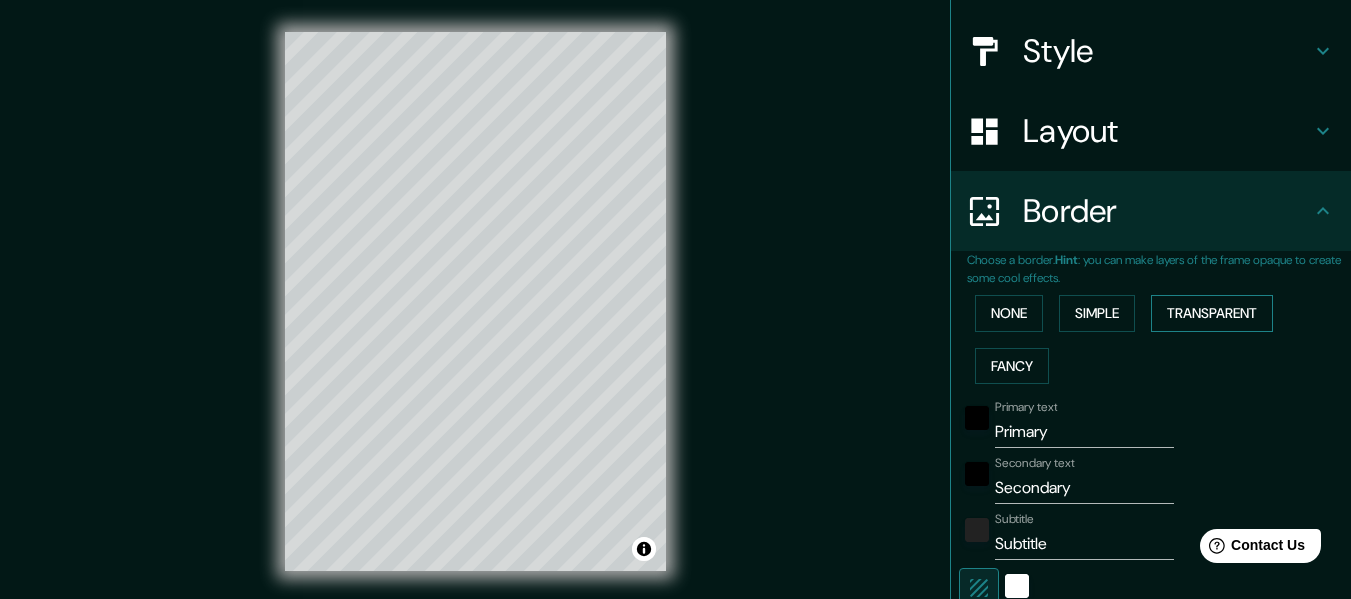 click on "Transparent" at bounding box center [1212, 313] 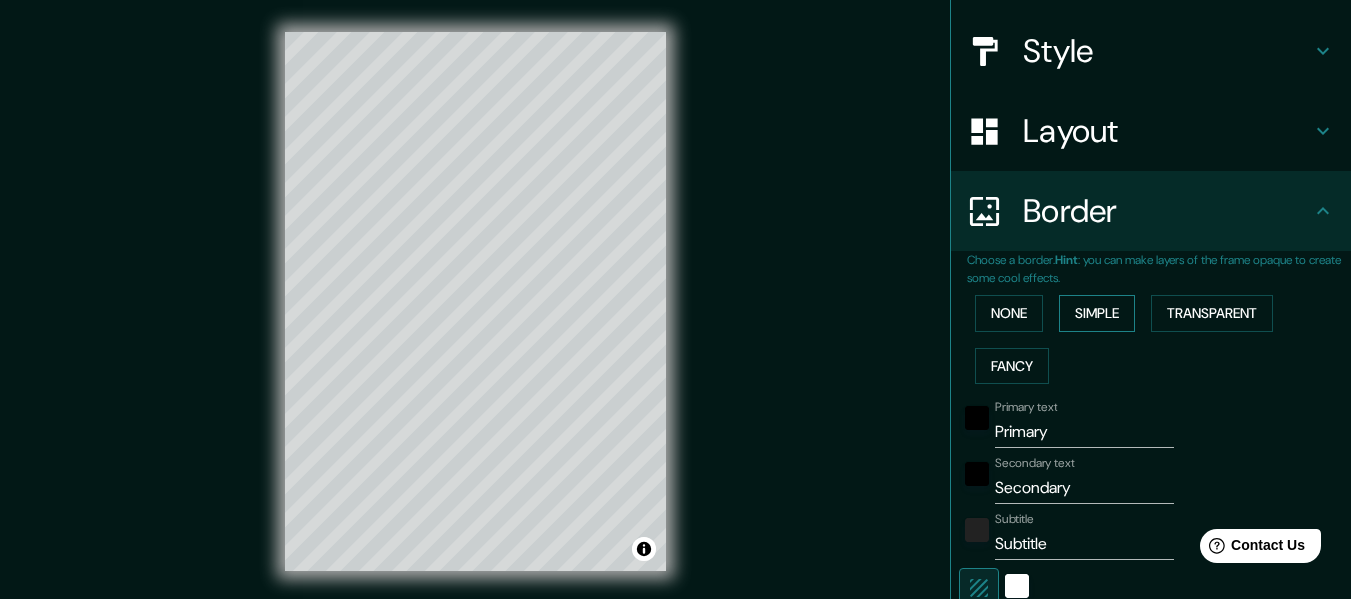 click on "Simple" at bounding box center [1097, 313] 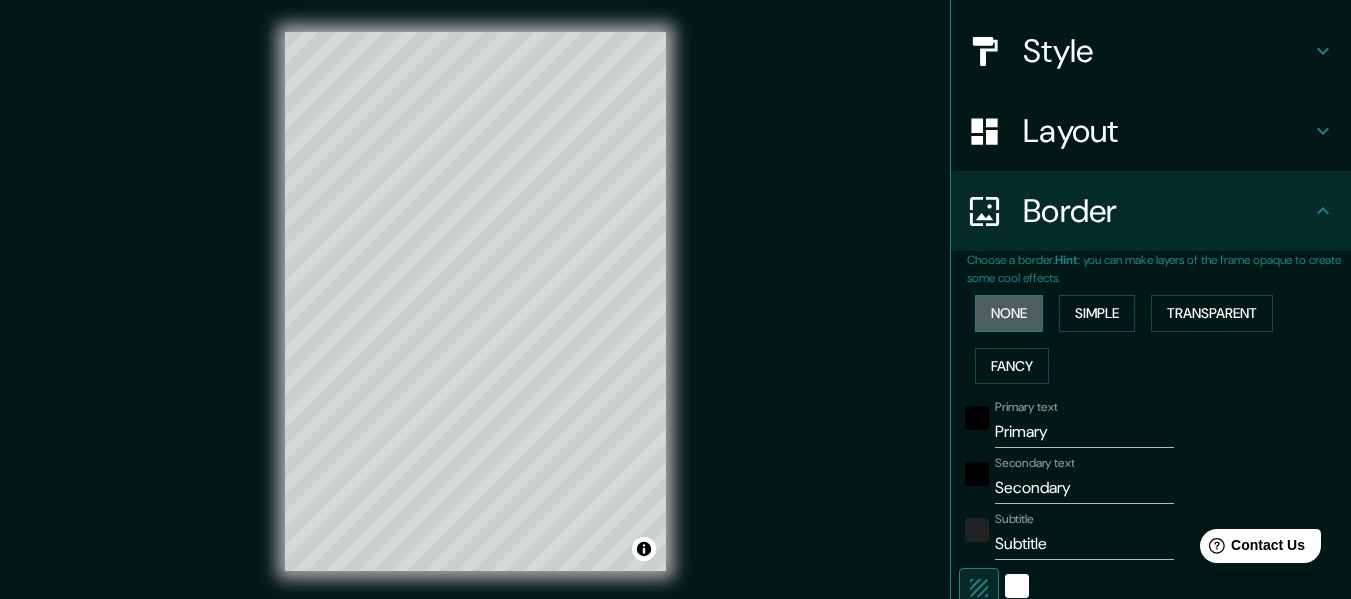 click on "None" at bounding box center (1009, 313) 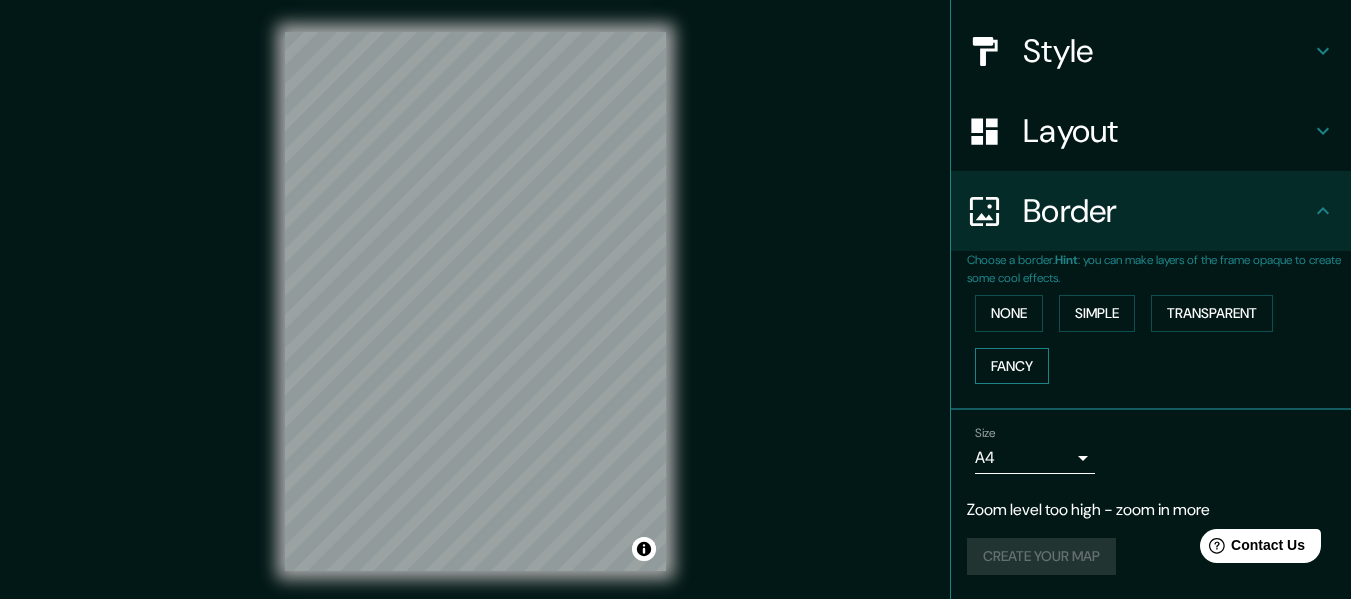 click on "Fancy" at bounding box center [1012, 366] 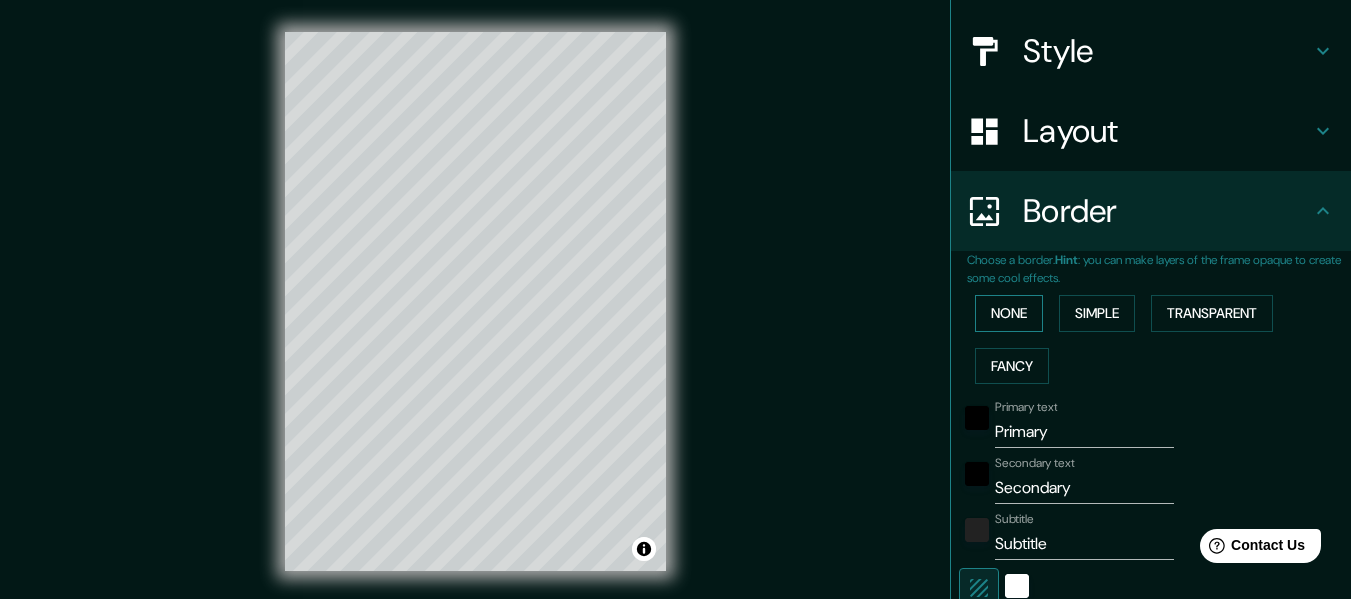click on "None" at bounding box center (1009, 313) 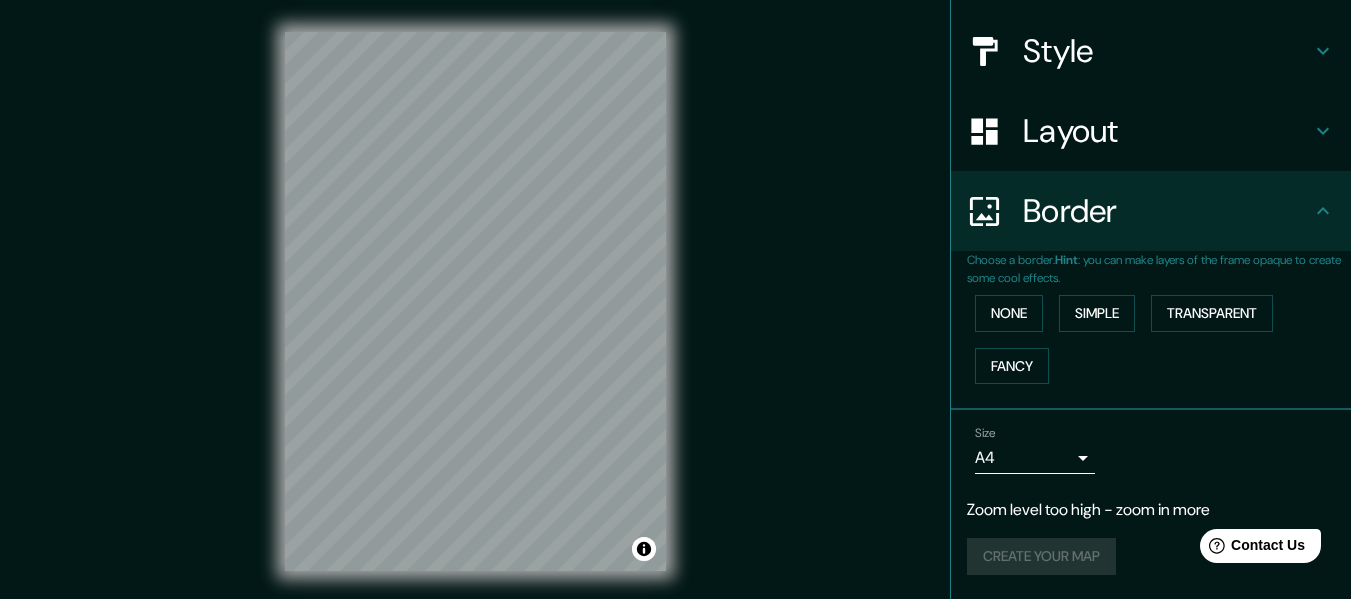 click on "Layout" at bounding box center (1167, 131) 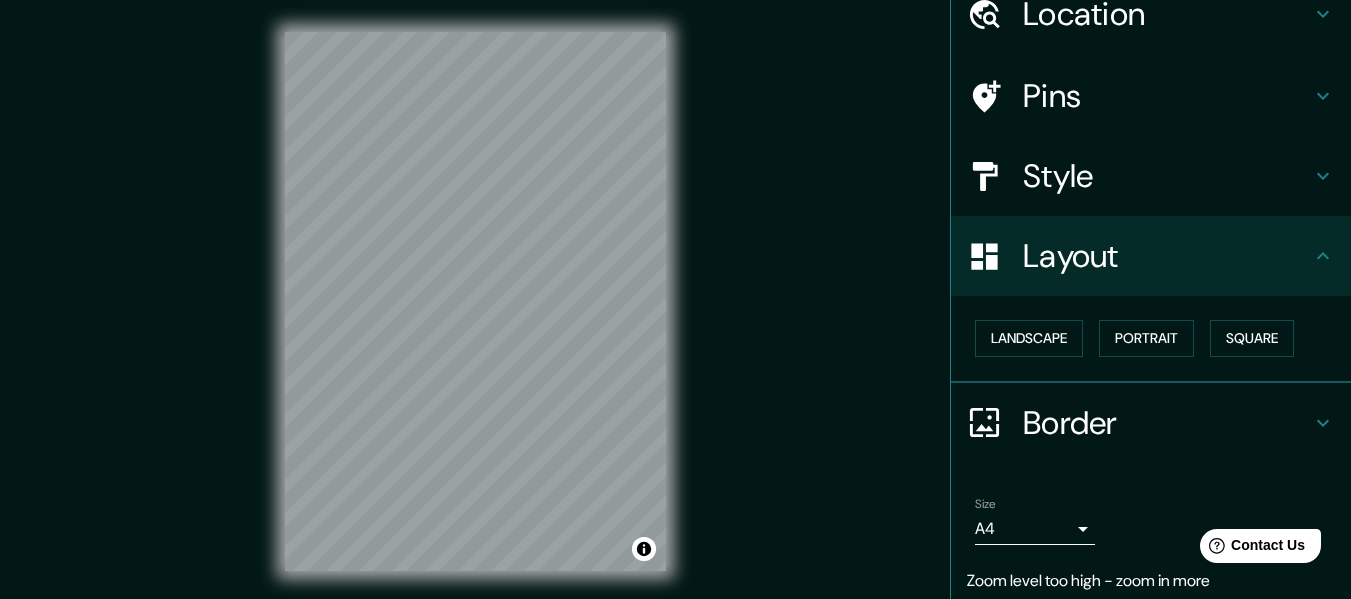 scroll, scrollTop: 0, scrollLeft: 0, axis: both 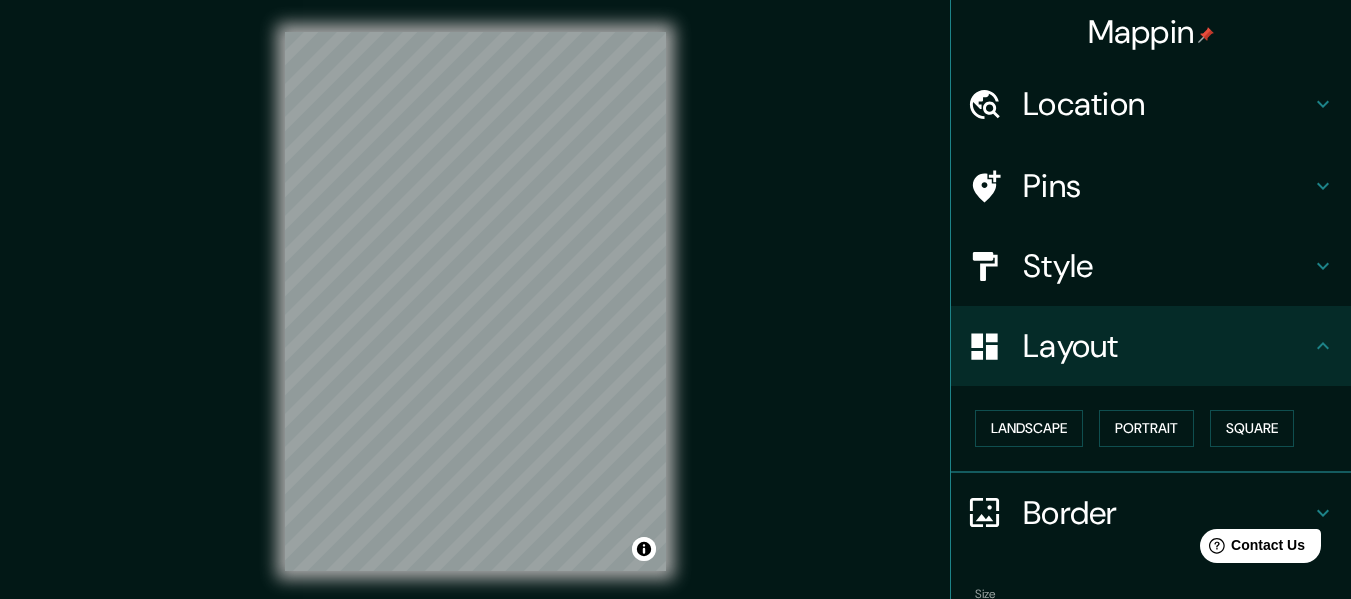 click on "Style" at bounding box center [1167, 266] 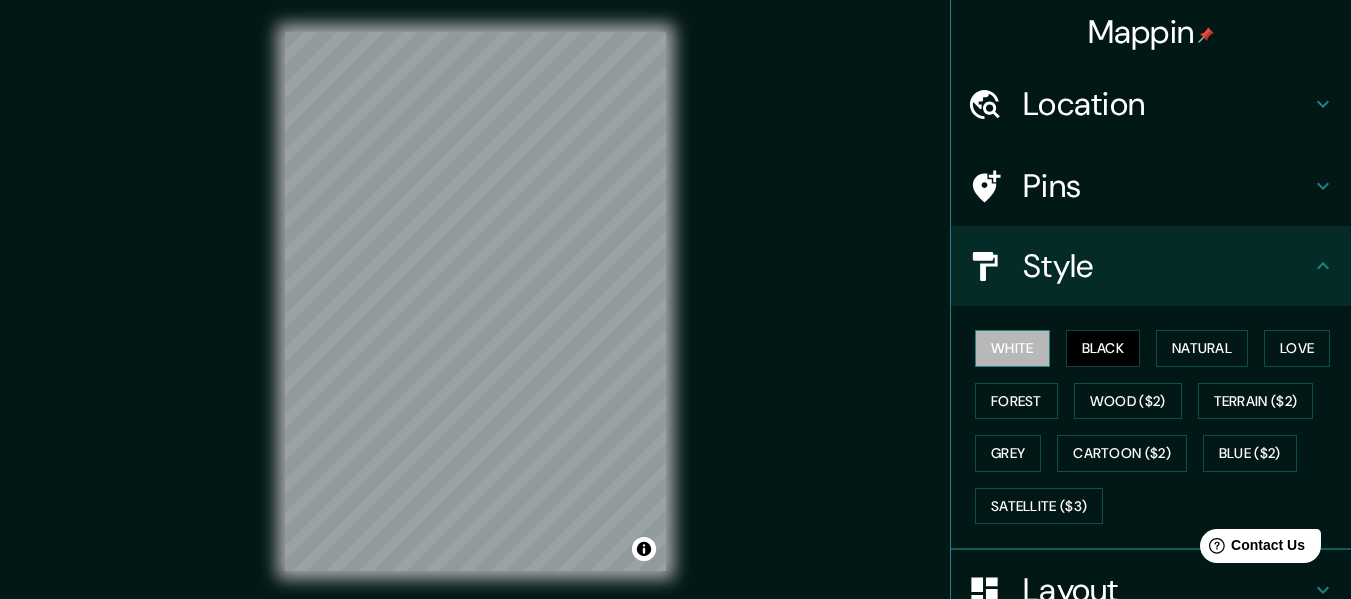 click on "White" at bounding box center [1012, 348] 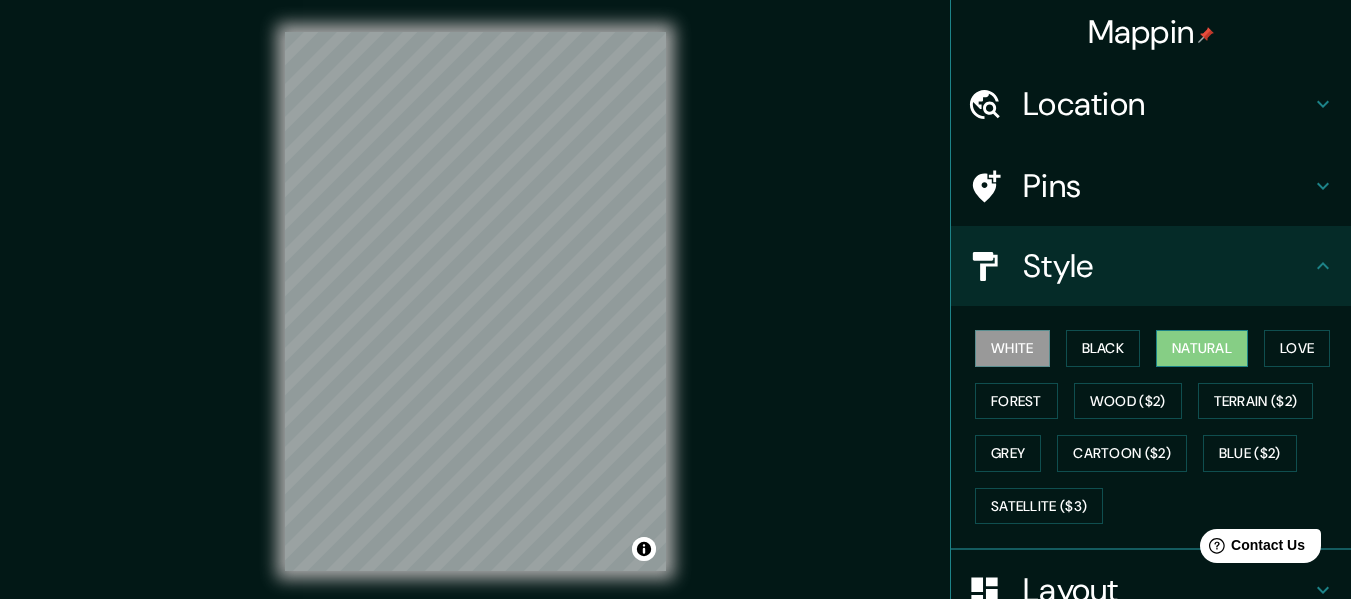 click on "Natural" at bounding box center [1202, 348] 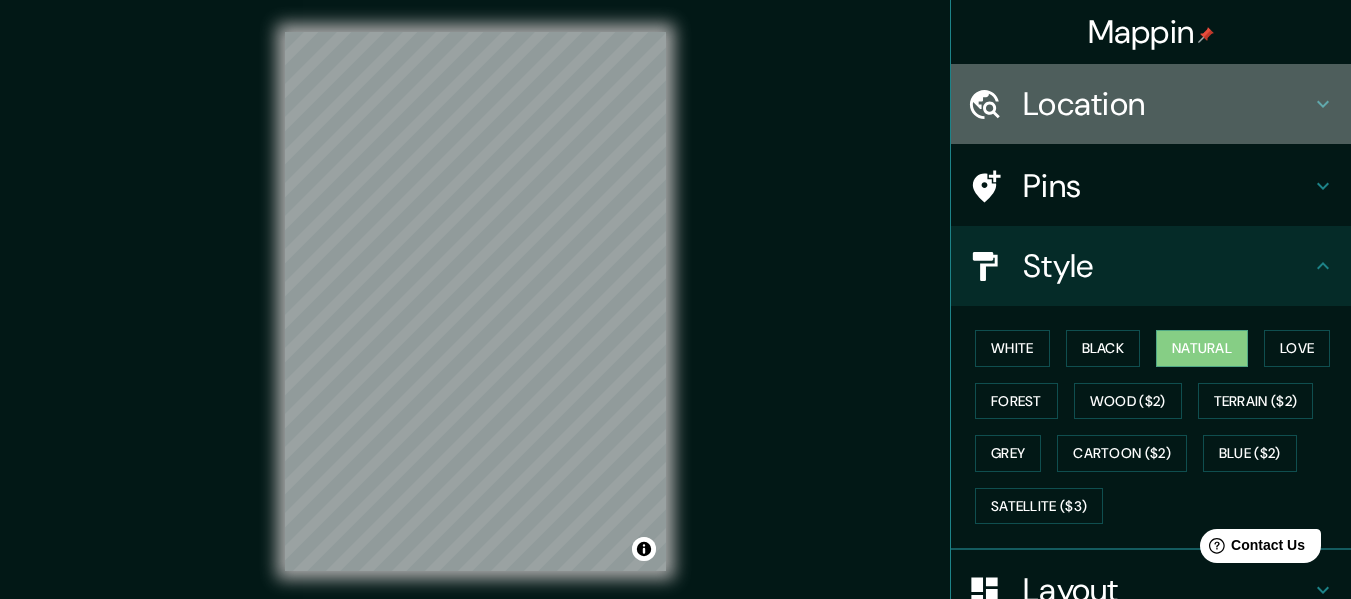 click on "Location" at bounding box center (1167, 104) 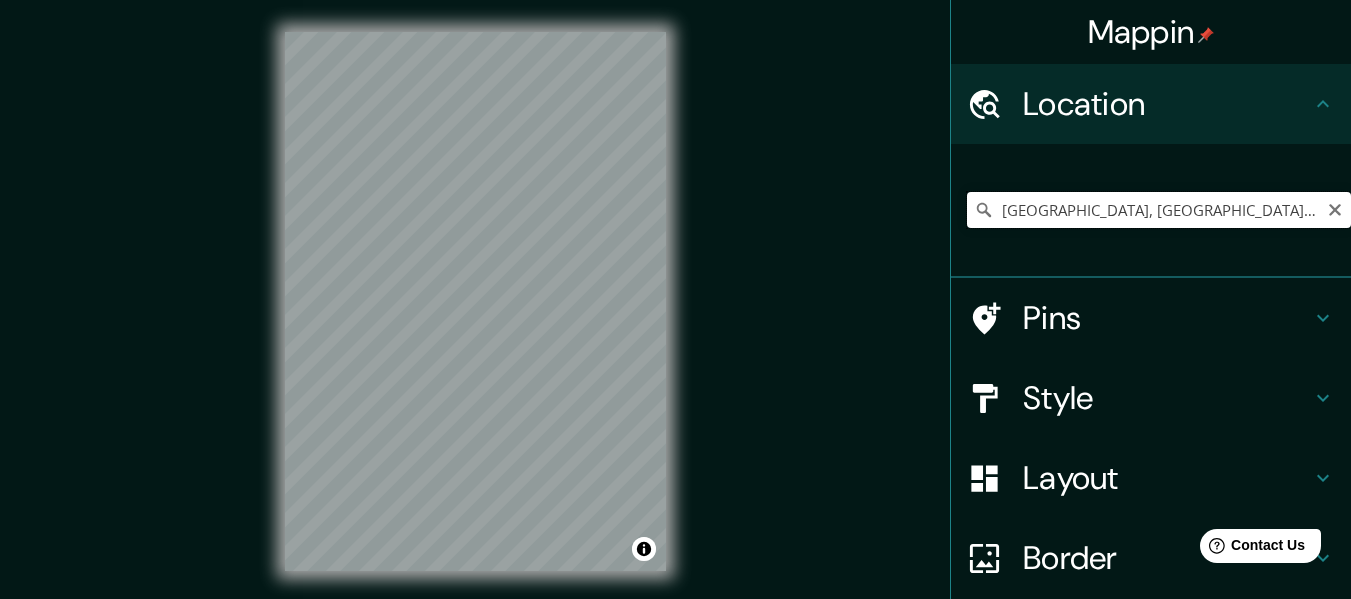 click on "[GEOGRAPHIC_DATA], [GEOGRAPHIC_DATA], [GEOGRAPHIC_DATA]" at bounding box center (1159, 210) 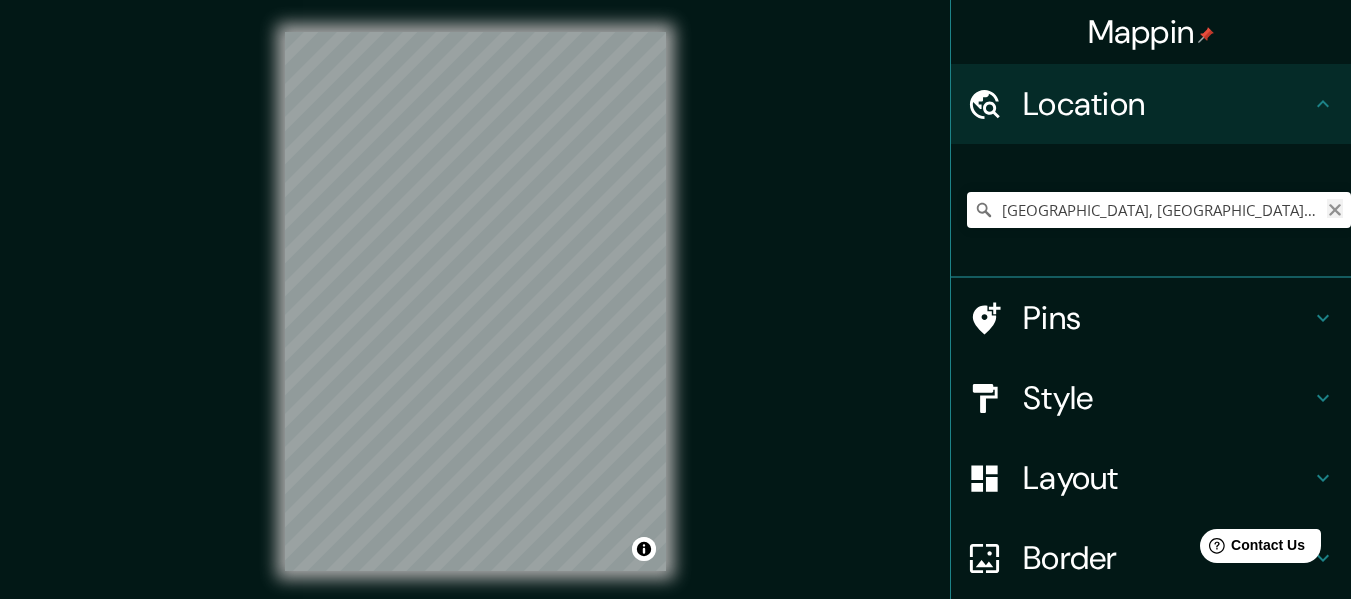 click 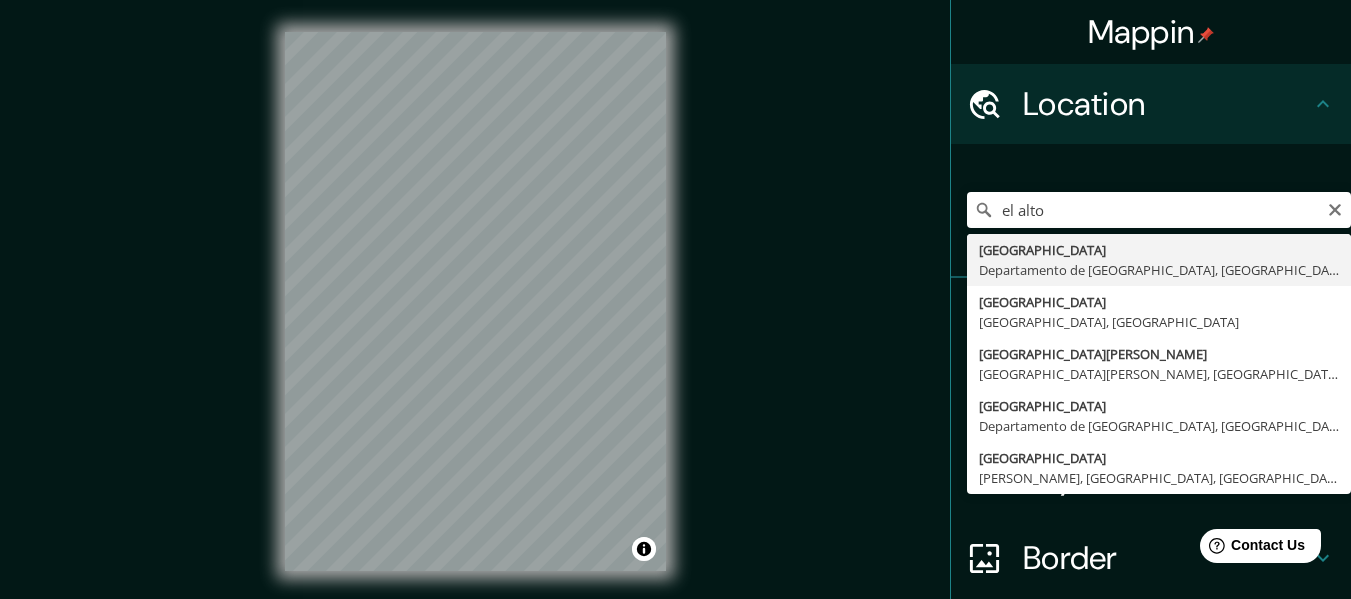 type on "[GEOGRAPHIC_DATA], [GEOGRAPHIC_DATA], [GEOGRAPHIC_DATA]" 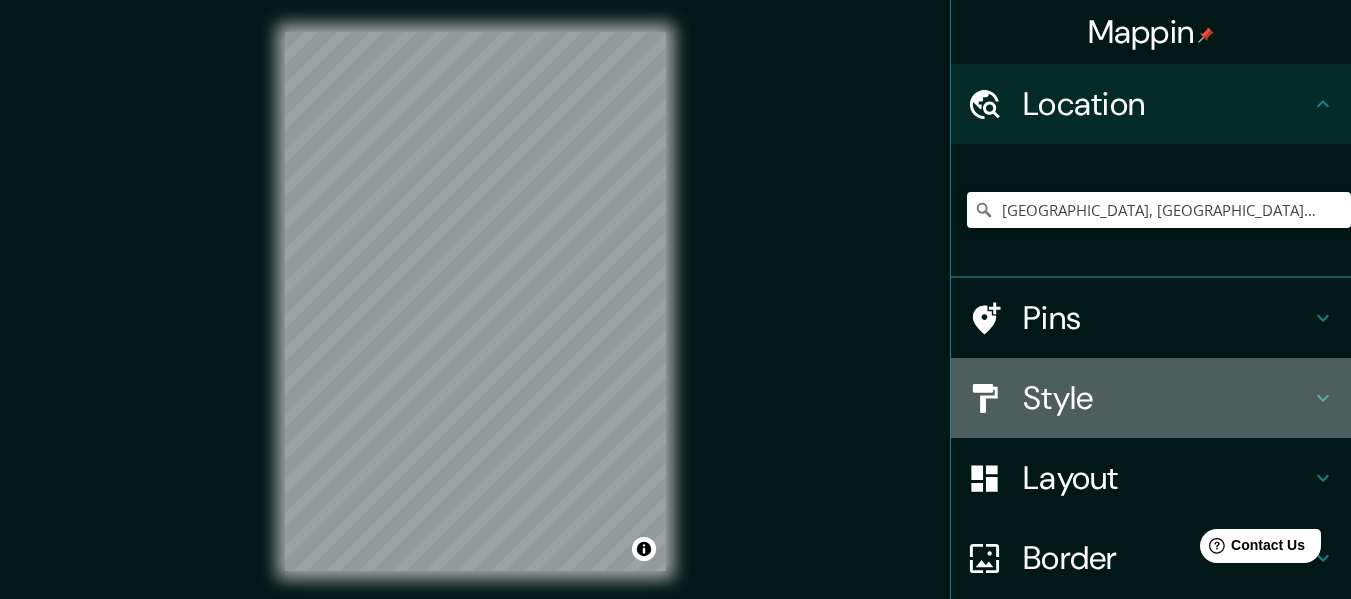 click on "Style" at bounding box center (1167, 398) 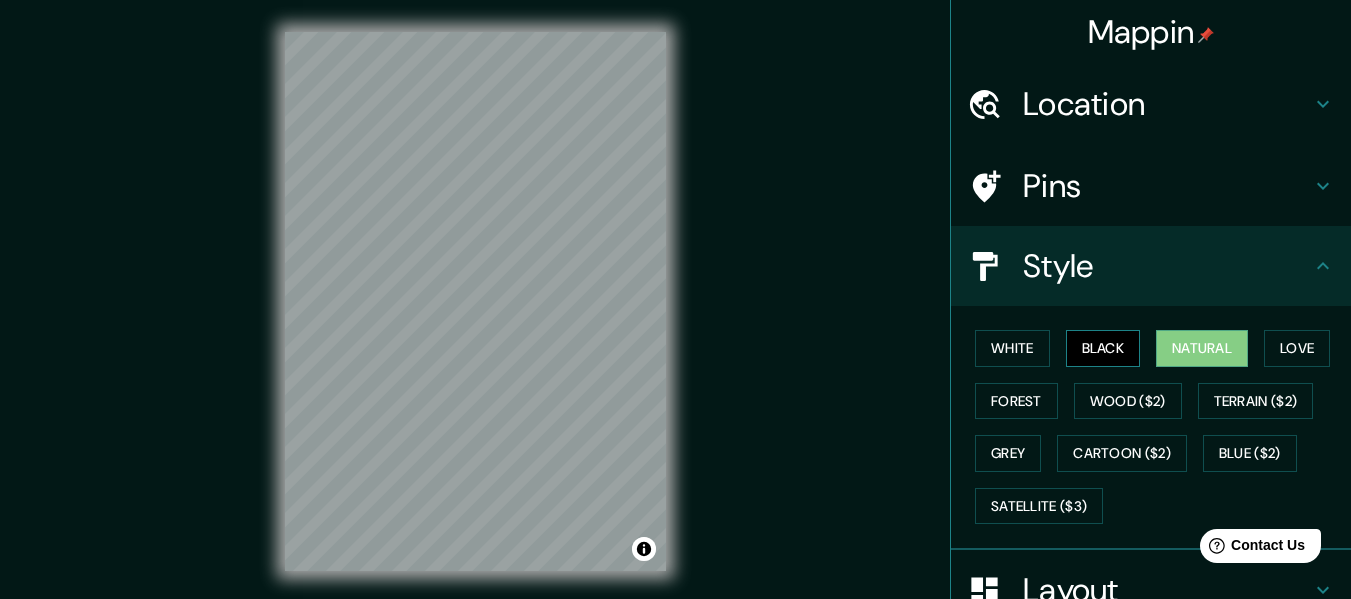 click on "Black" at bounding box center [1103, 348] 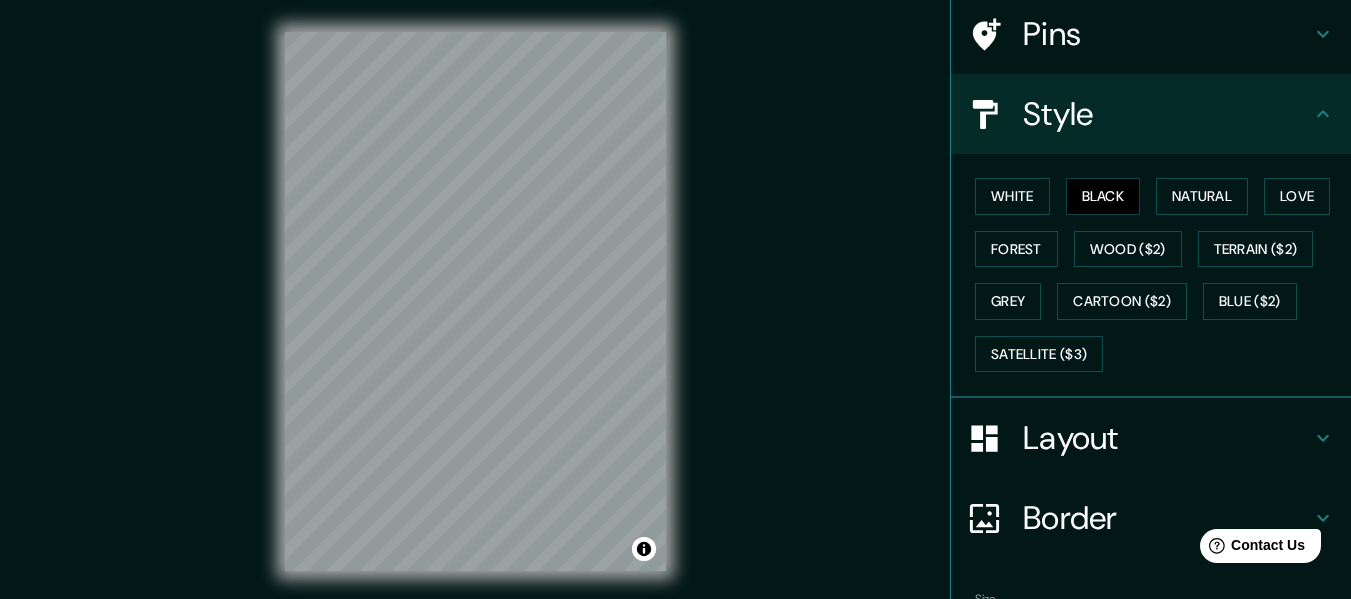 scroll, scrollTop: 278, scrollLeft: 0, axis: vertical 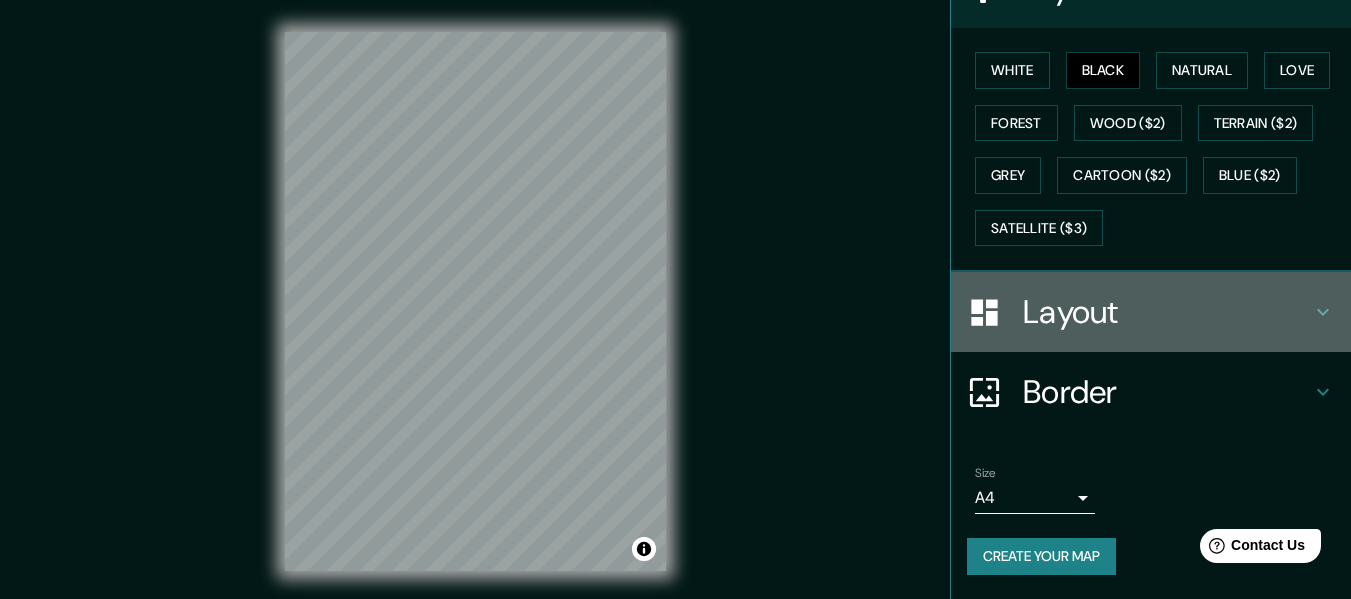 click on "Layout" at bounding box center (1167, 312) 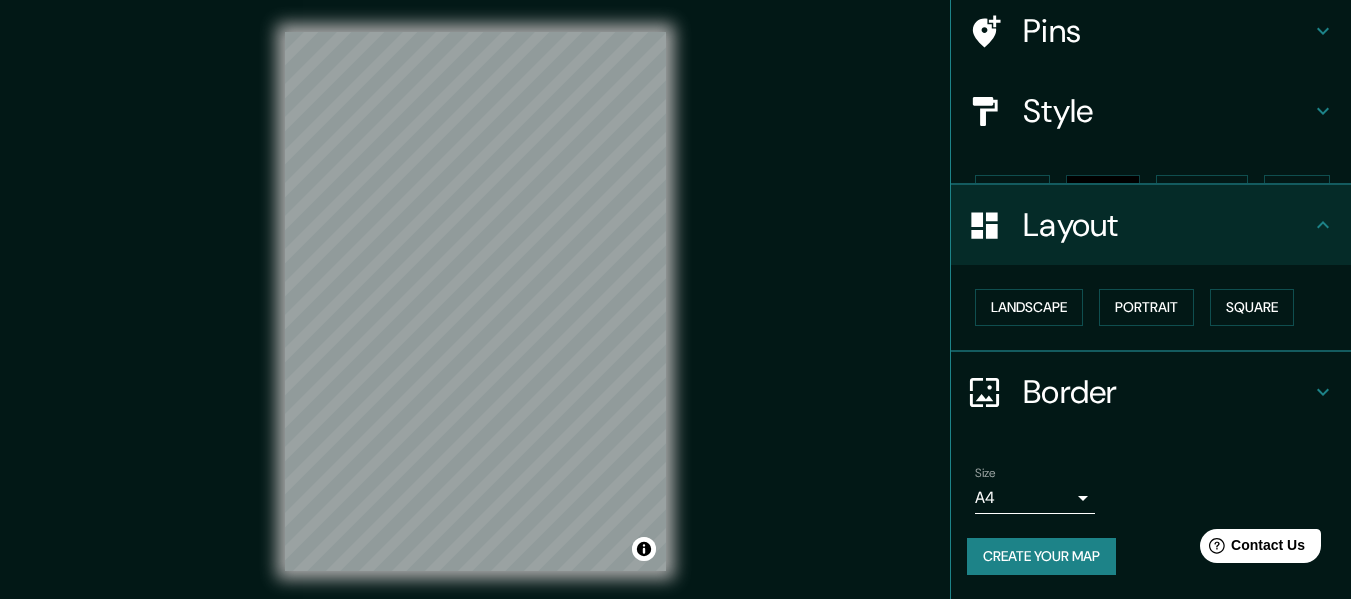 scroll, scrollTop: 120, scrollLeft: 0, axis: vertical 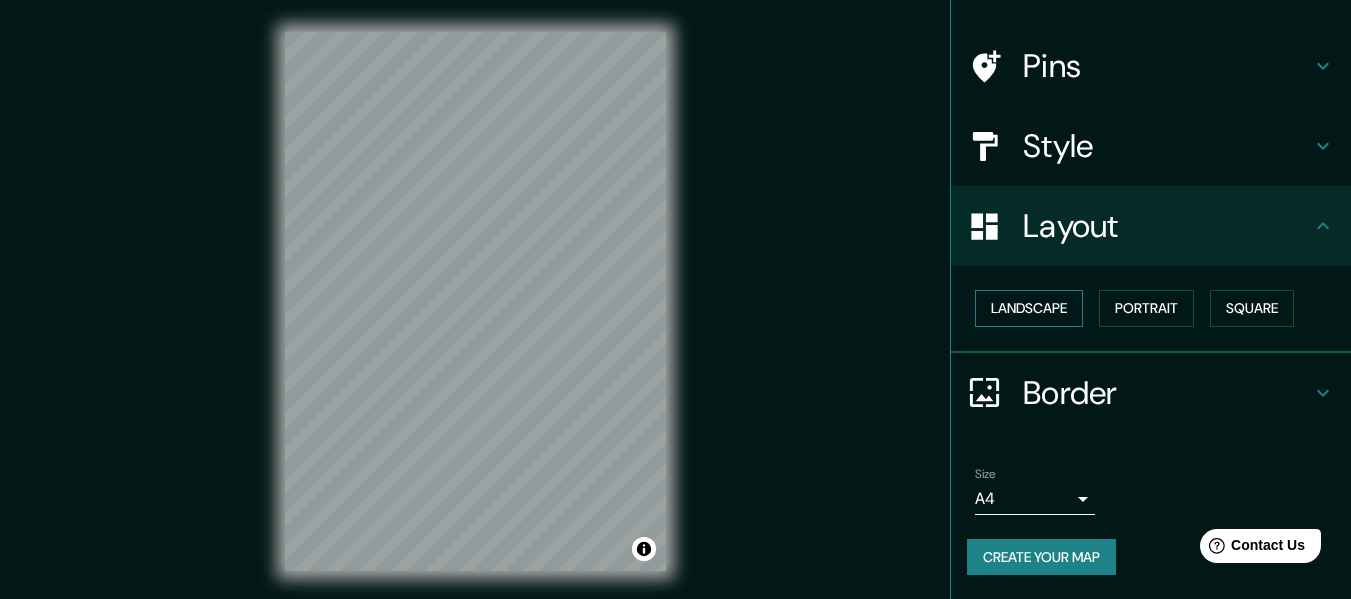 click on "Landscape" at bounding box center [1029, 308] 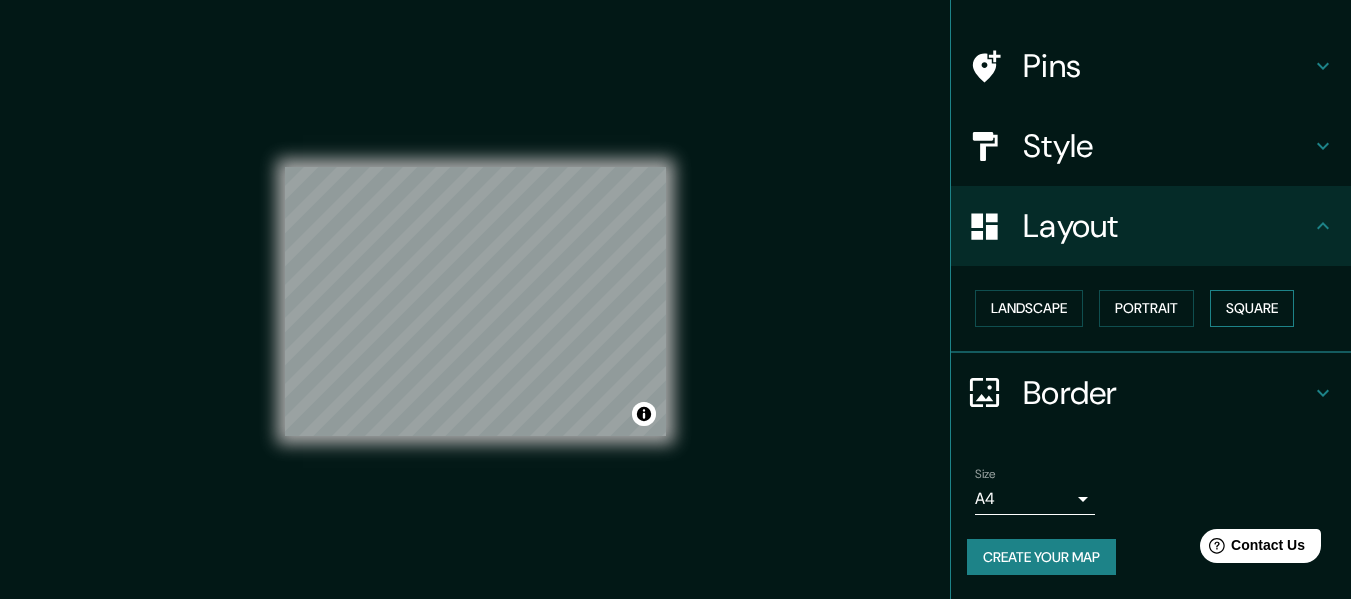 click on "Square" at bounding box center (1252, 308) 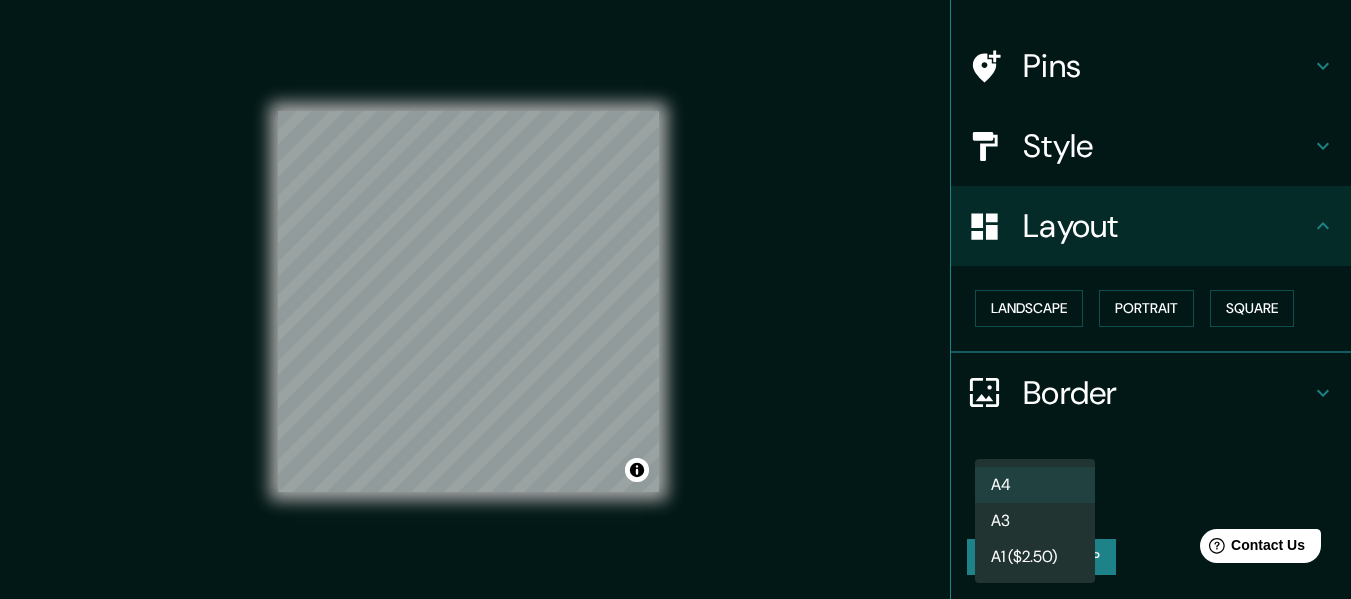 click on "Mappin Location [GEOGRAPHIC_DATA], [GEOGRAPHIC_DATA], [GEOGRAPHIC_DATA] Pins Style Layout Landscape Portrait Square Border Choose a border.  Hint : you can make layers of the frame opaque to create some cool effects. None Simple Transparent Fancy Size A4 single Create your map © Mapbox   © OpenStreetMap   Improve this map Any problems, suggestions, or concerns please email    [EMAIL_ADDRESS][DOMAIN_NAME] . . . A4 A3 A1 ($2.50)" at bounding box center (675, 299) 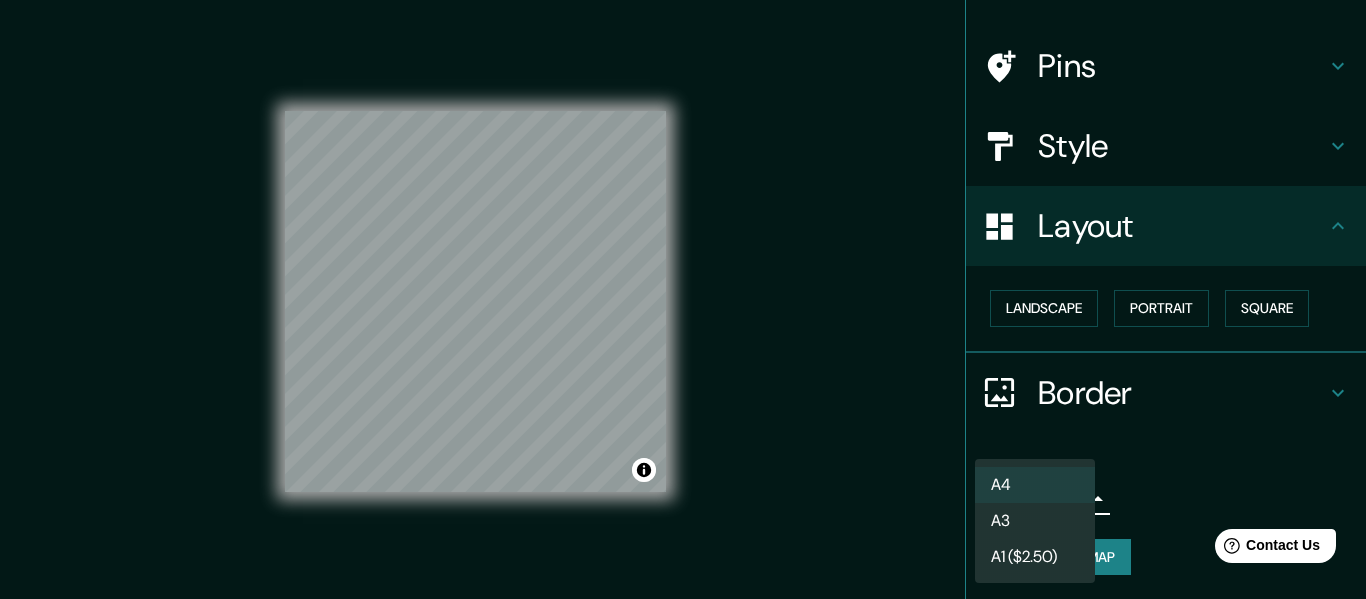 click on "A4" at bounding box center [1035, 485] 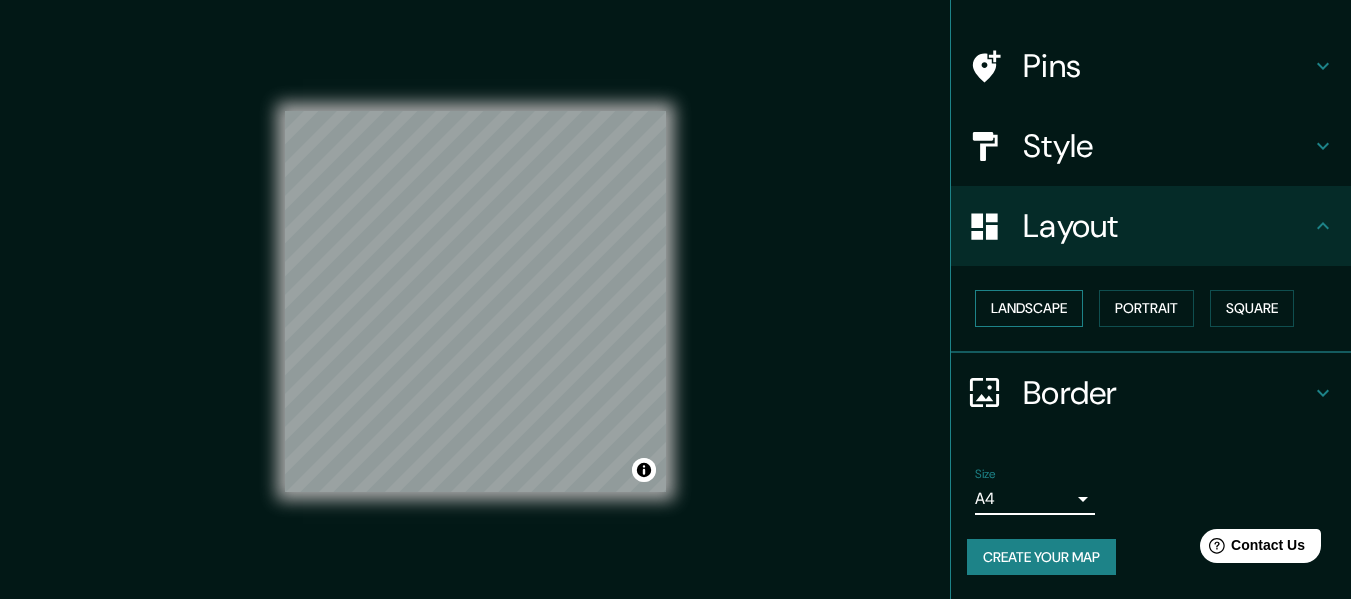 click on "Landscape" at bounding box center [1029, 308] 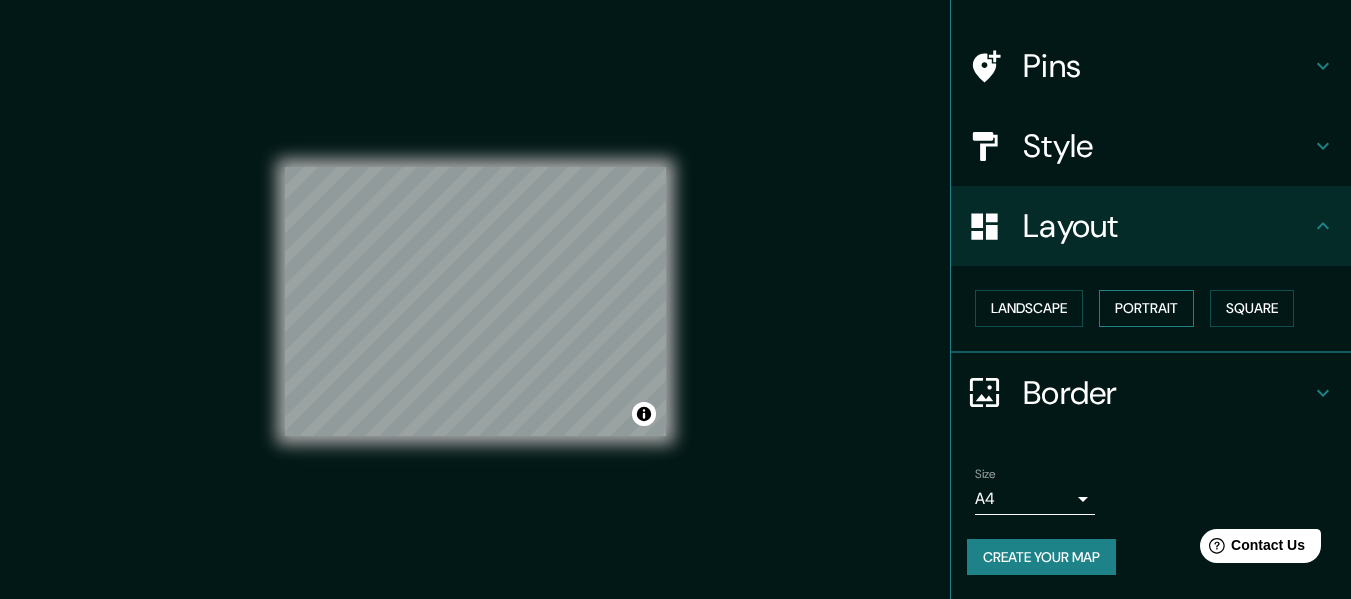 click on "Portrait" at bounding box center (1146, 308) 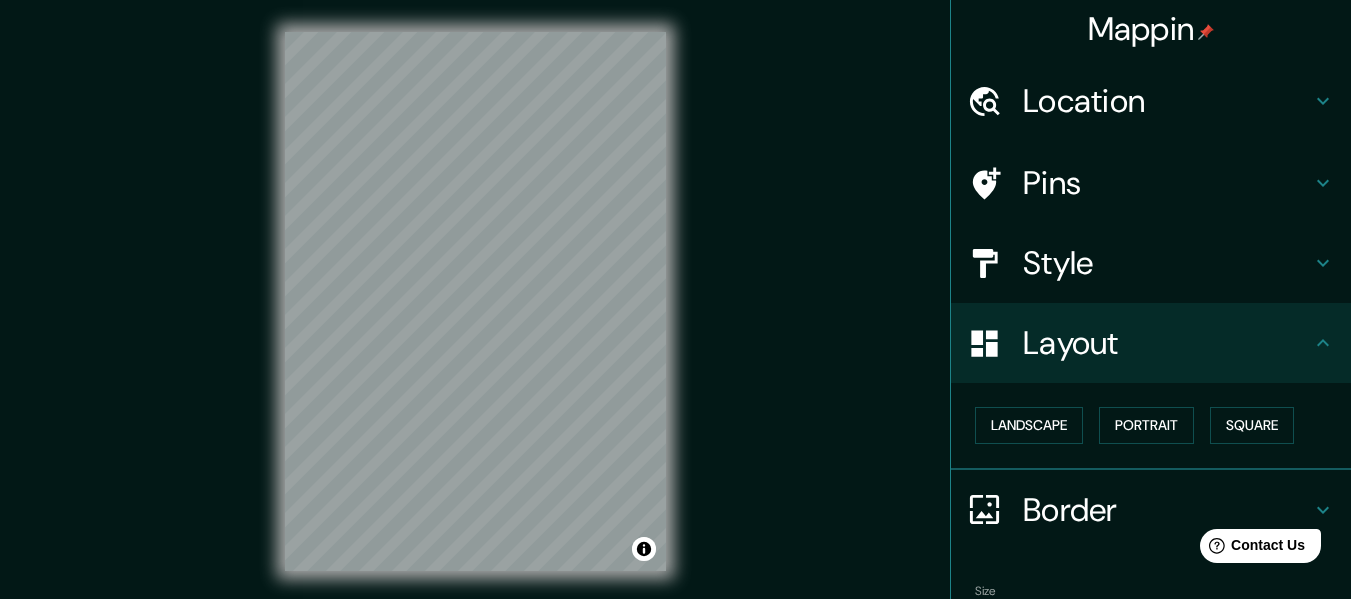 scroll, scrollTop: 0, scrollLeft: 0, axis: both 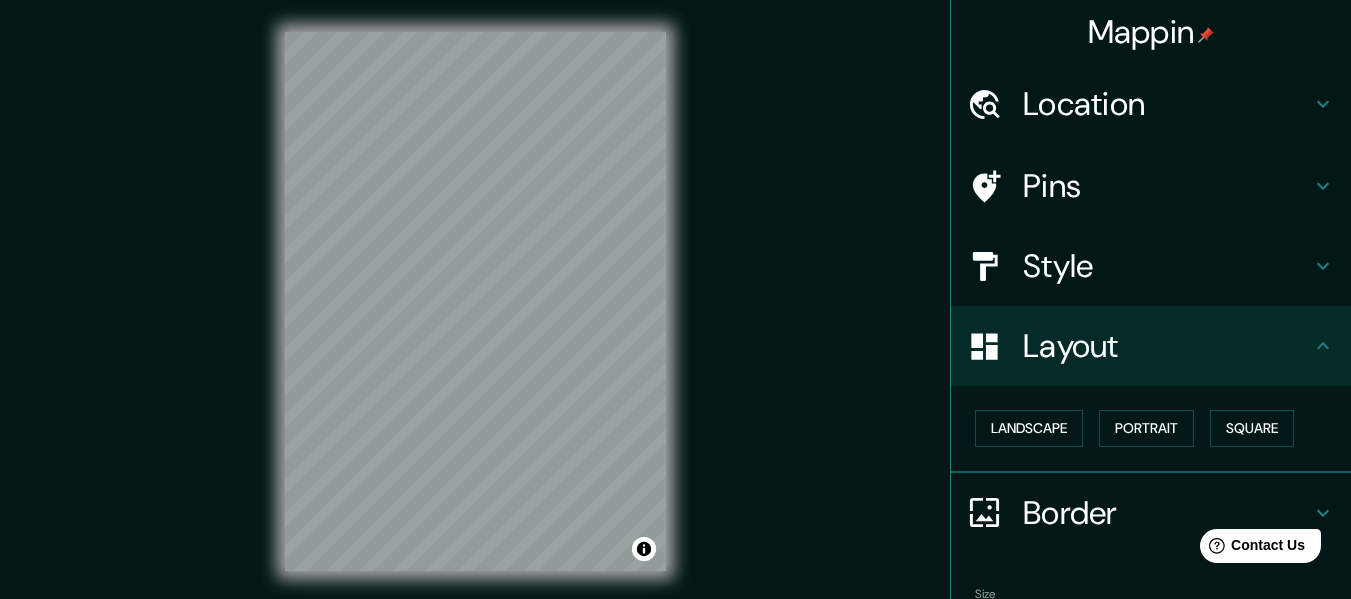 click on "Pins" at bounding box center [1167, 186] 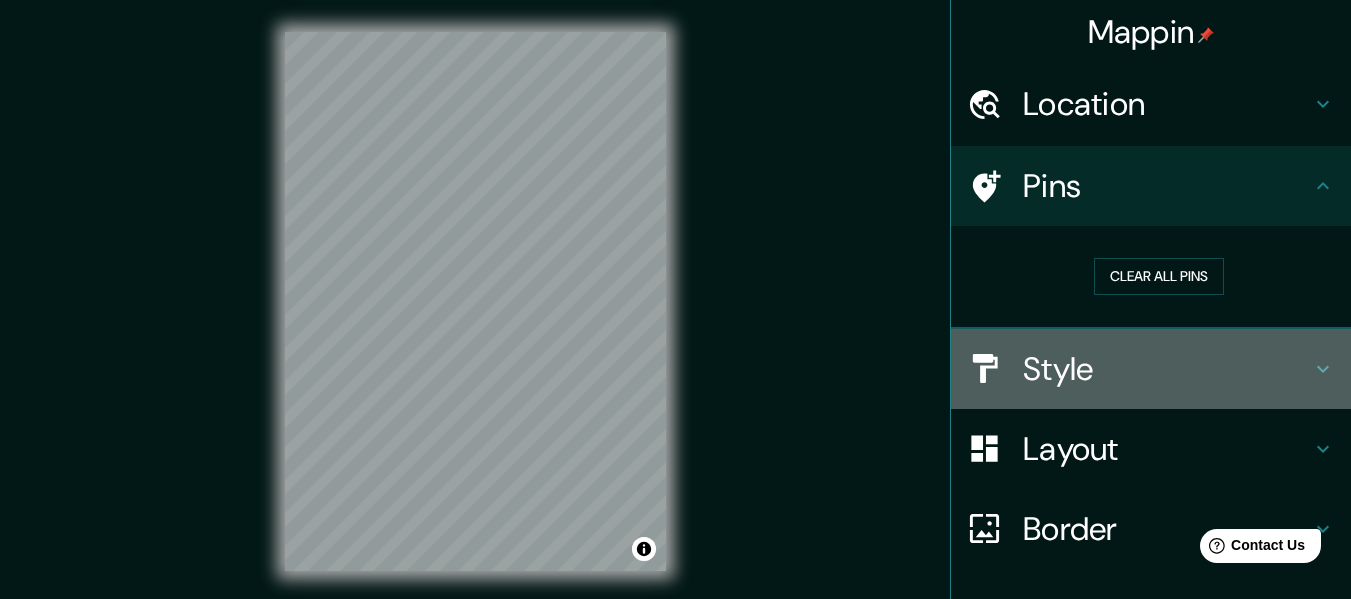 click on "Style" at bounding box center [1167, 369] 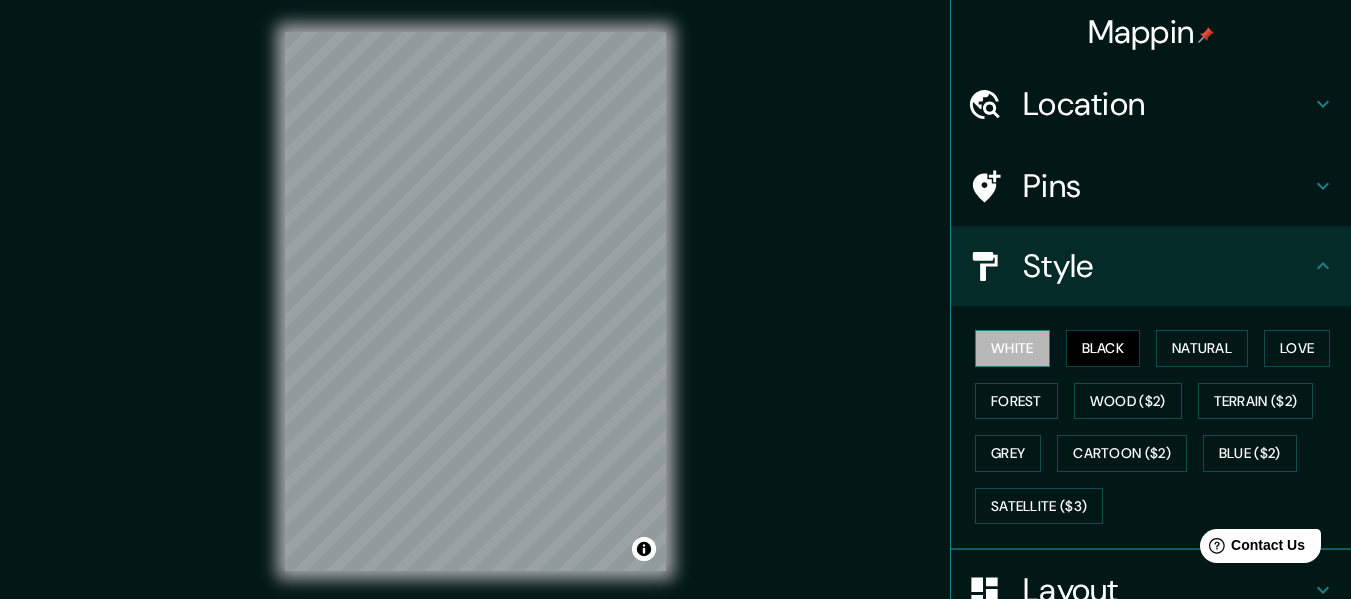 click on "White" at bounding box center [1012, 348] 